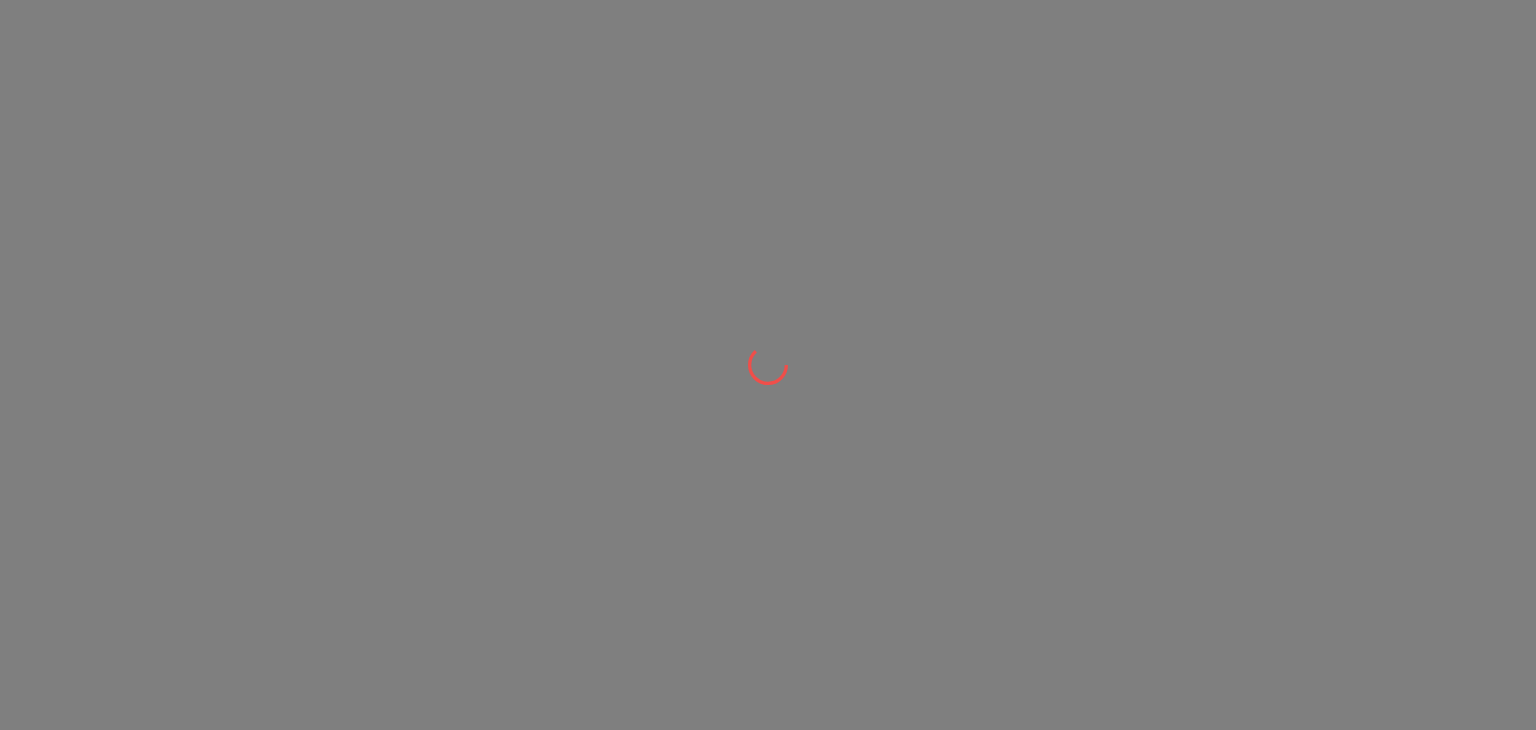 scroll, scrollTop: 0, scrollLeft: 0, axis: both 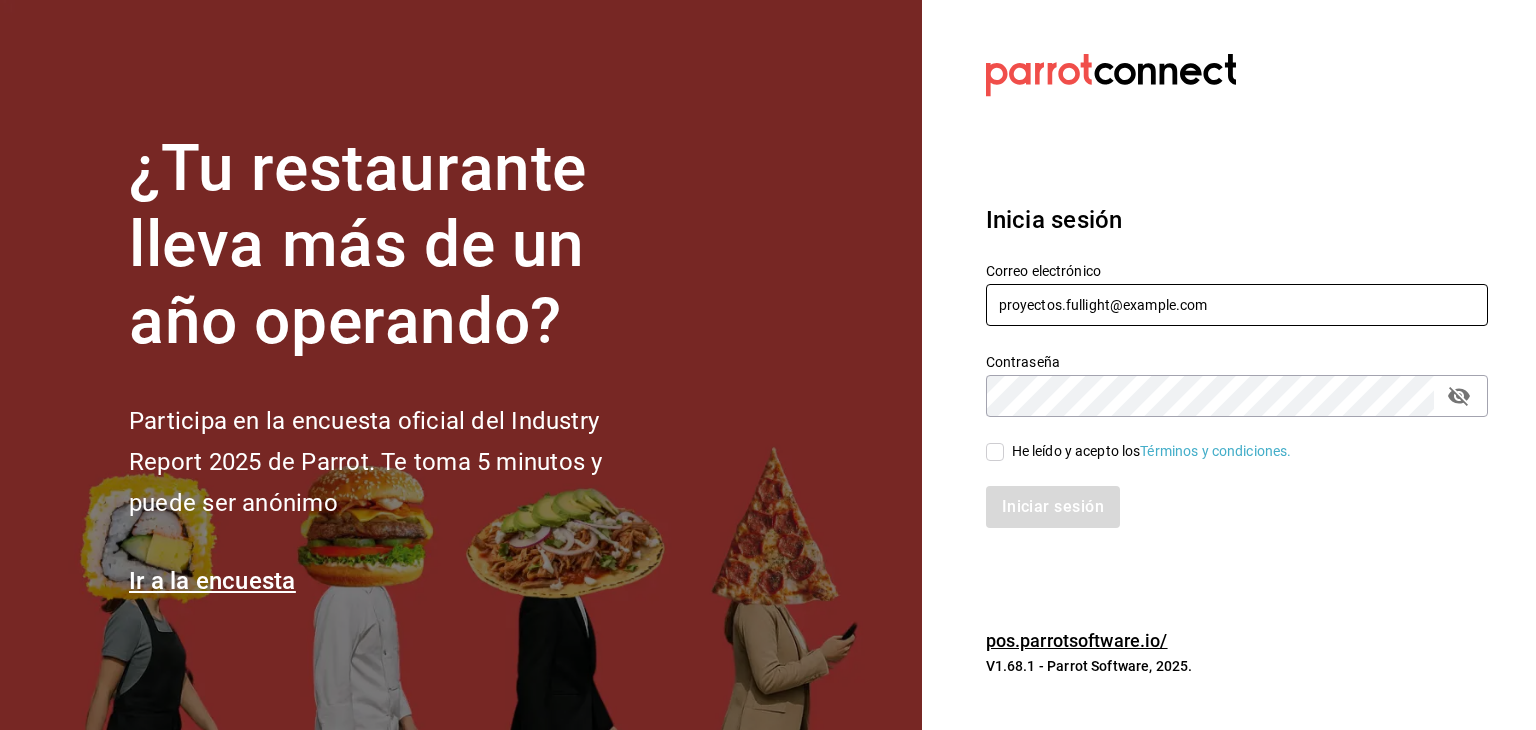 click on "proyectos.fullight@example.com" at bounding box center [1237, 305] 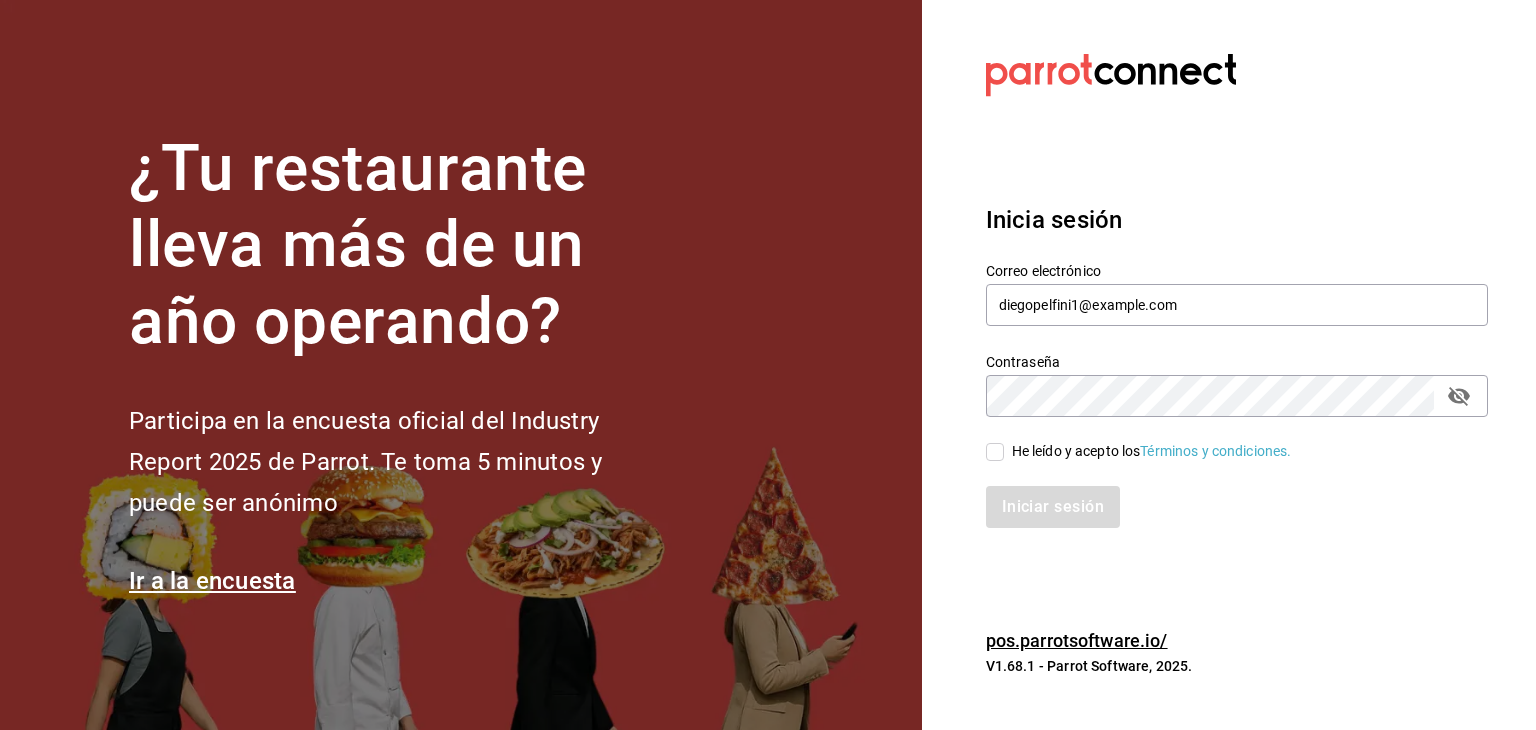 click 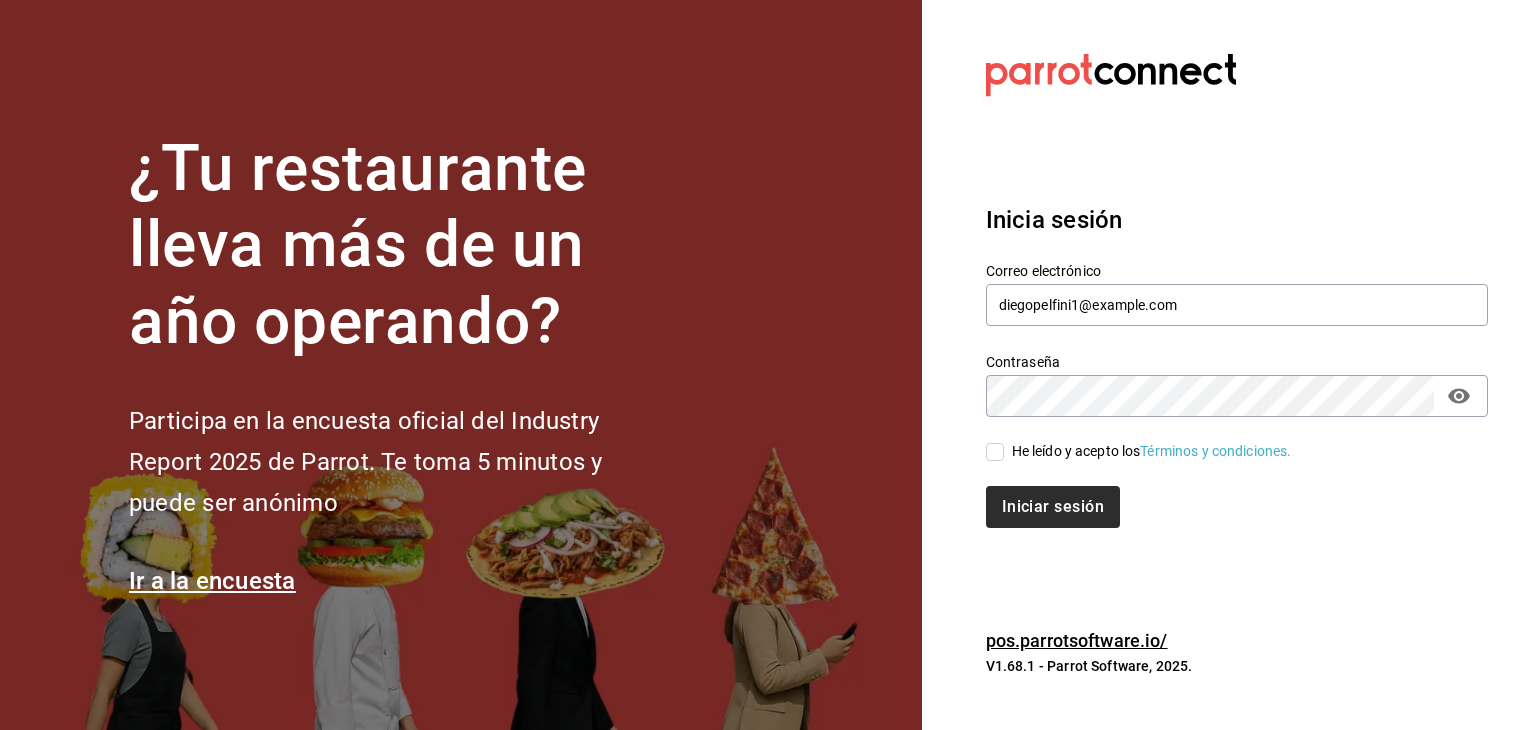 drag, startPoint x: 999, startPoint y: 449, endPoint x: 1037, endPoint y: 489, distance: 55.17246 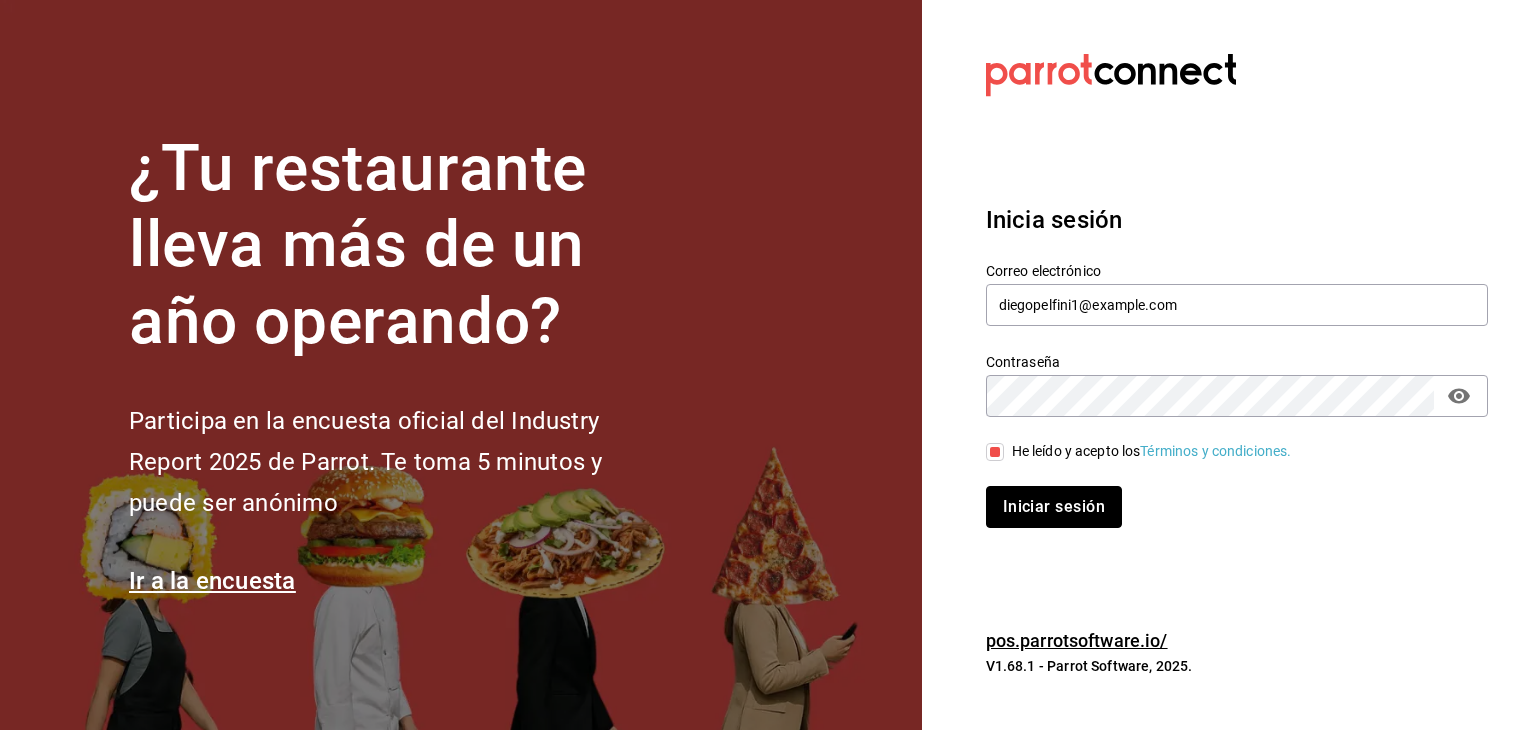 click on "Iniciar sesión" at bounding box center [1054, 507] 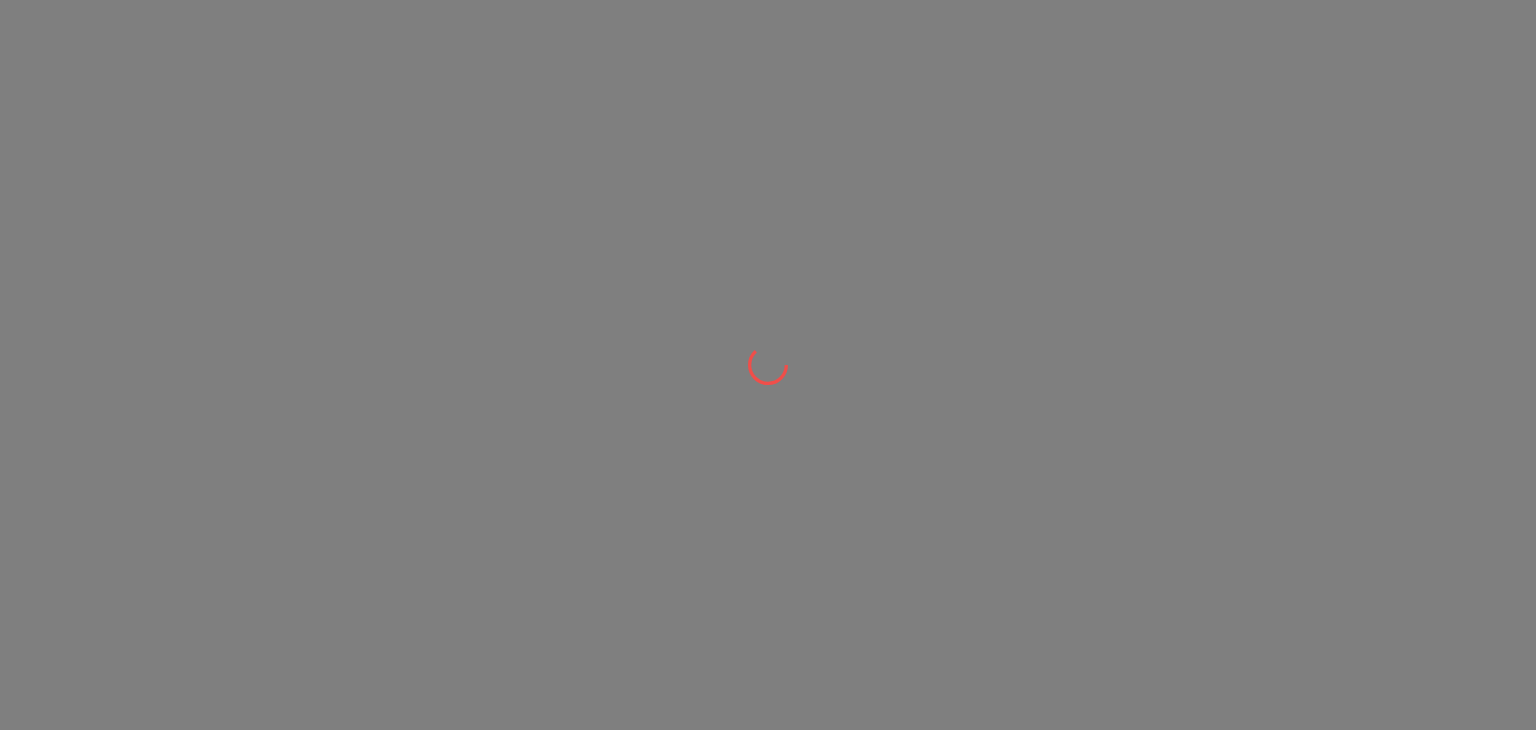 scroll, scrollTop: 0, scrollLeft: 0, axis: both 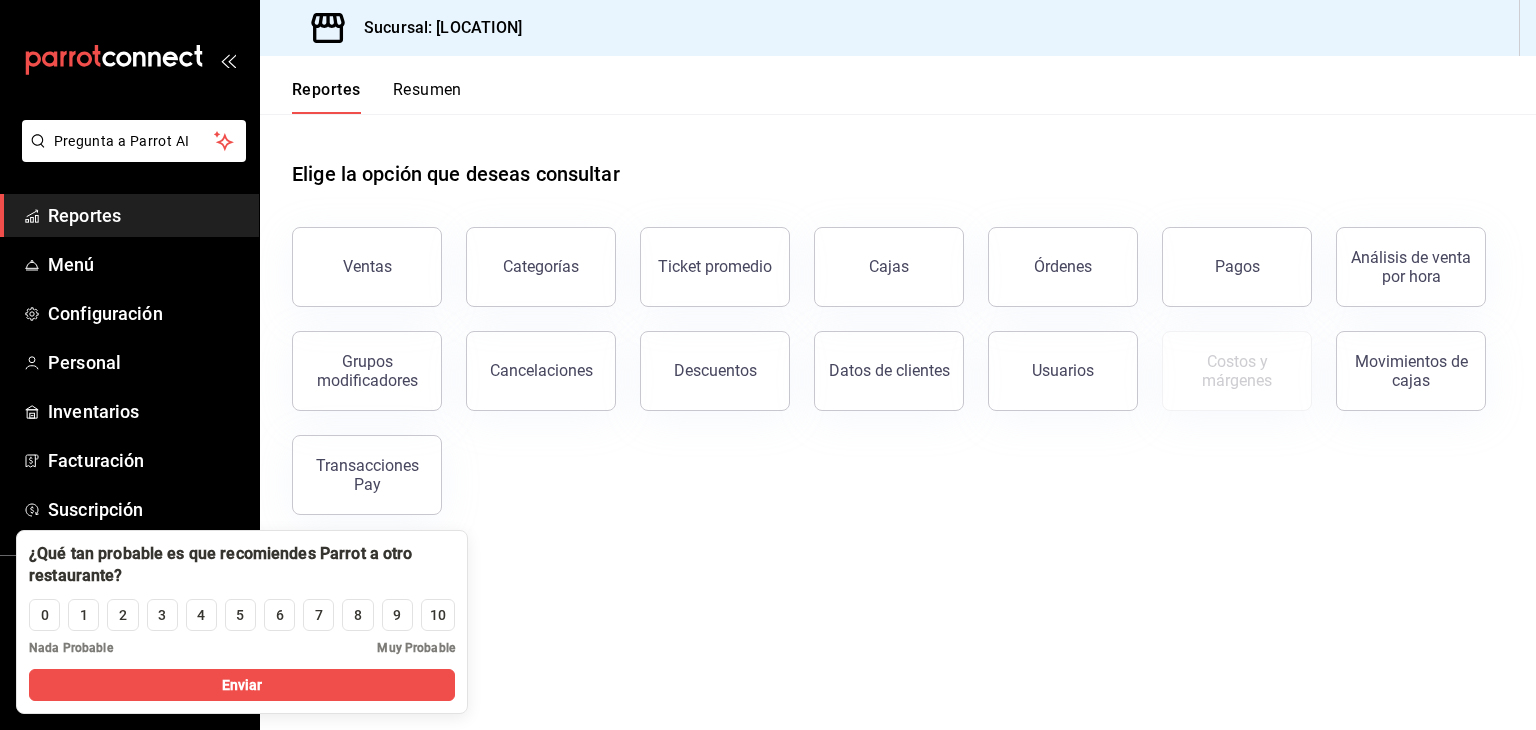 click on "Ventas" at bounding box center [367, 267] 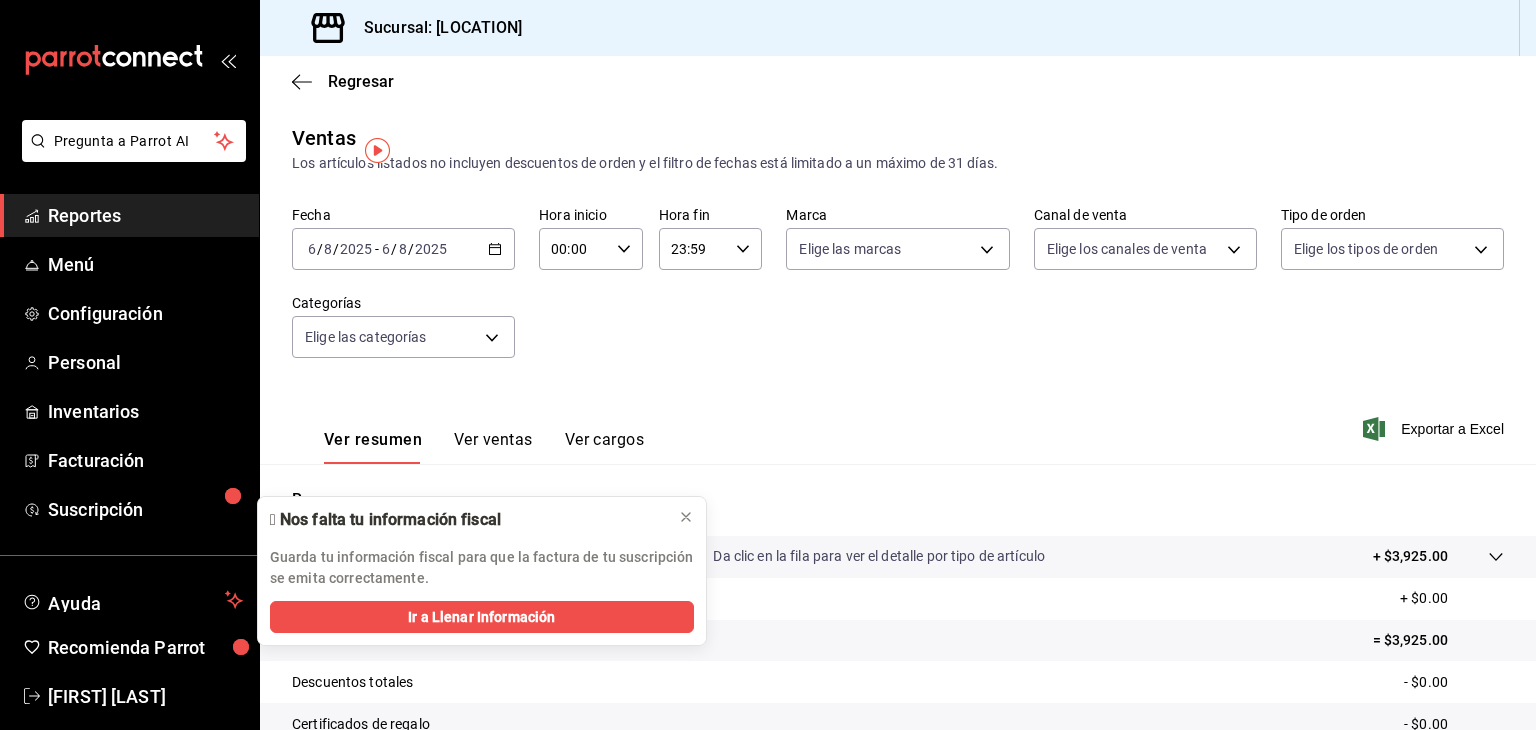 click 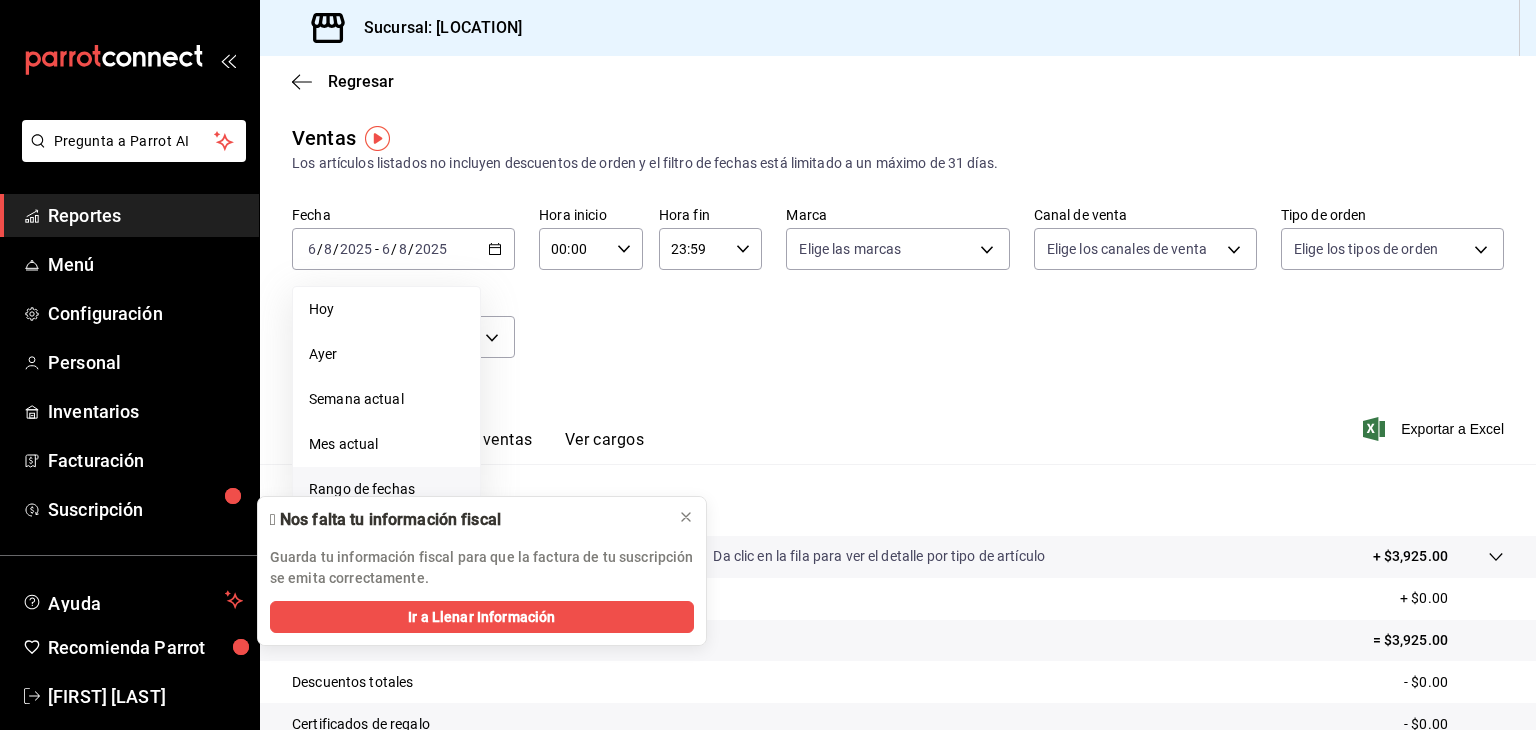 click on "Rango de fechas" at bounding box center (386, 489) 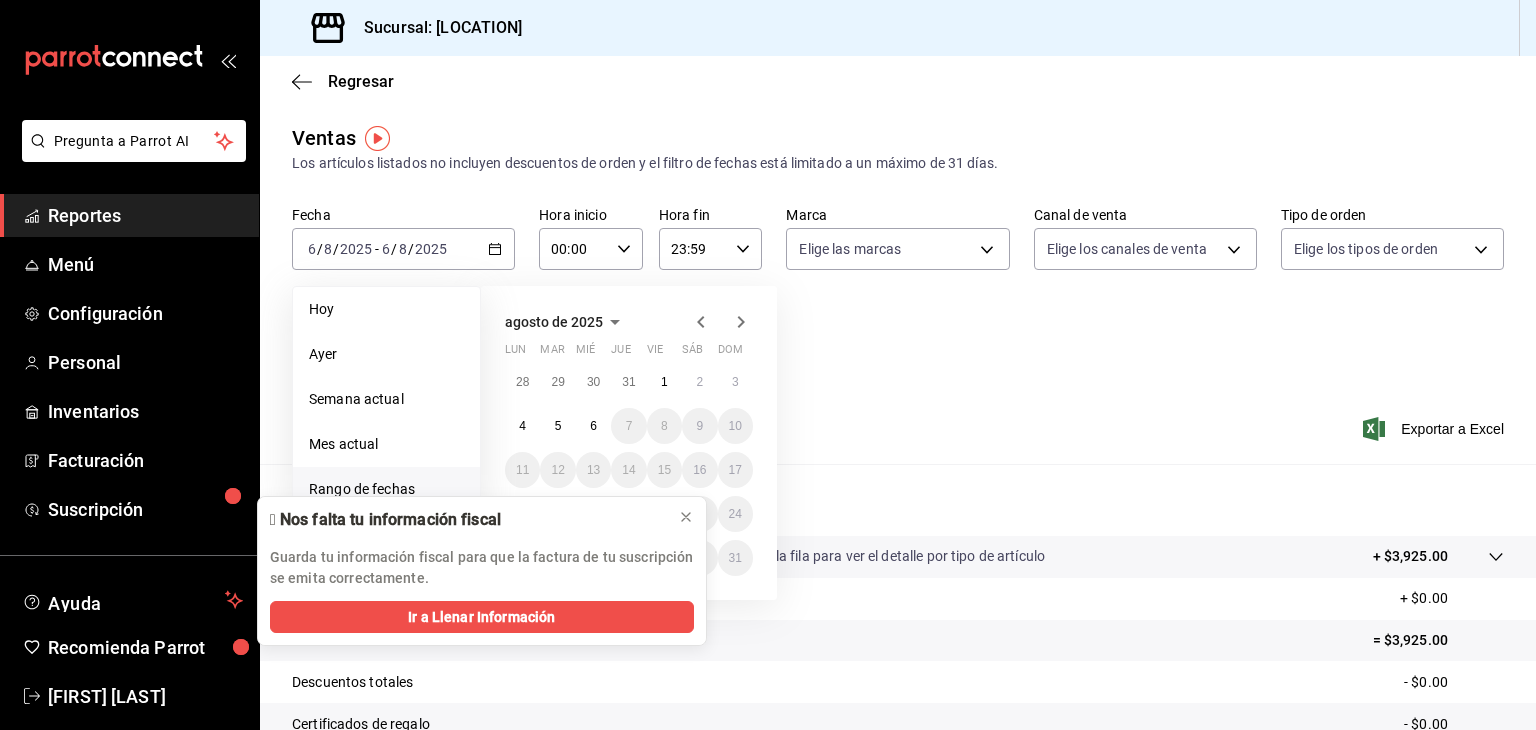 click 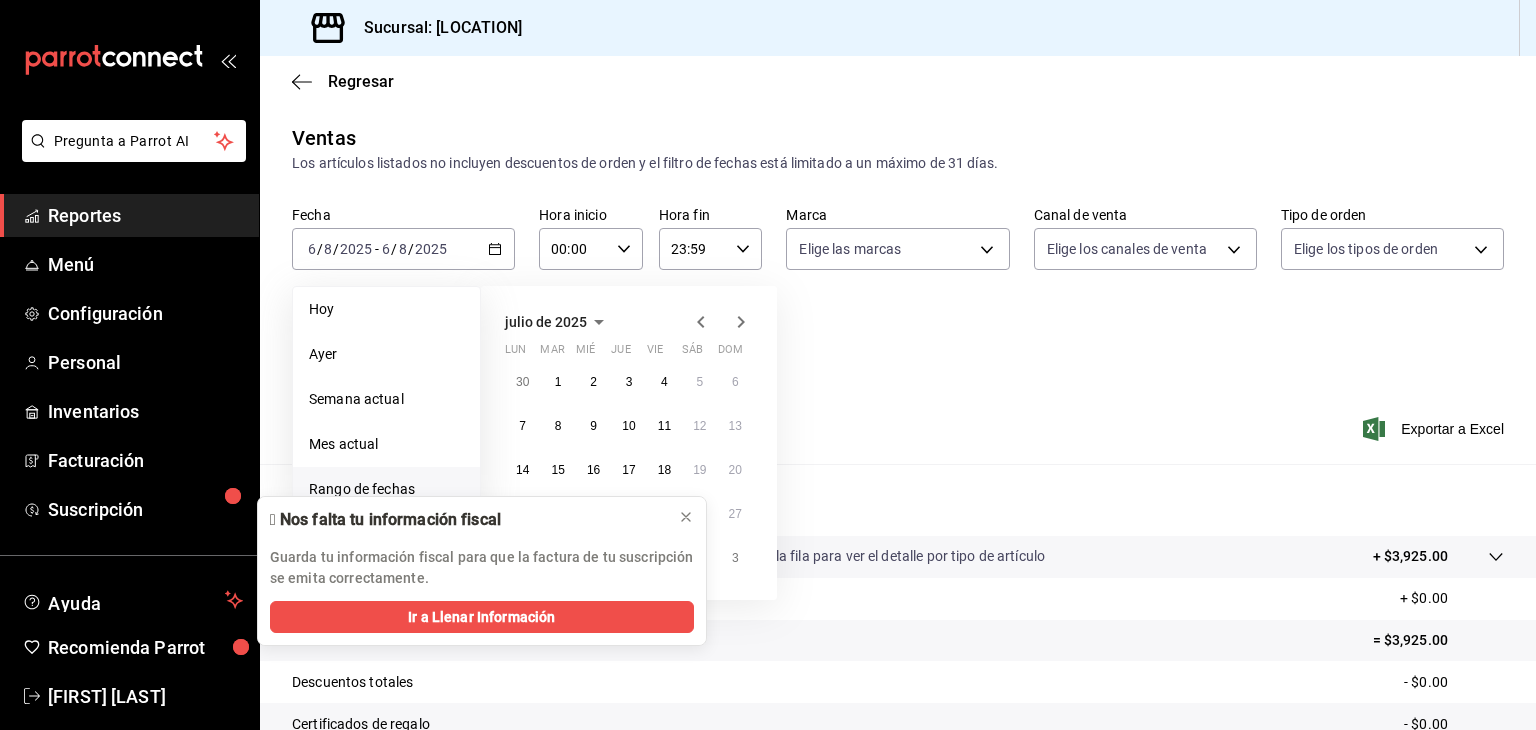 scroll, scrollTop: 200, scrollLeft: 0, axis: vertical 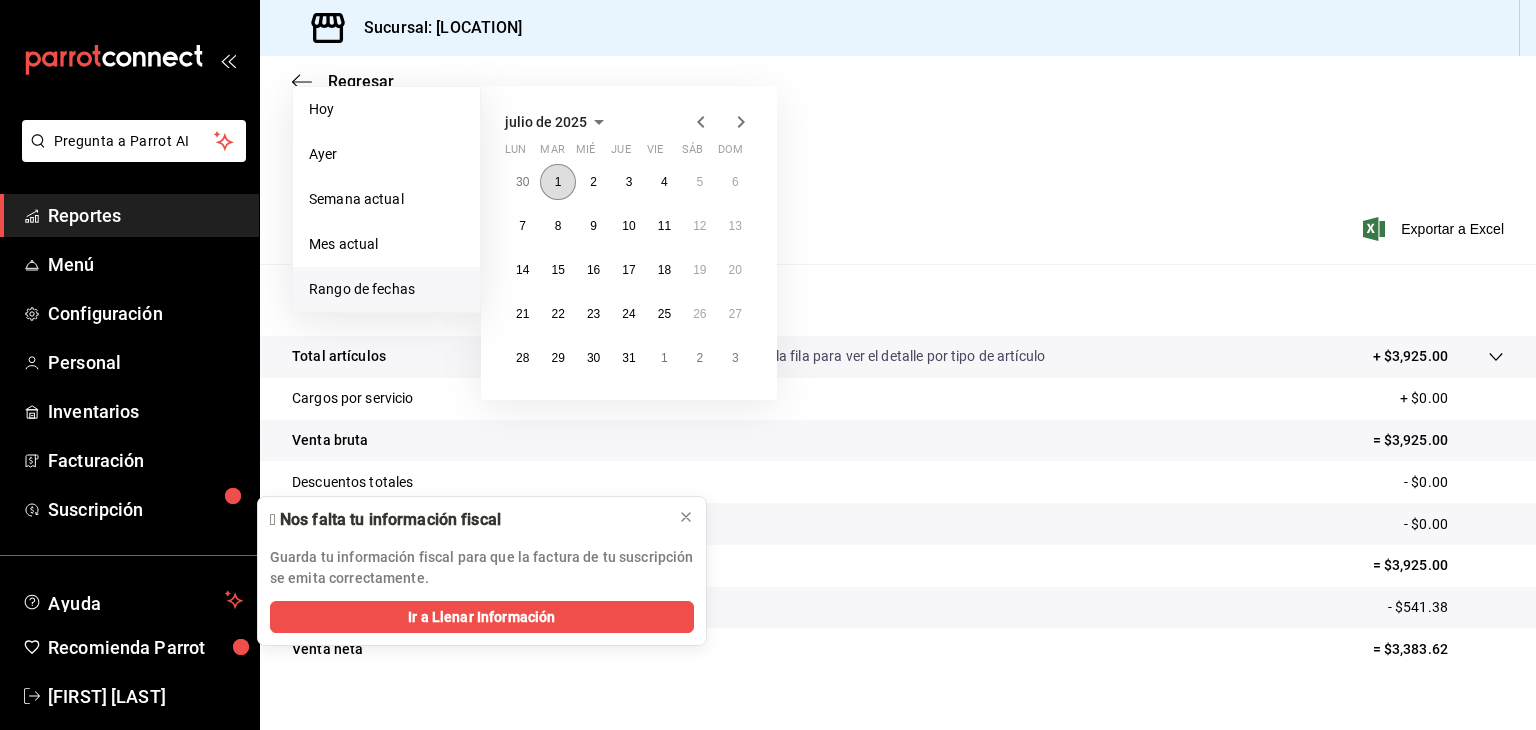 click on "1" at bounding box center (558, 182) 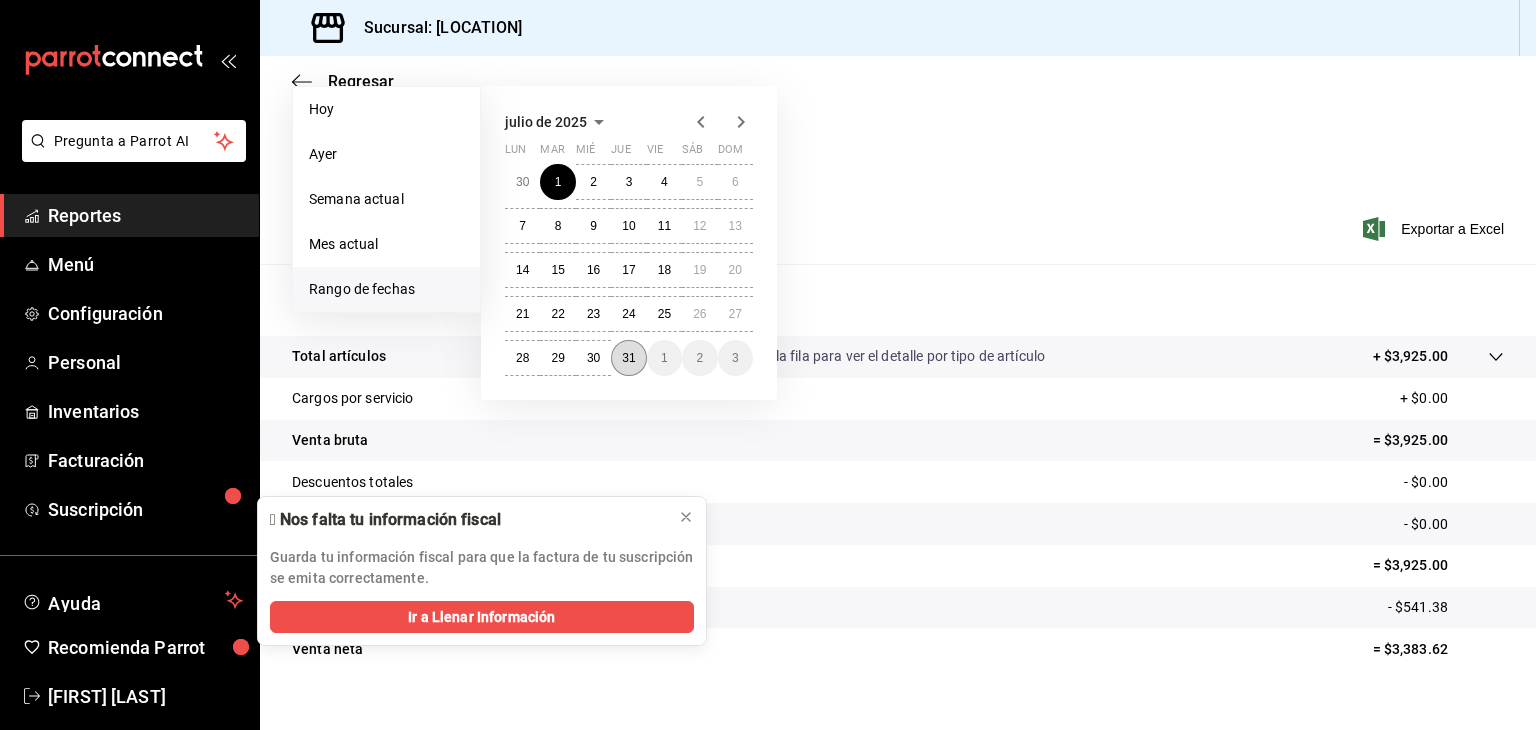 click on "31" at bounding box center (628, 358) 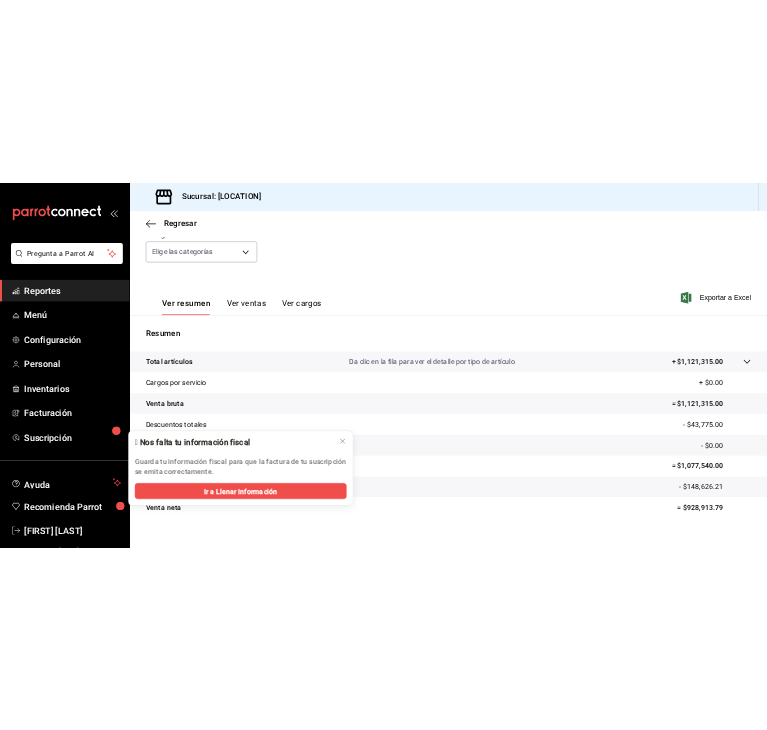 scroll, scrollTop: 200, scrollLeft: 0, axis: vertical 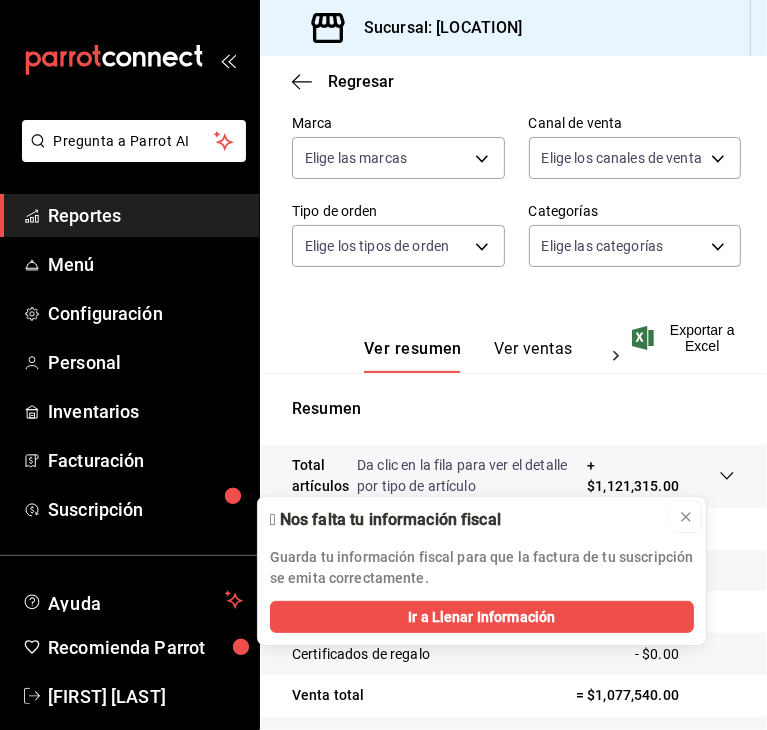 click 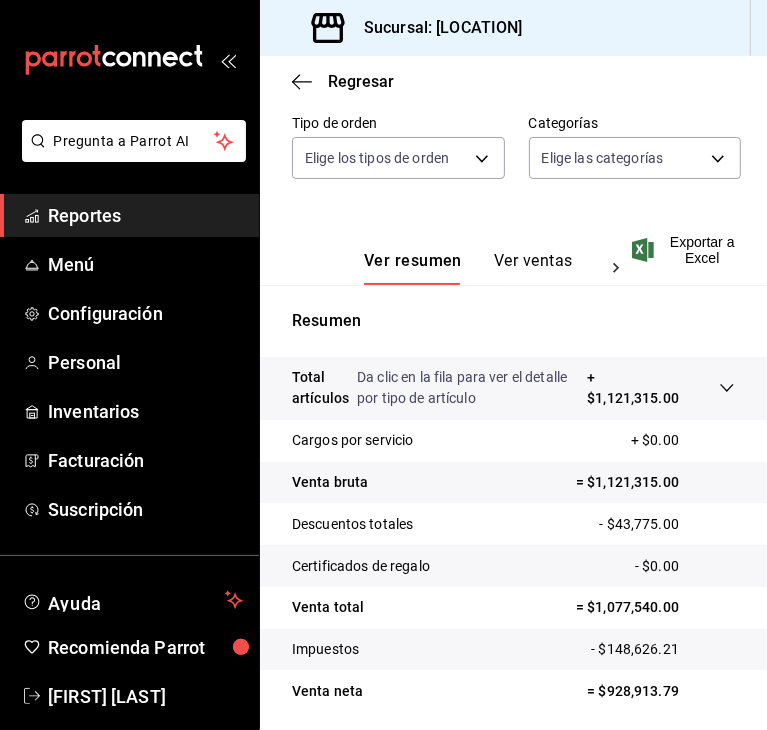 scroll, scrollTop: 359, scrollLeft: 0, axis: vertical 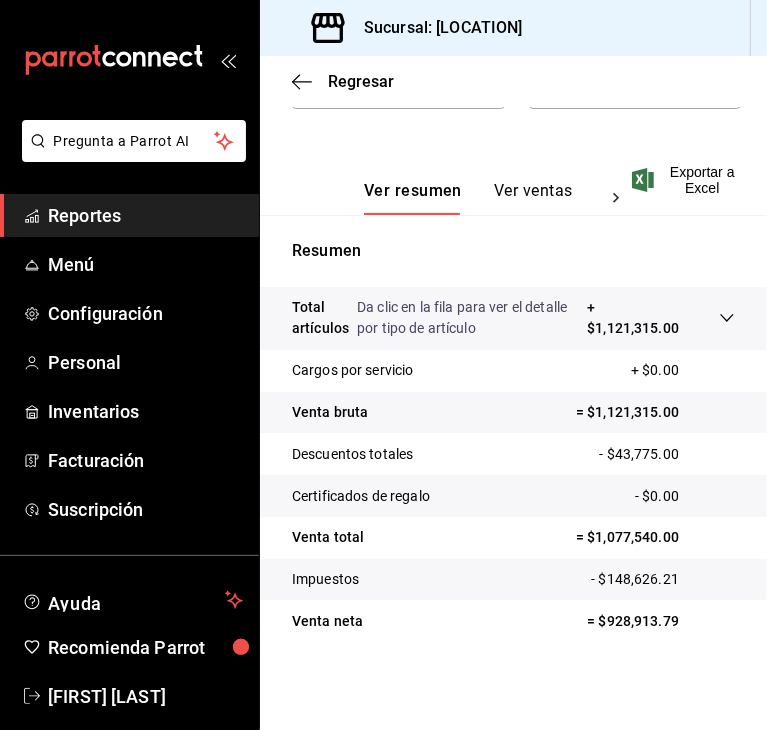 click on "Ver ventas" at bounding box center (533, 198) 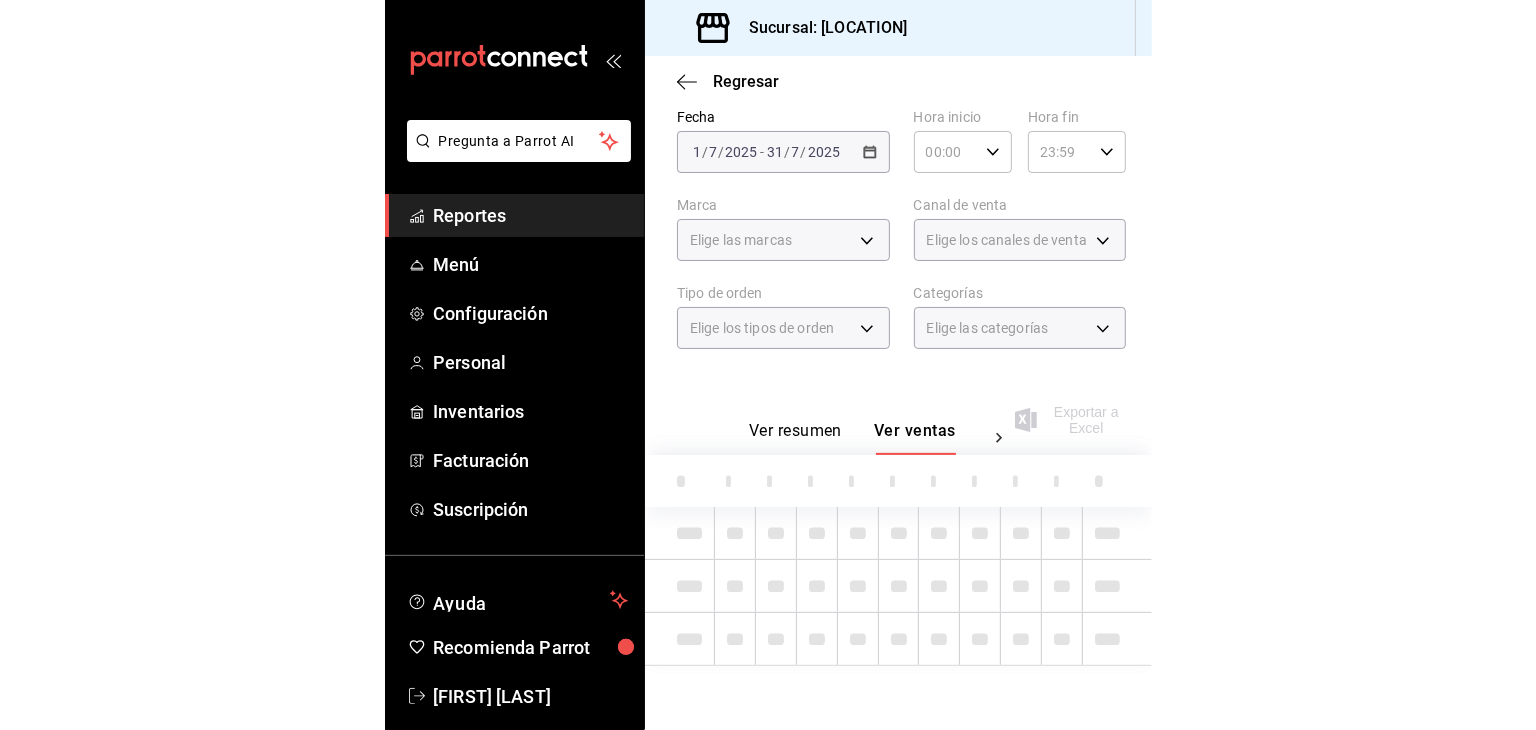scroll, scrollTop: 359, scrollLeft: 0, axis: vertical 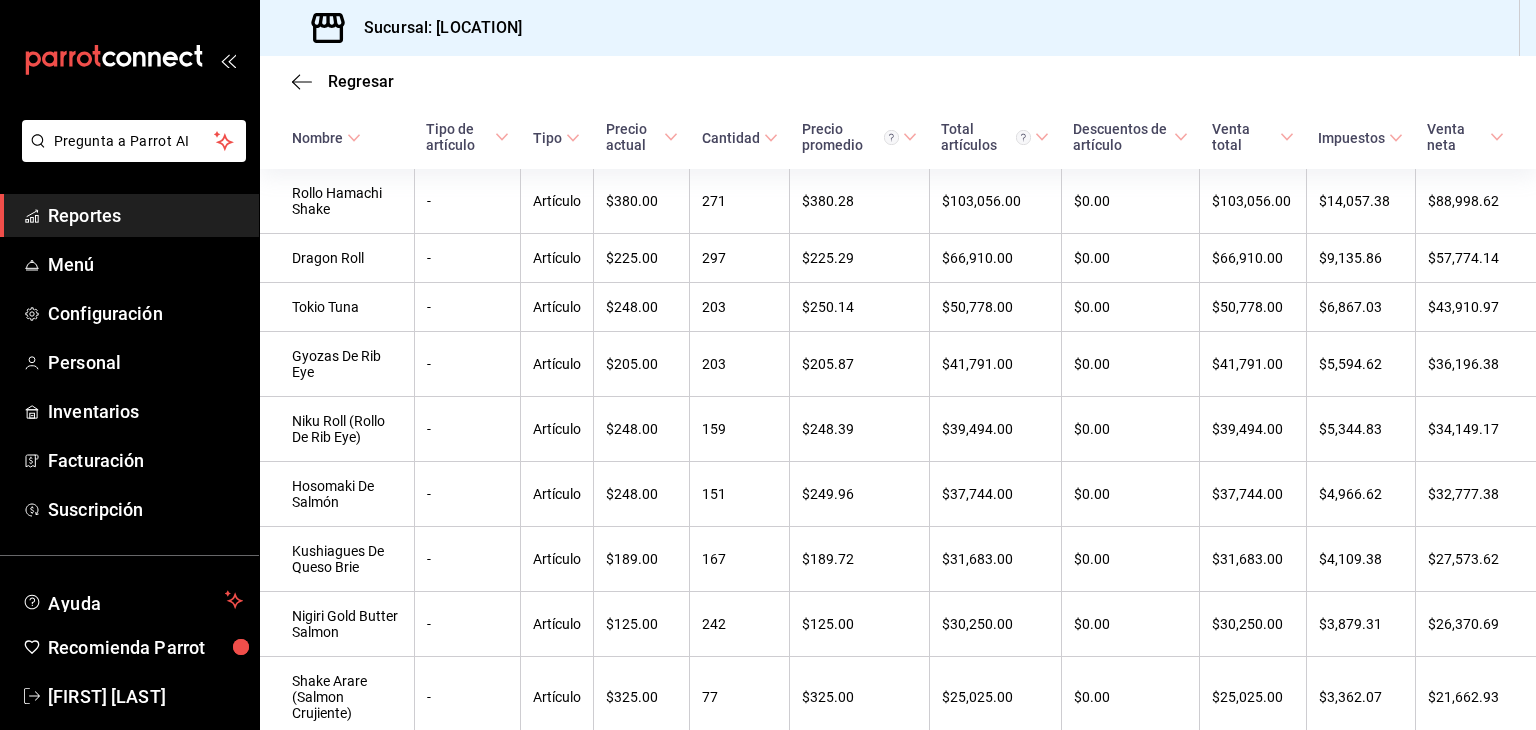 click on "Reportes" at bounding box center [145, 215] 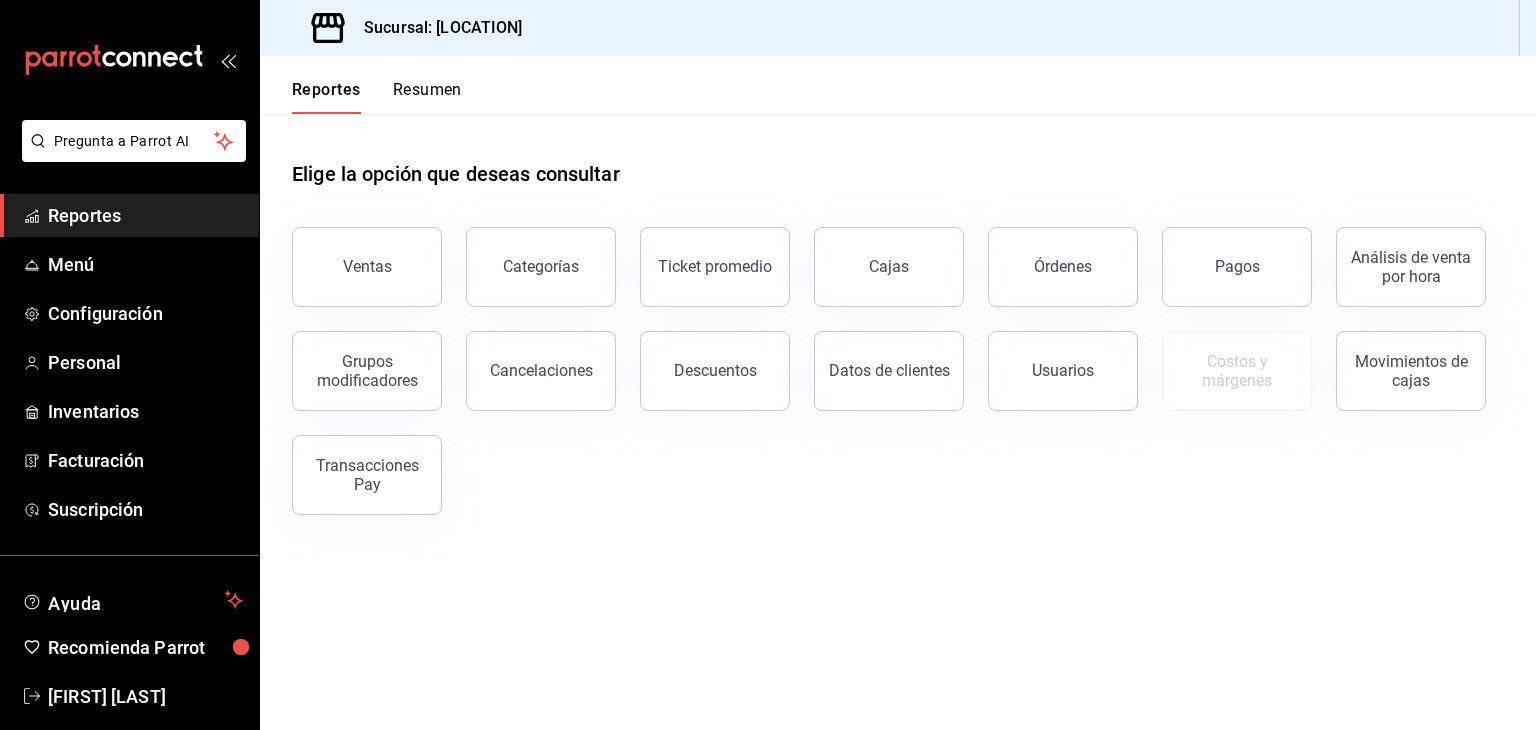 click on "Transacciones Pay" at bounding box center [367, 475] 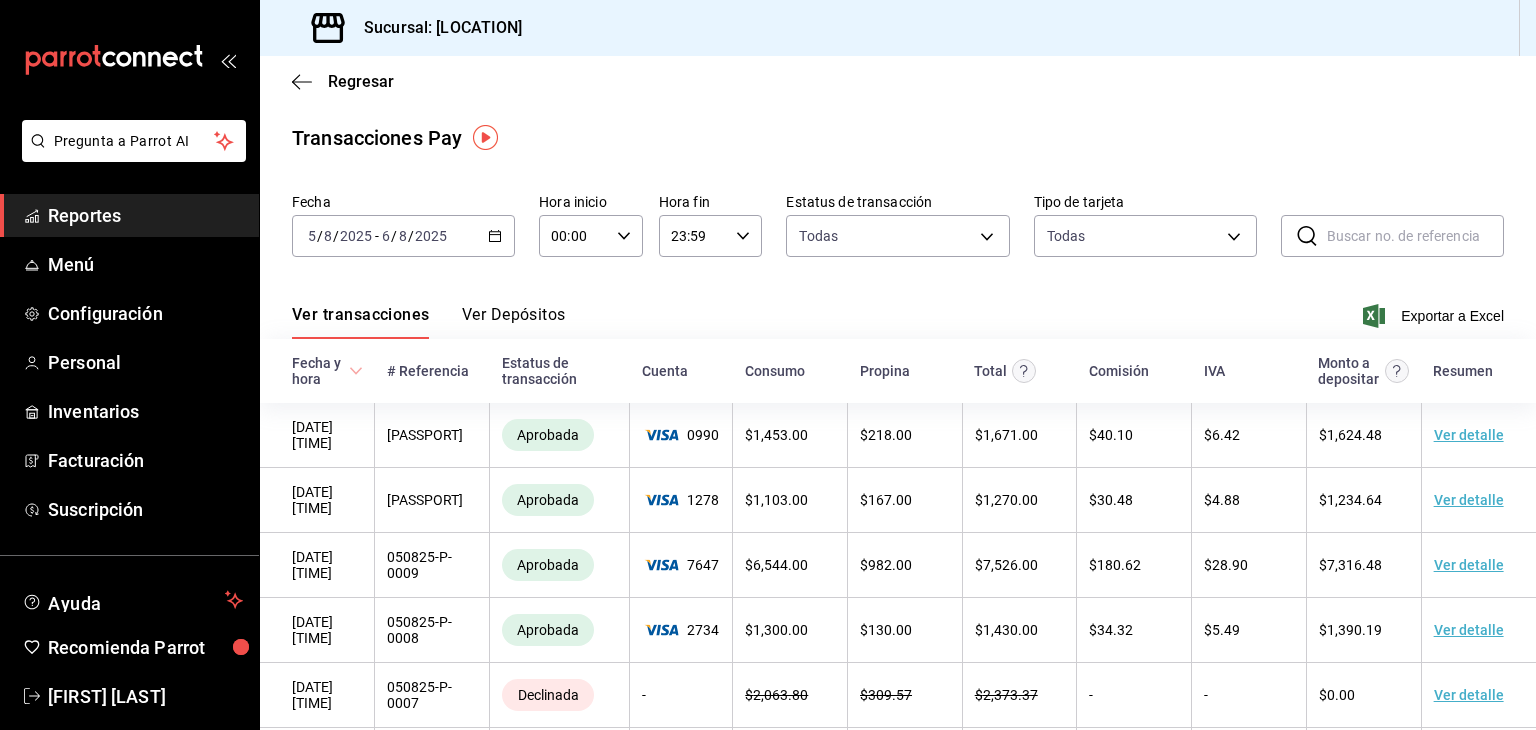 scroll, scrollTop: 100, scrollLeft: 0, axis: vertical 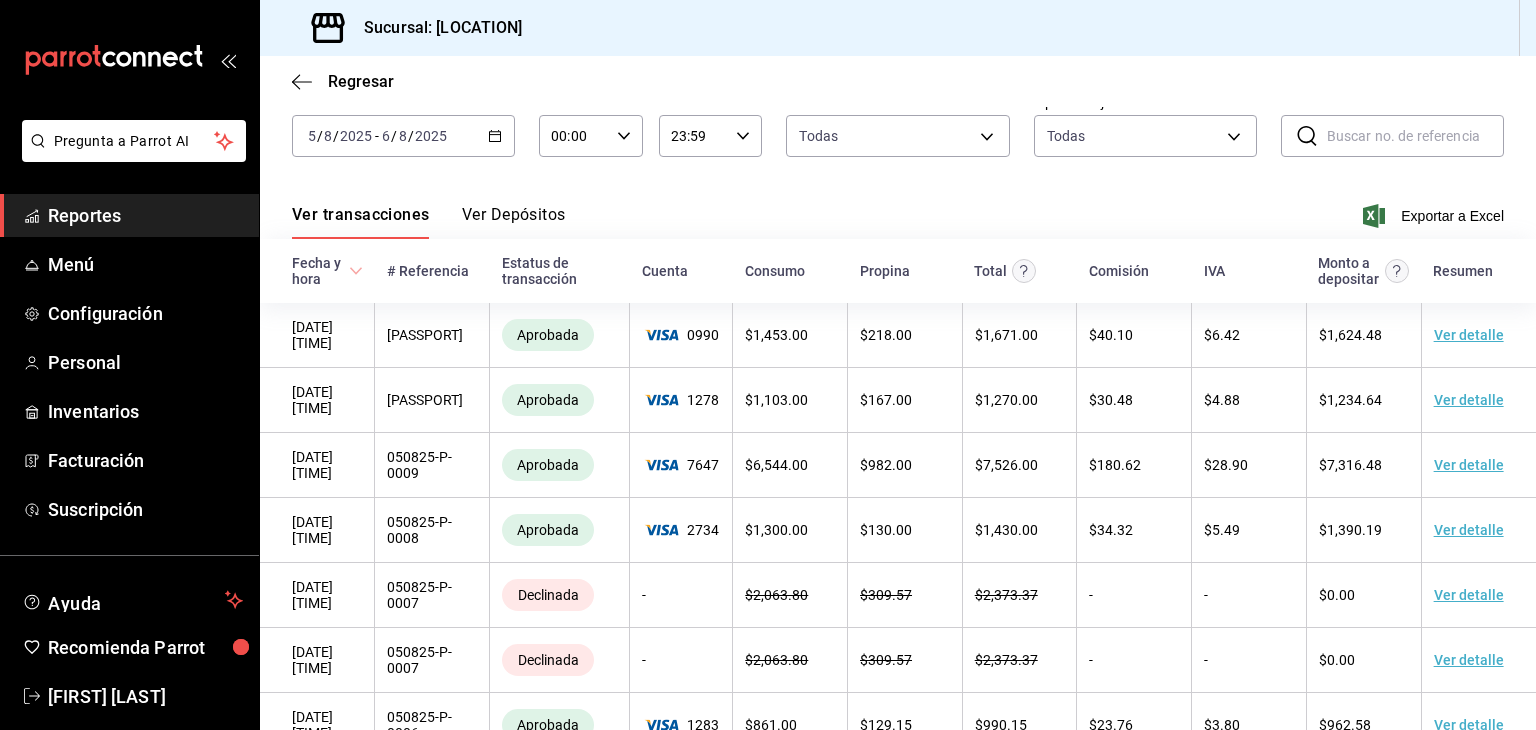 click on "Ver Depósitos" at bounding box center (514, 222) 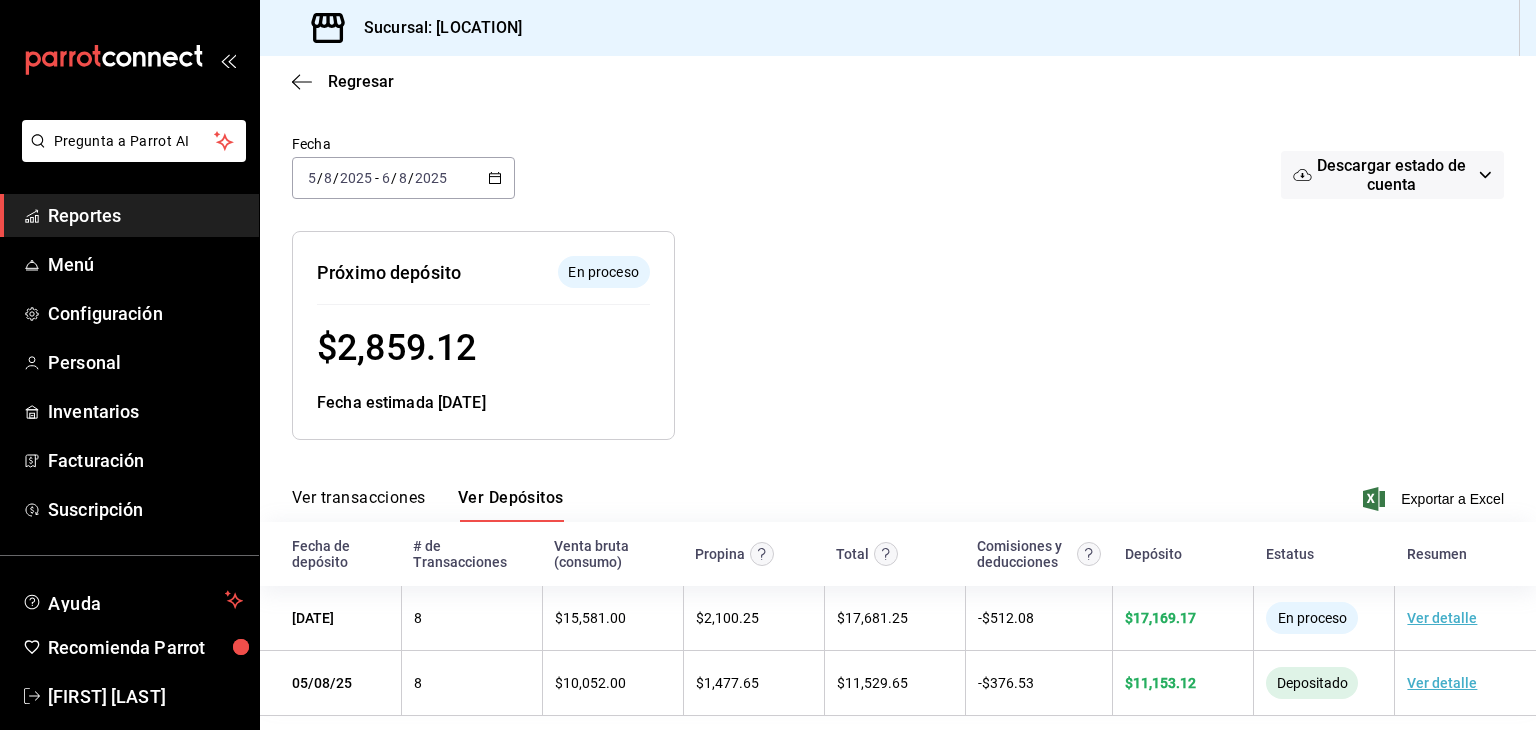 click on "Ver transacciones" at bounding box center (359, 505) 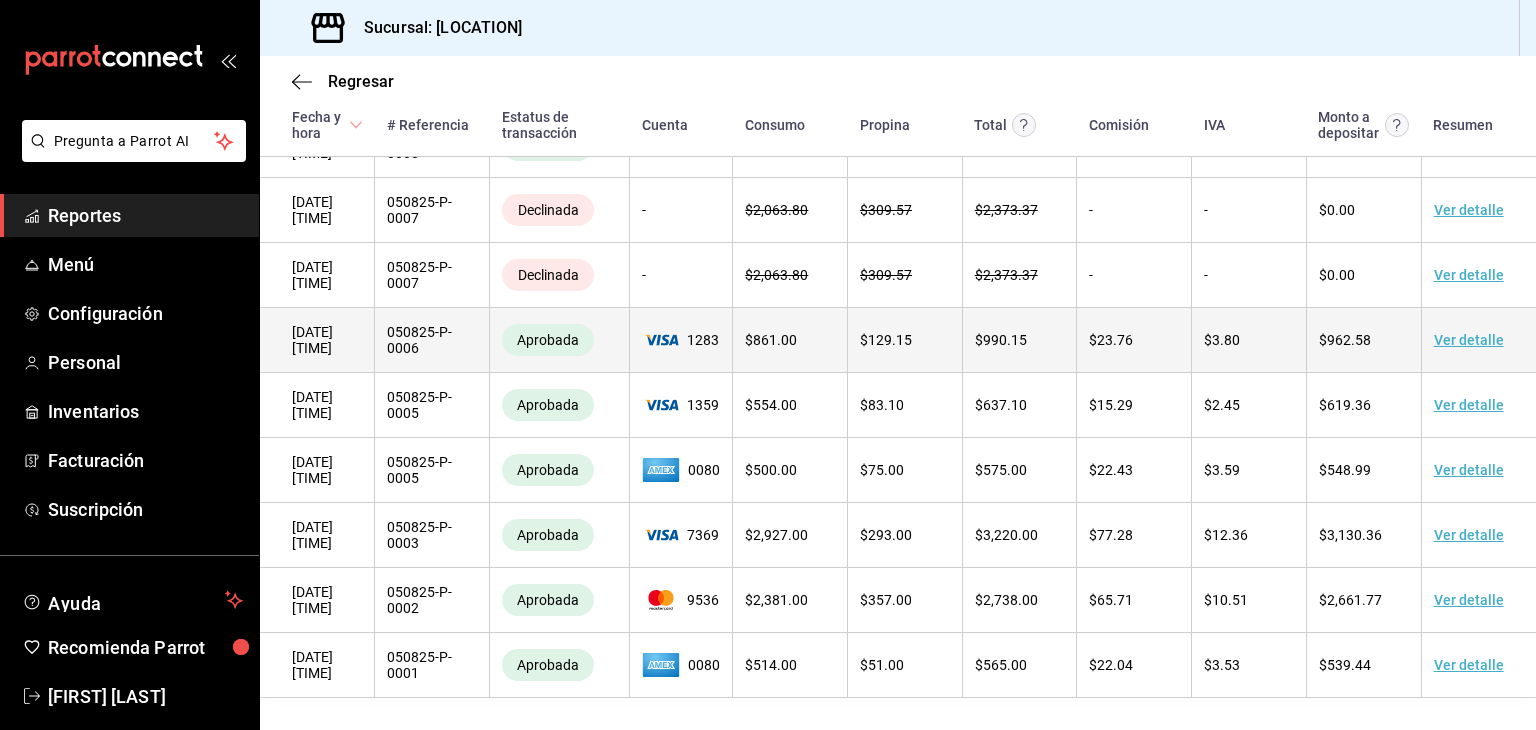 scroll, scrollTop: 0, scrollLeft: 0, axis: both 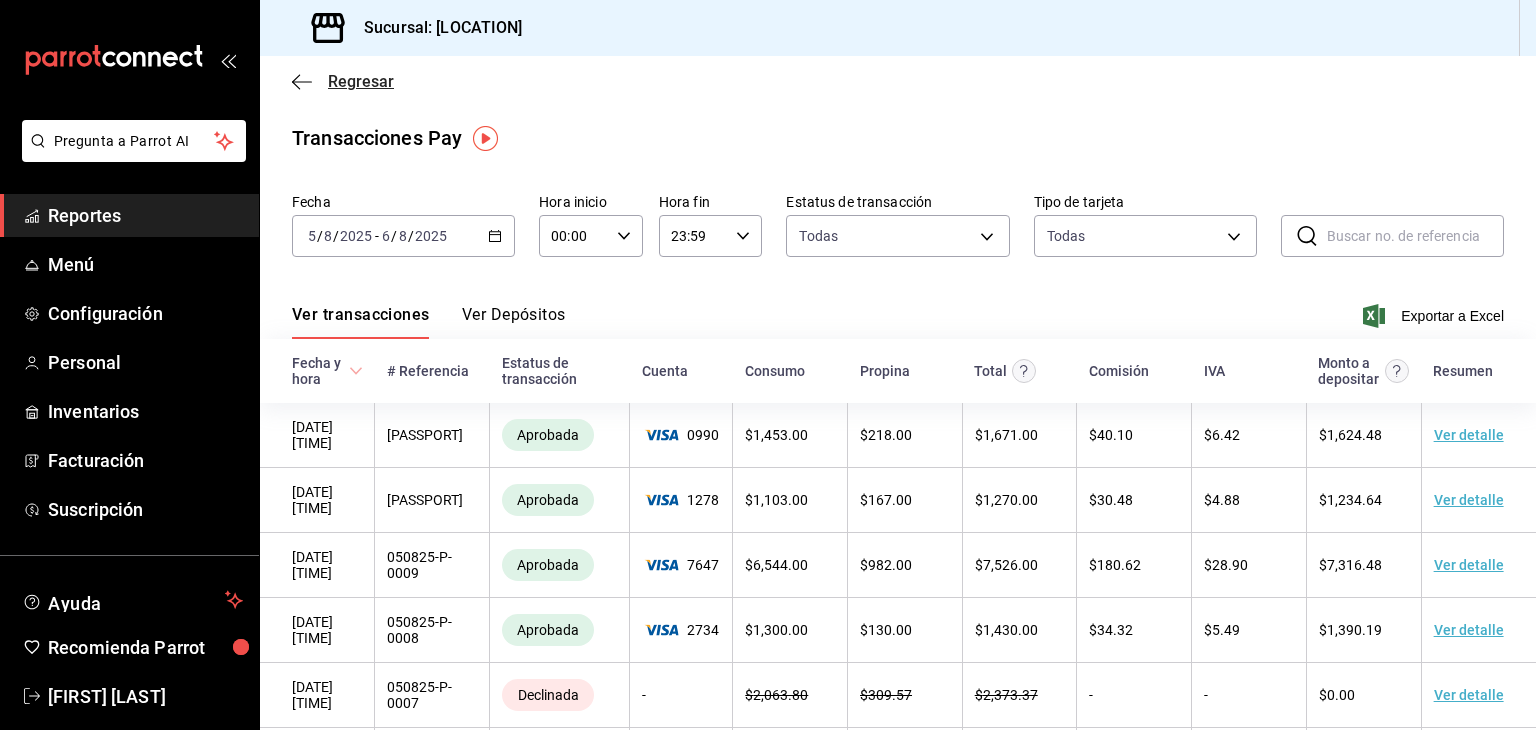 click 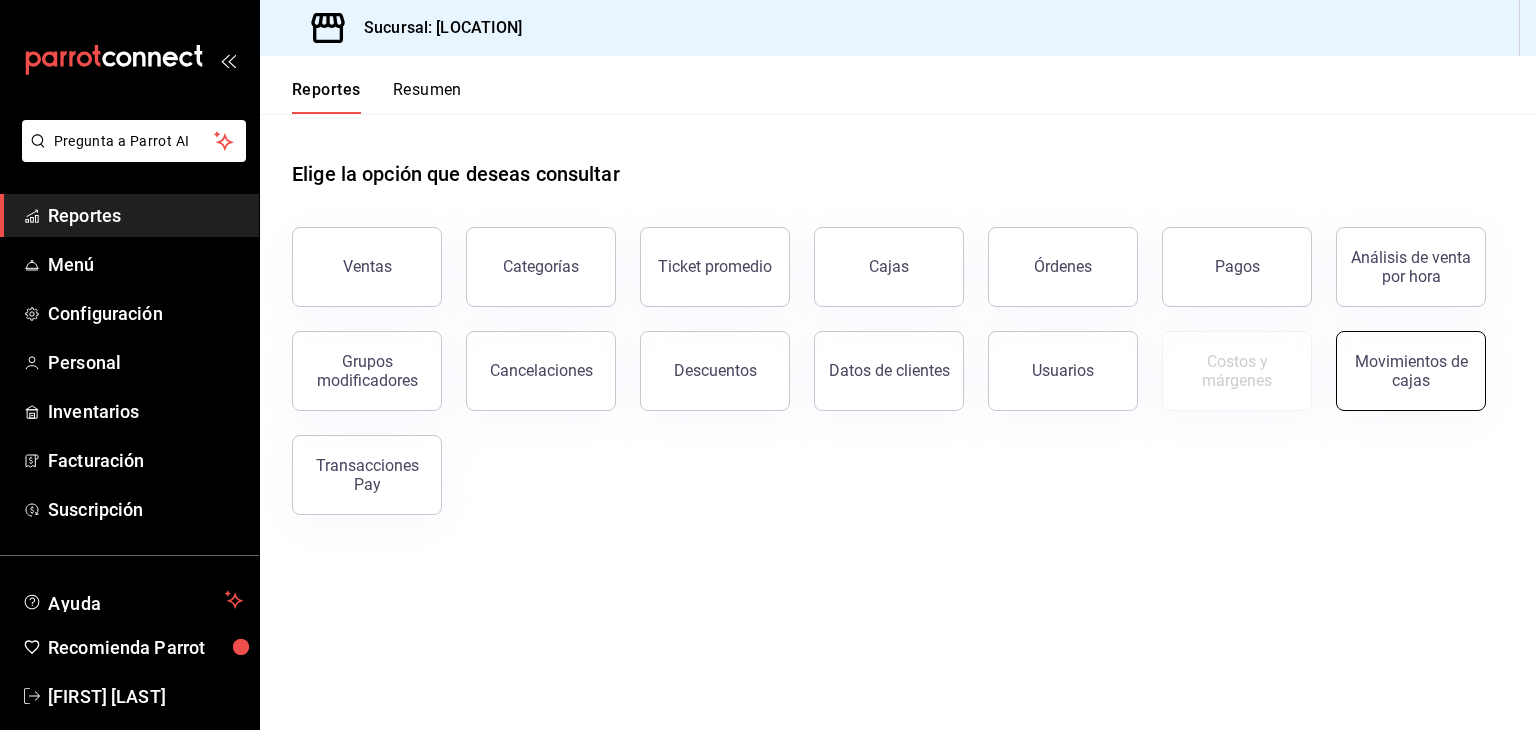 click on "Movimientos de cajas" at bounding box center [1411, 371] 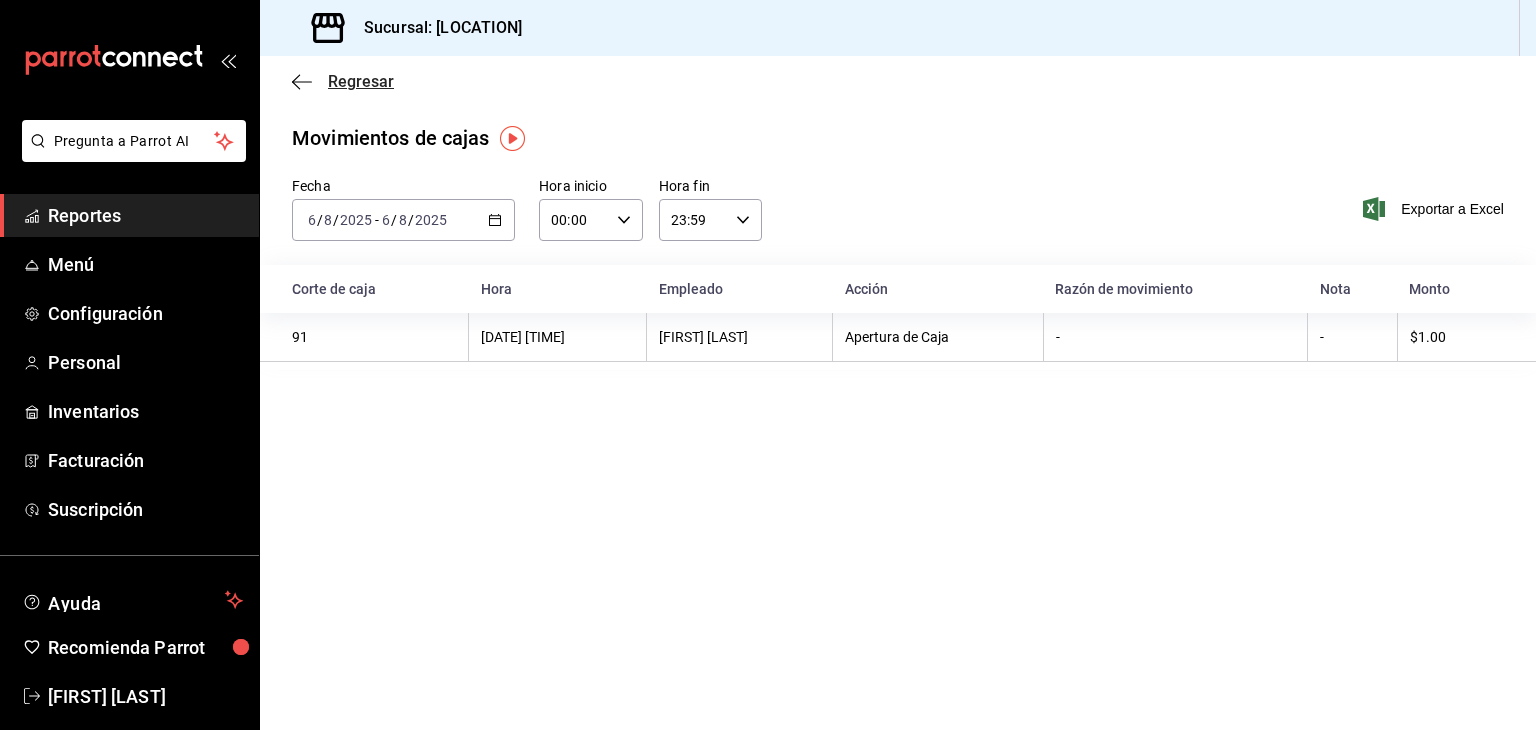 click 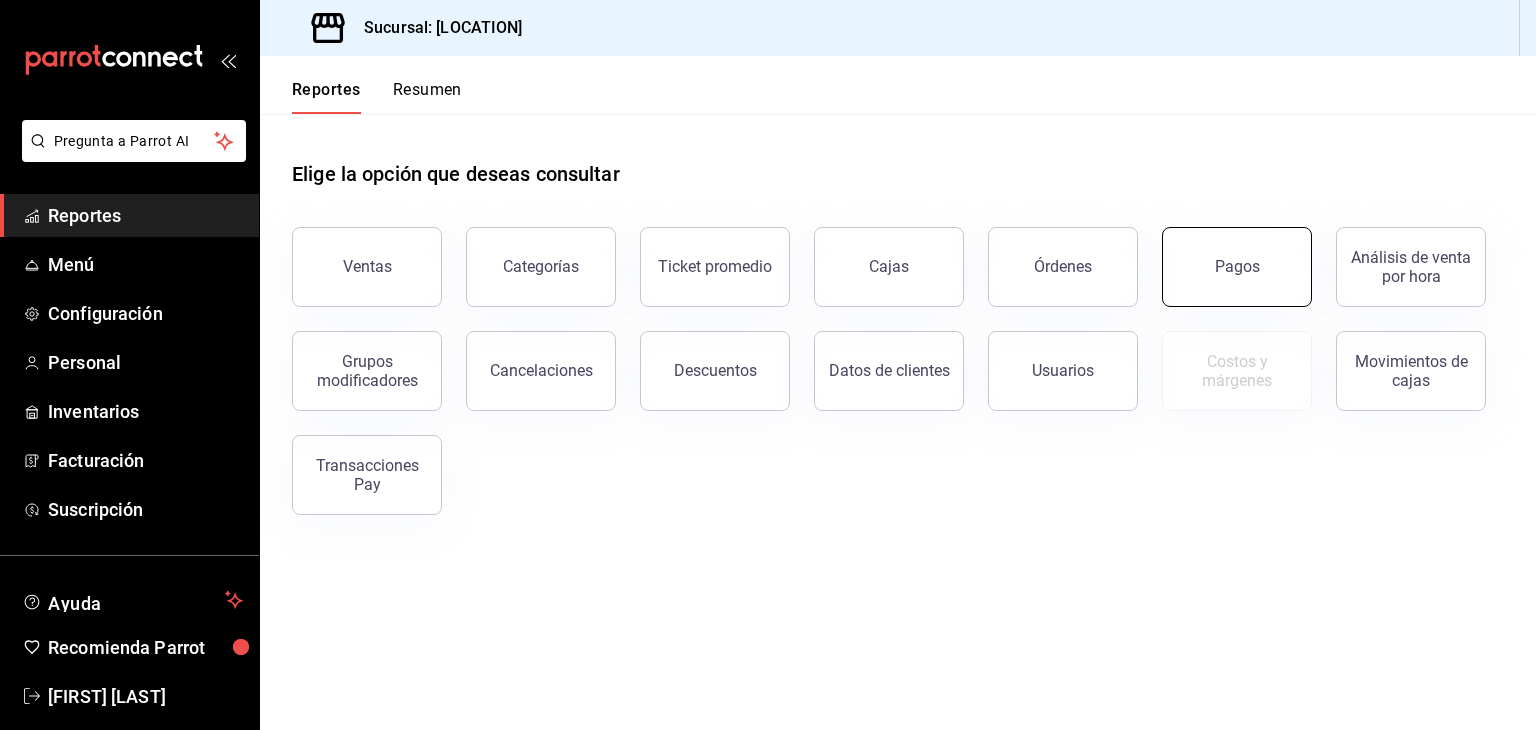 click on "Pagos" at bounding box center (1237, 267) 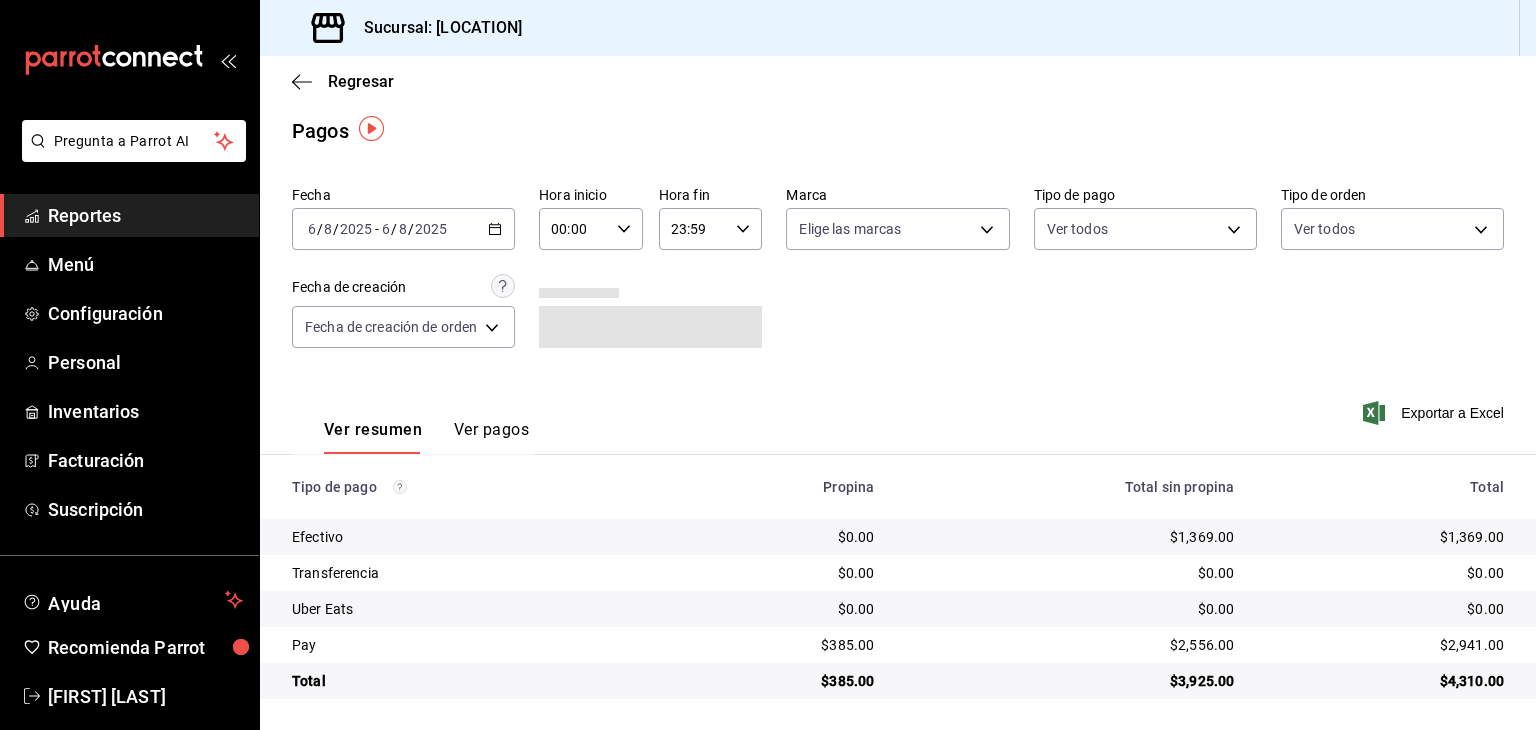 scroll, scrollTop: 9, scrollLeft: 0, axis: vertical 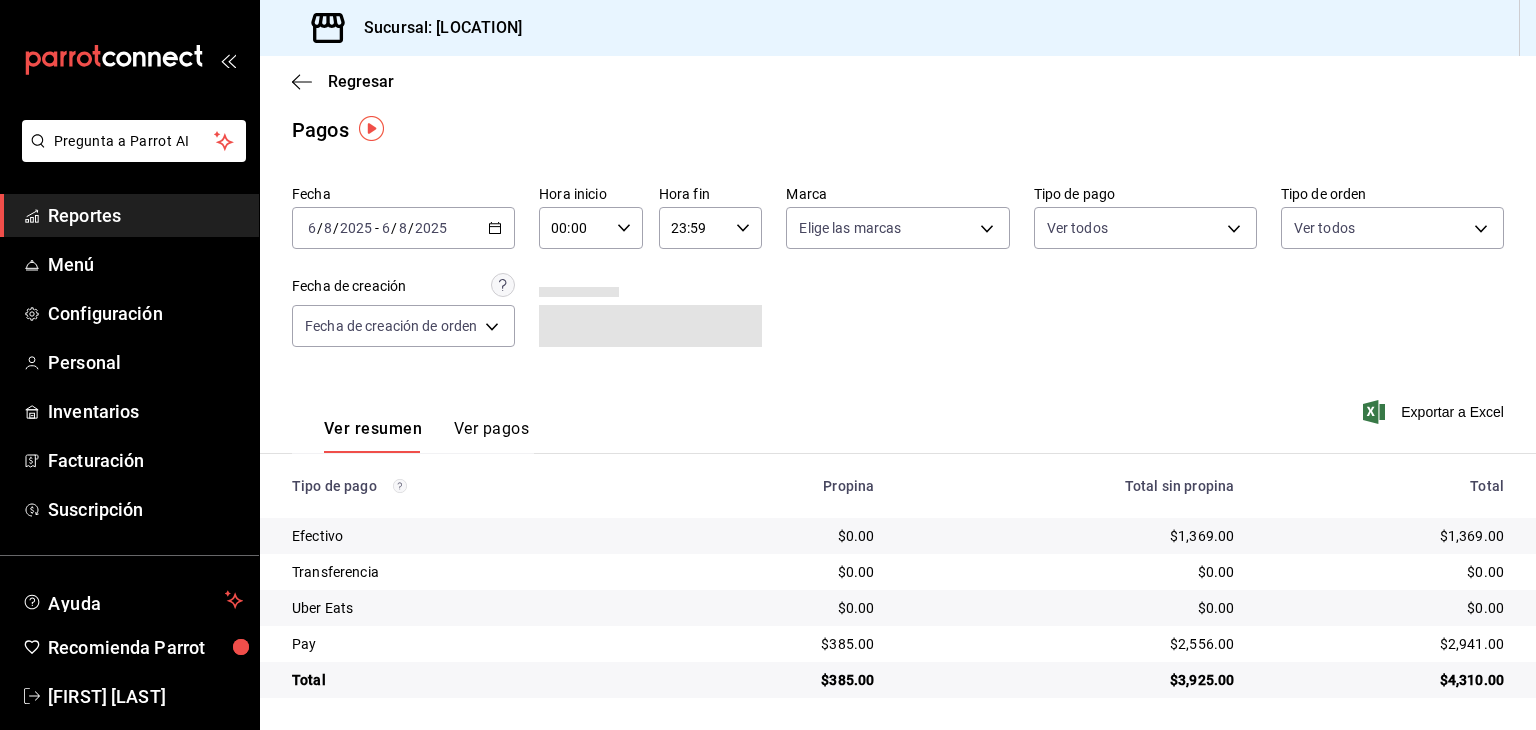 click on "2025-08-06 6 / 8 / 2025 - 2025-08-06 6 / 8 / 2025" at bounding box center (403, 228) 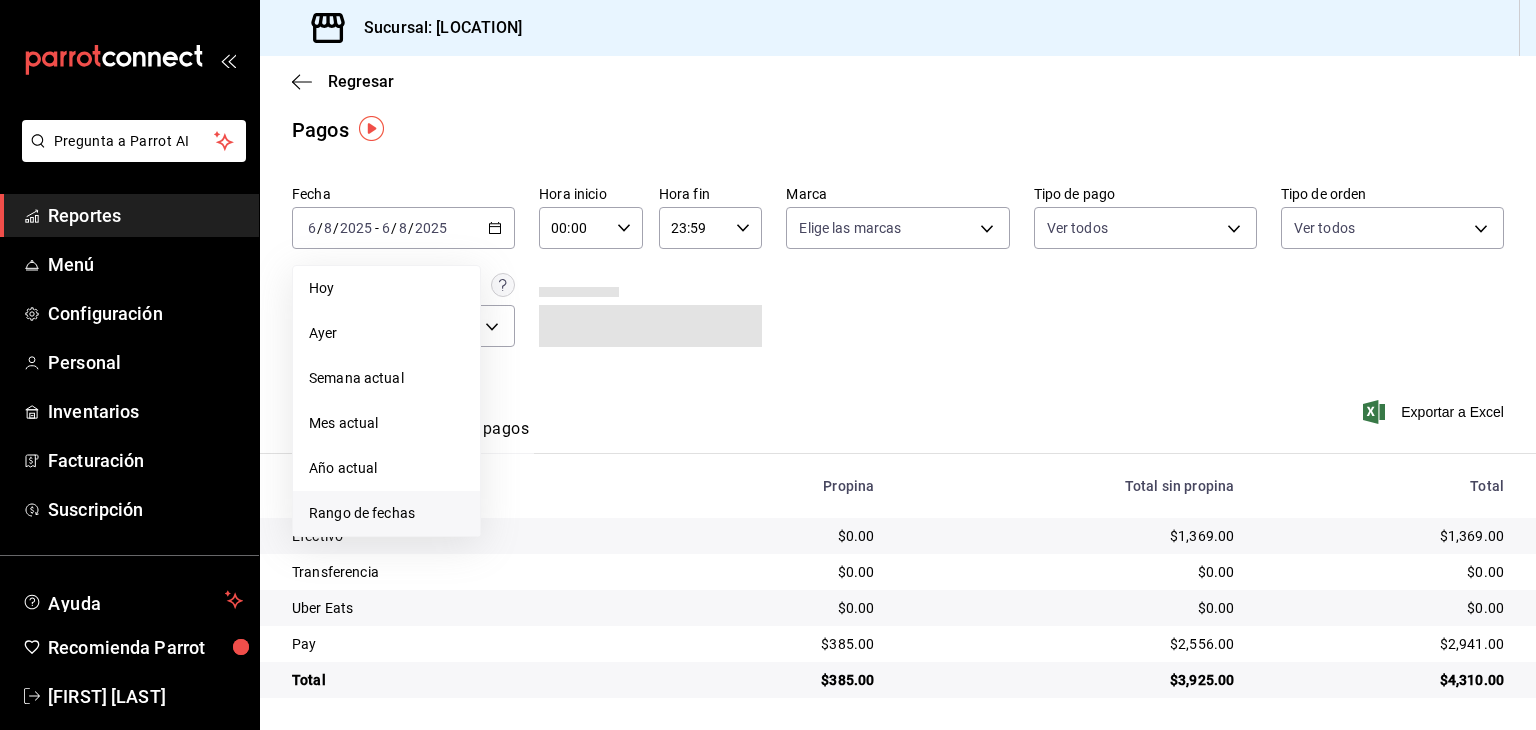 click on "Rango de fechas" at bounding box center (386, 513) 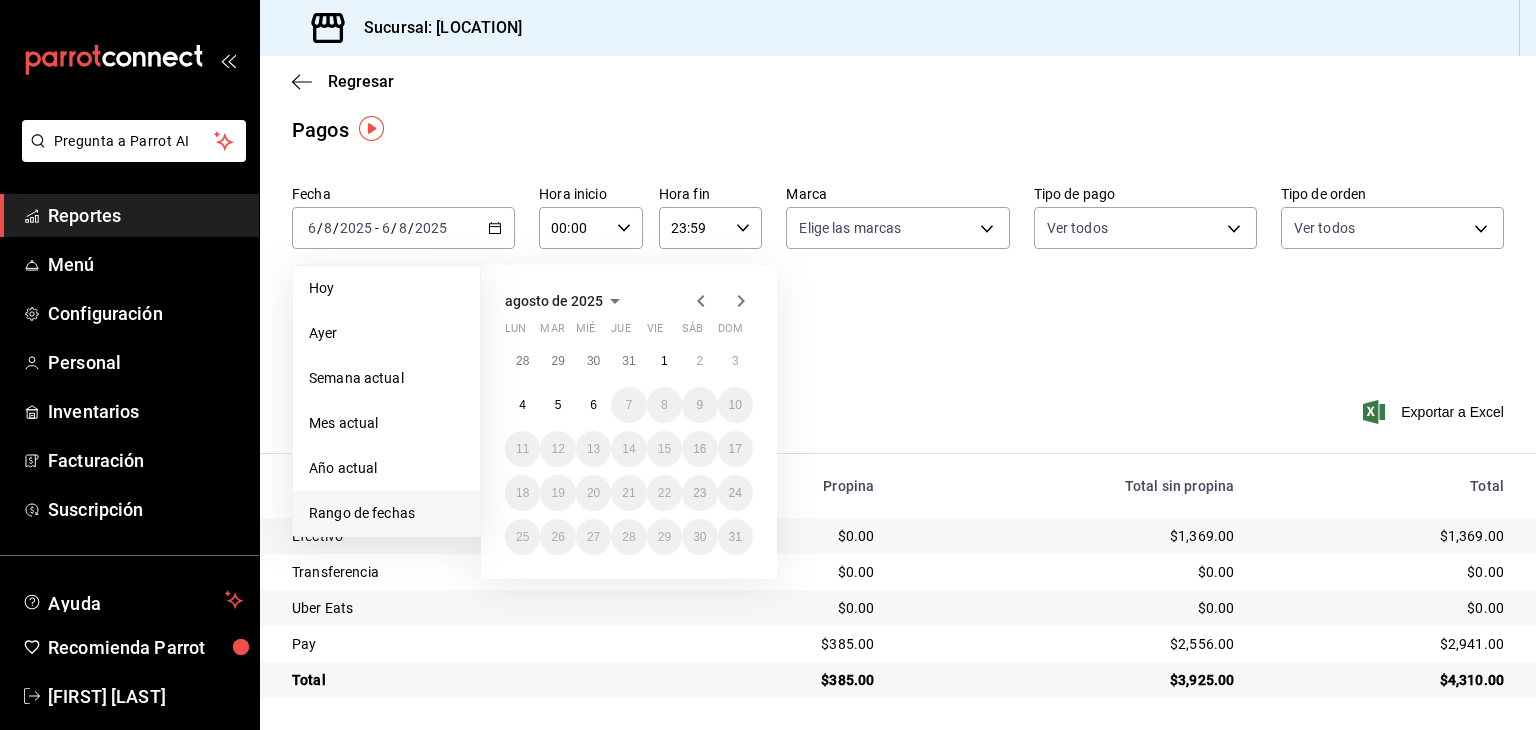 click 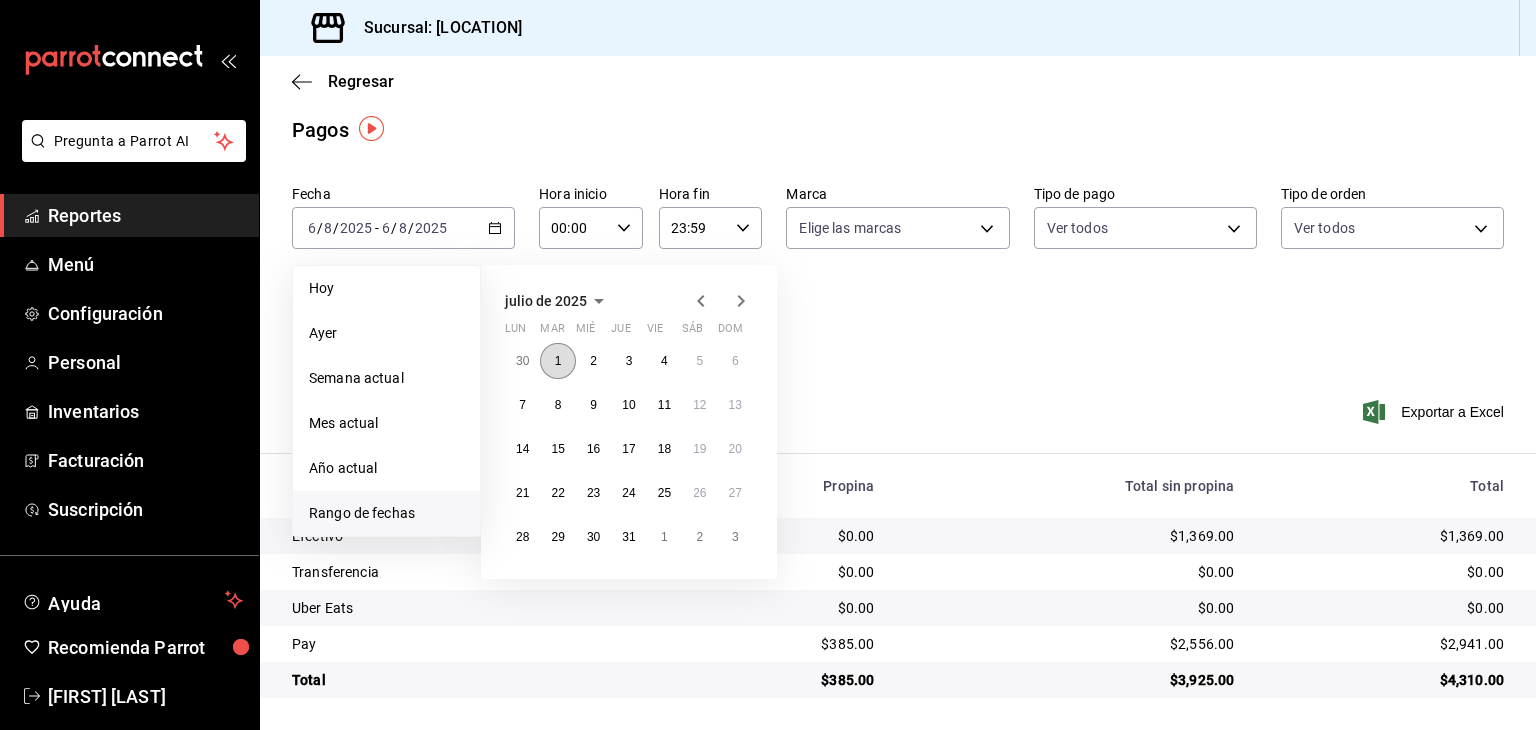 click on "1" at bounding box center (557, 361) 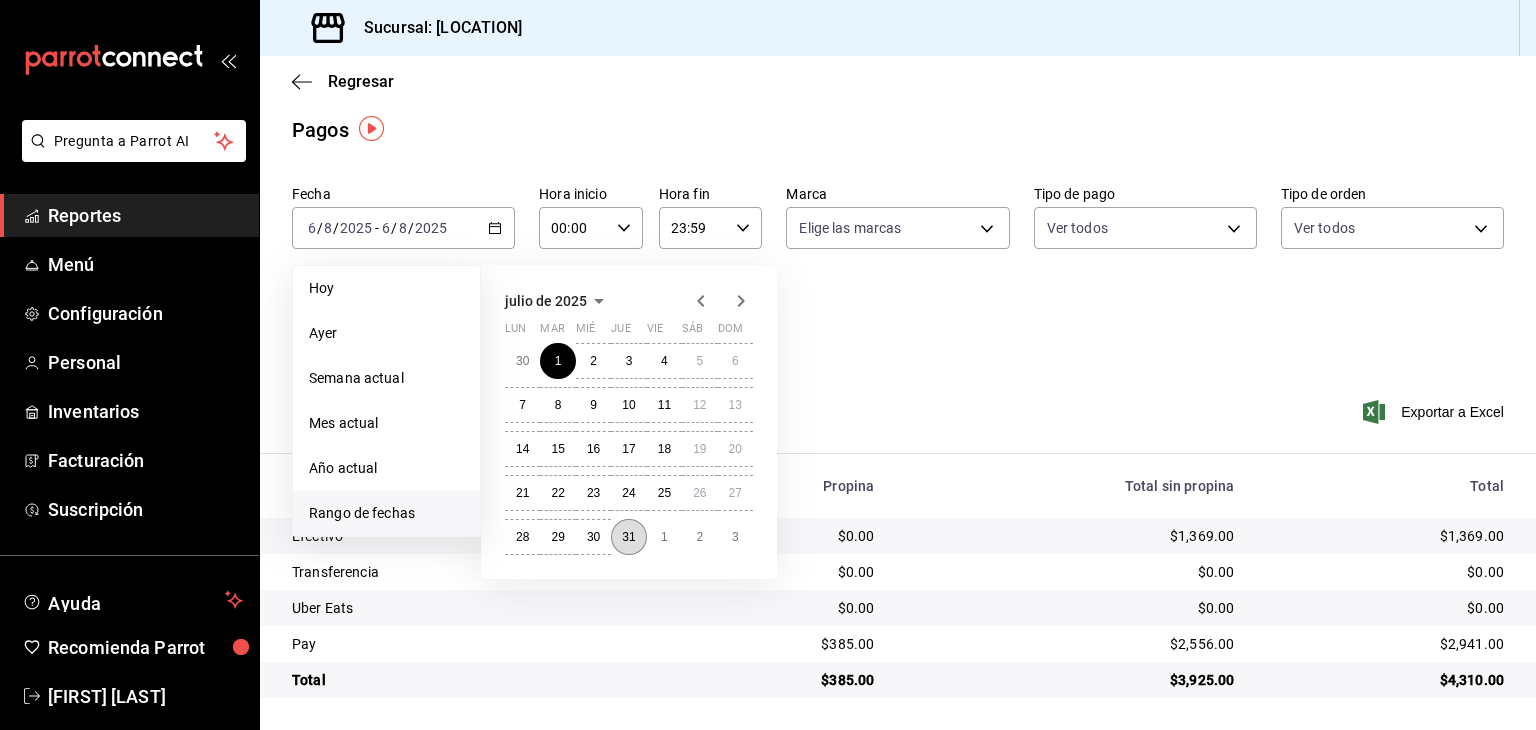 click on "31" at bounding box center [628, 537] 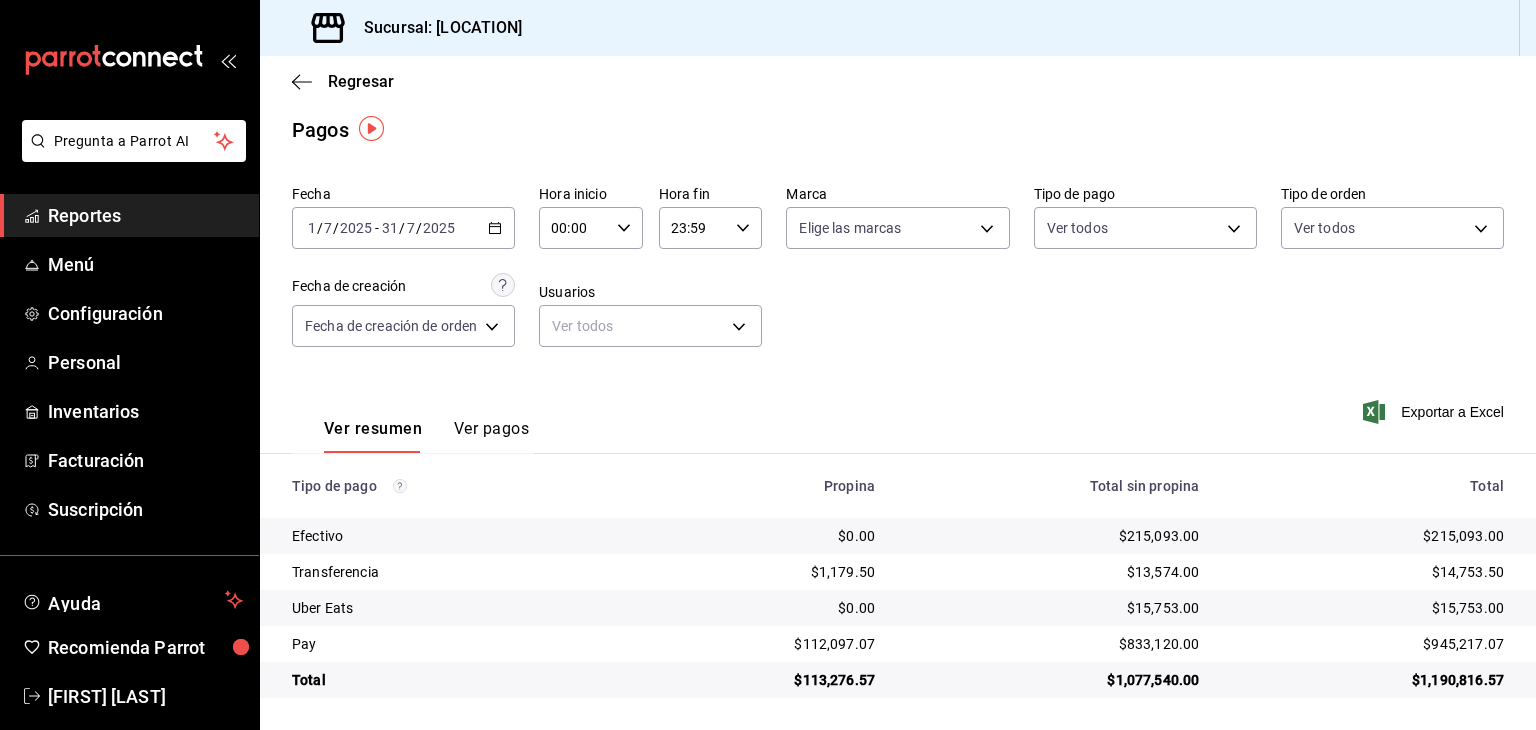 click on "Ver resumen Ver pagos" at bounding box center [410, 424] 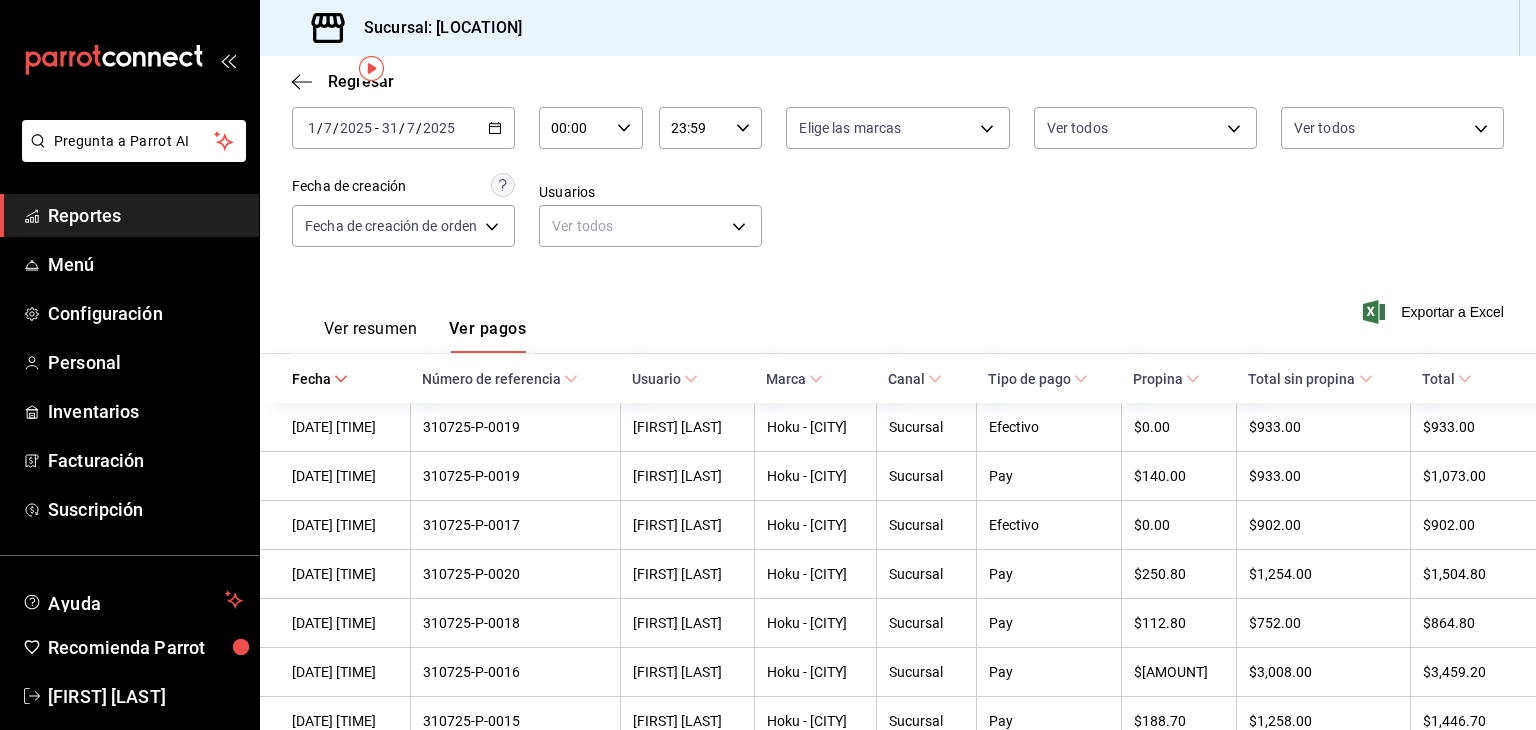 scroll, scrollTop: 209, scrollLeft: 0, axis: vertical 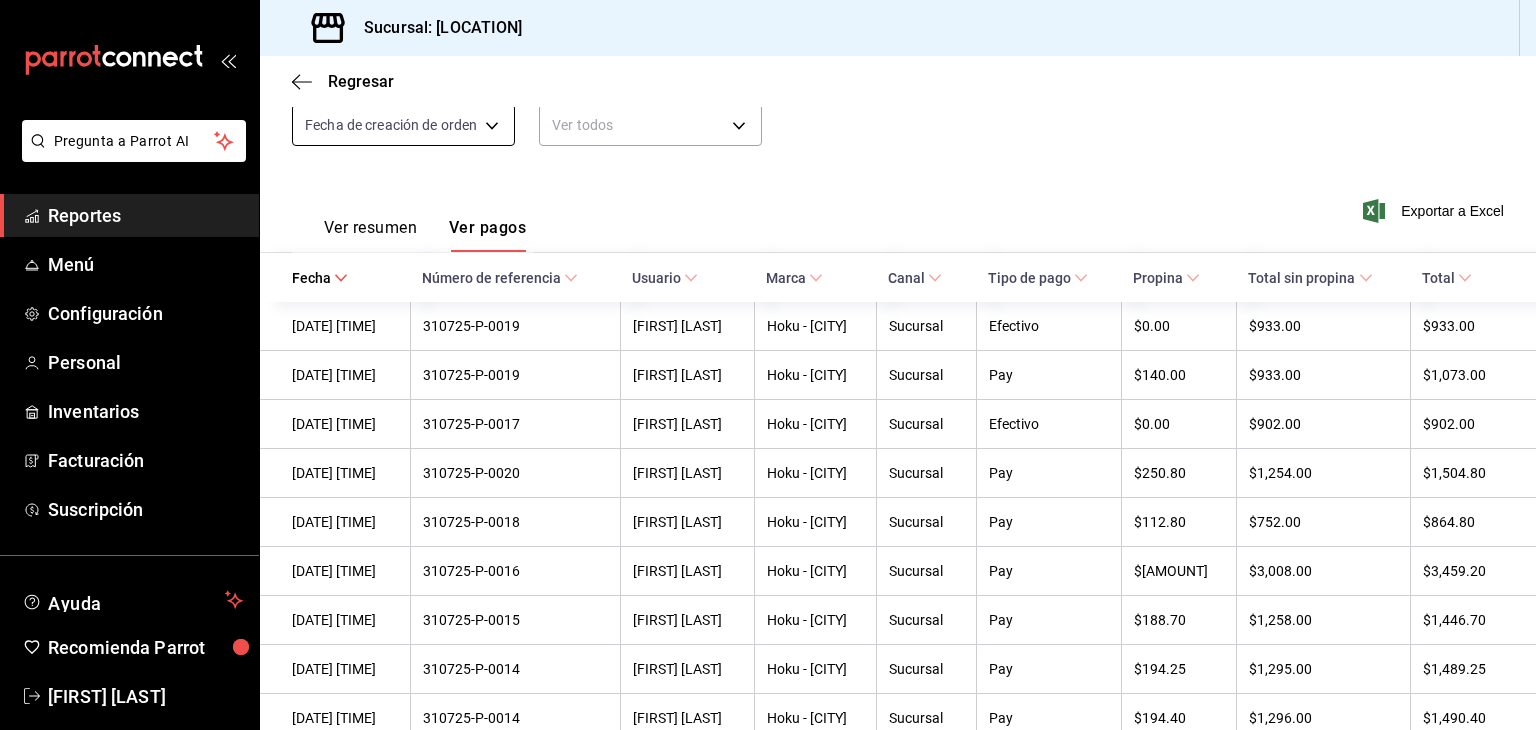 drag, startPoint x: 349, startPoint y: 221, endPoint x: 360, endPoint y: 214, distance: 13.038404 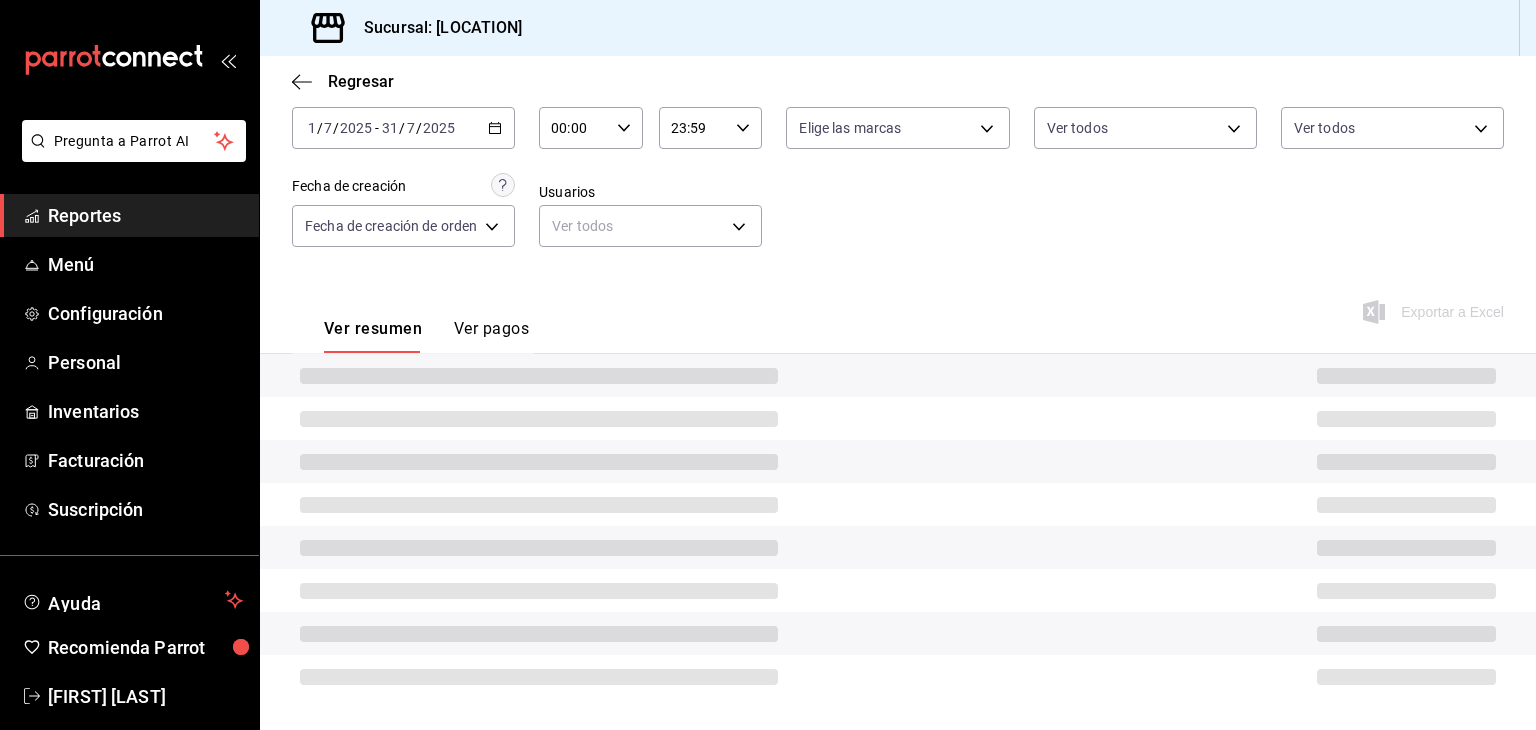 scroll, scrollTop: 9, scrollLeft: 0, axis: vertical 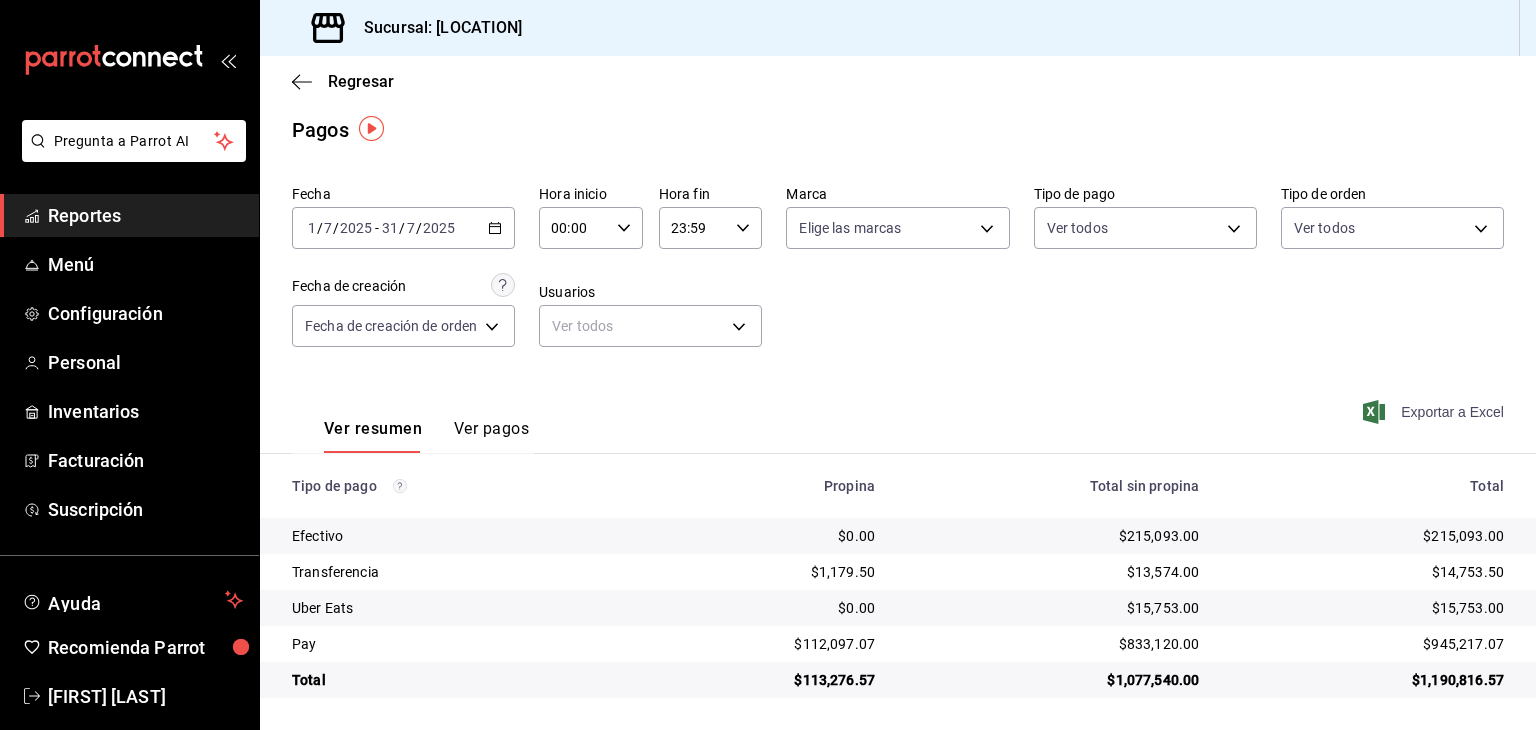 click on "Exportar a Excel" at bounding box center [1435, 412] 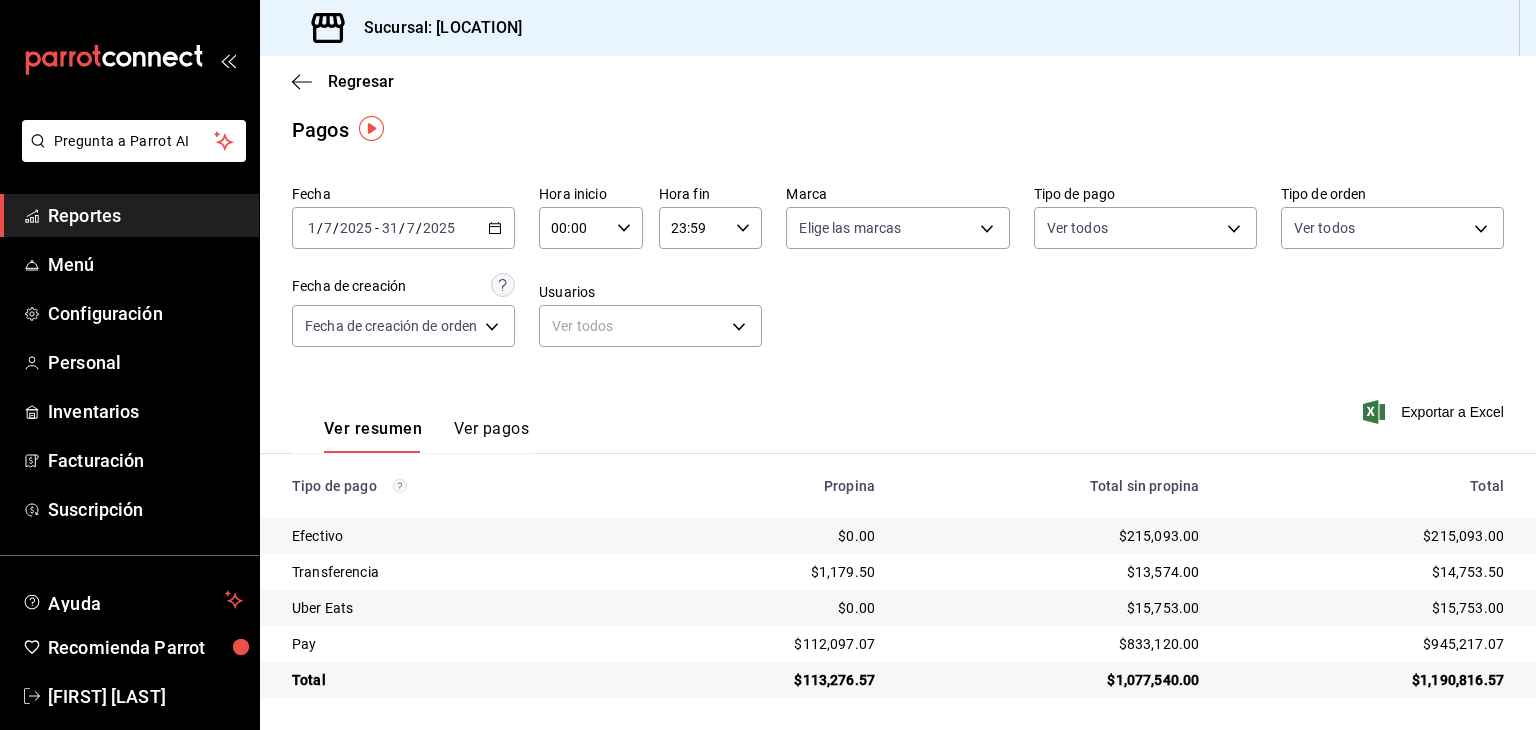 click on "Regresar" at bounding box center (898, 81) 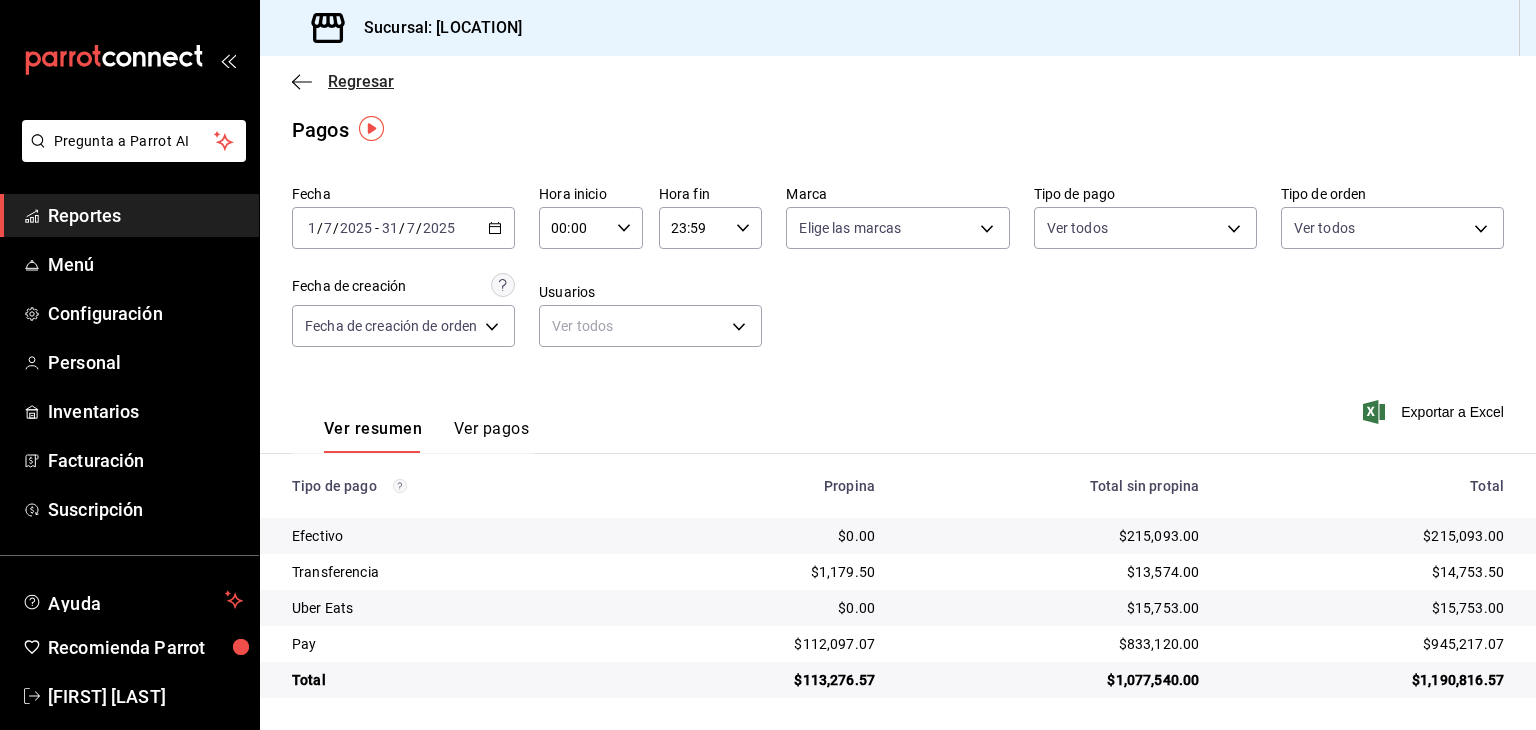 click 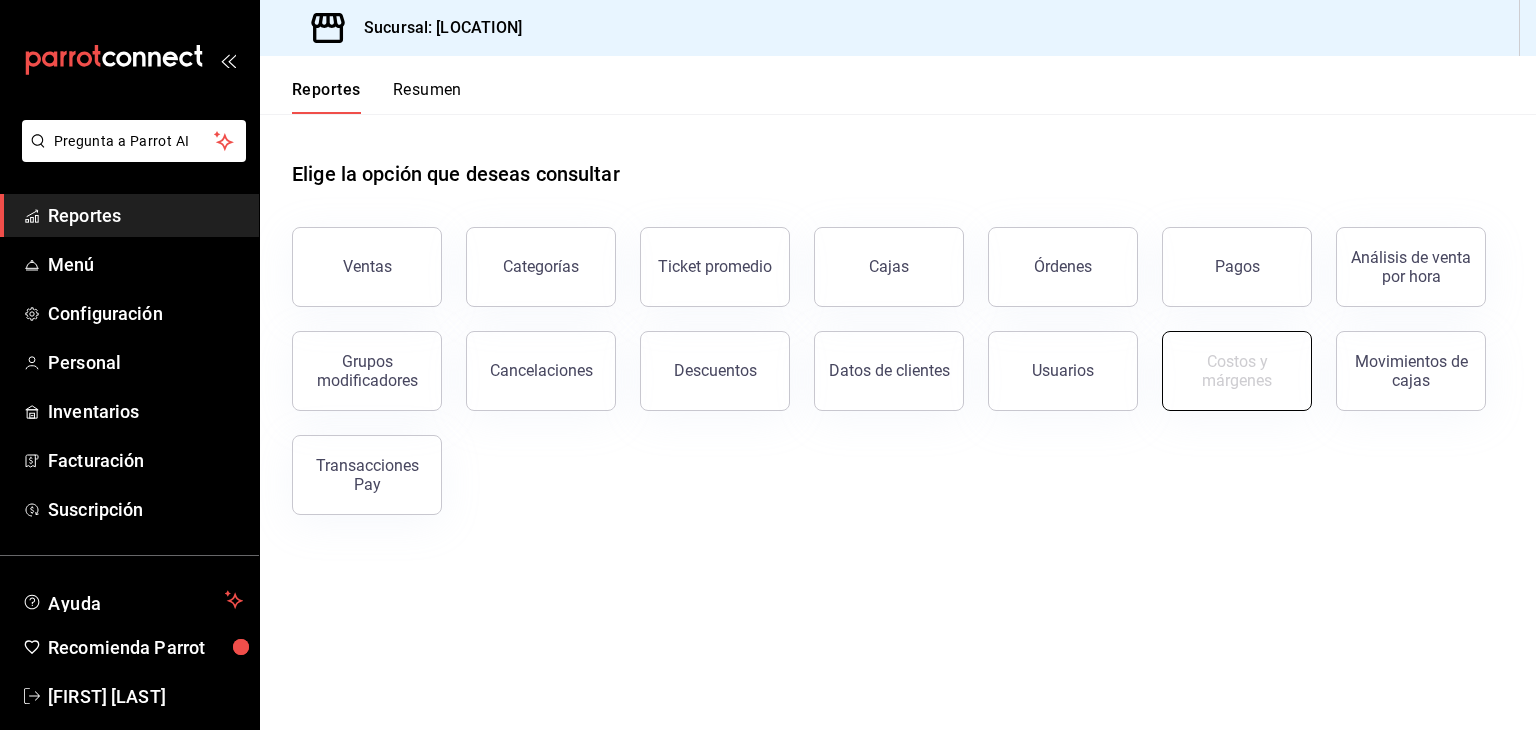 click on "Costos y márgenes" at bounding box center (1237, 371) 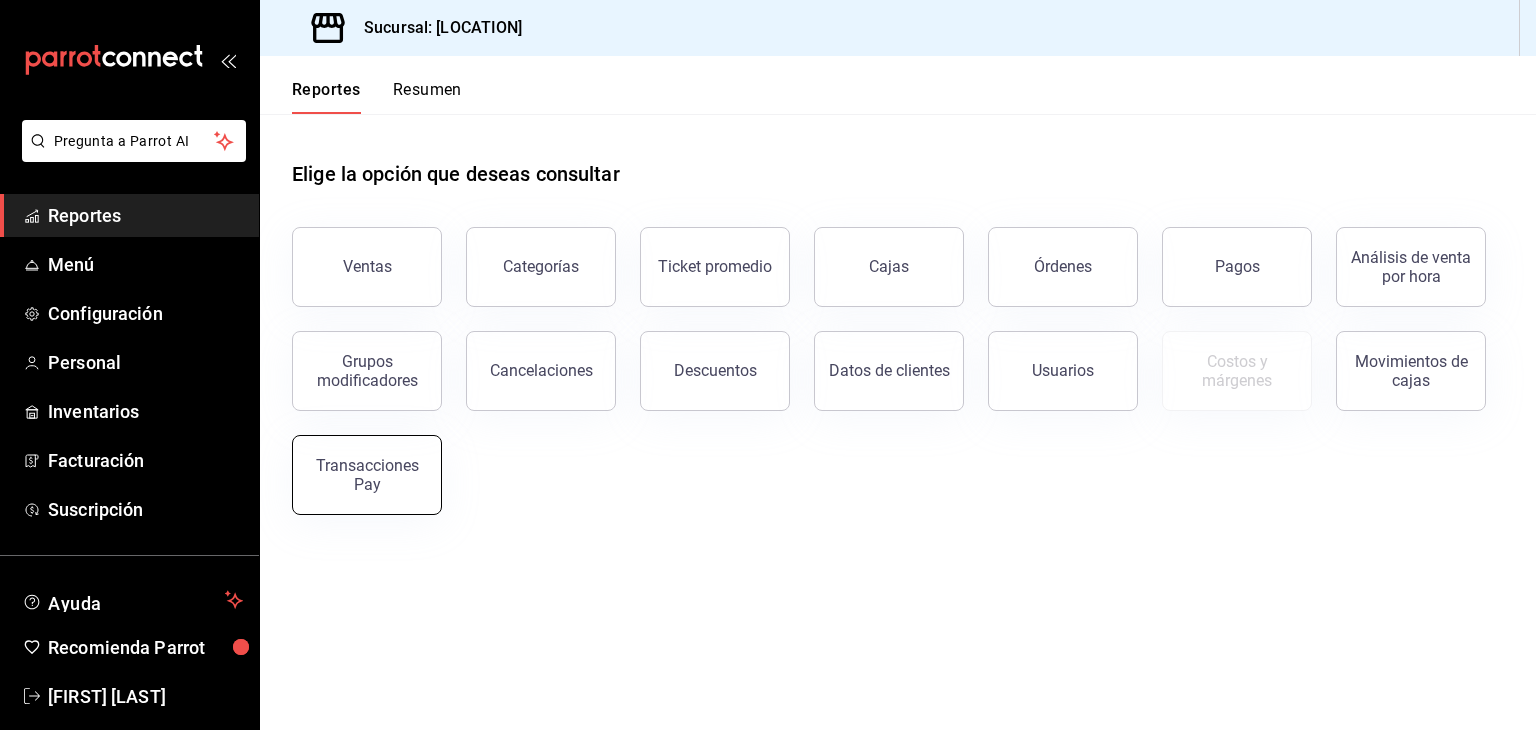 click on "Transacciones Pay" at bounding box center (367, 475) 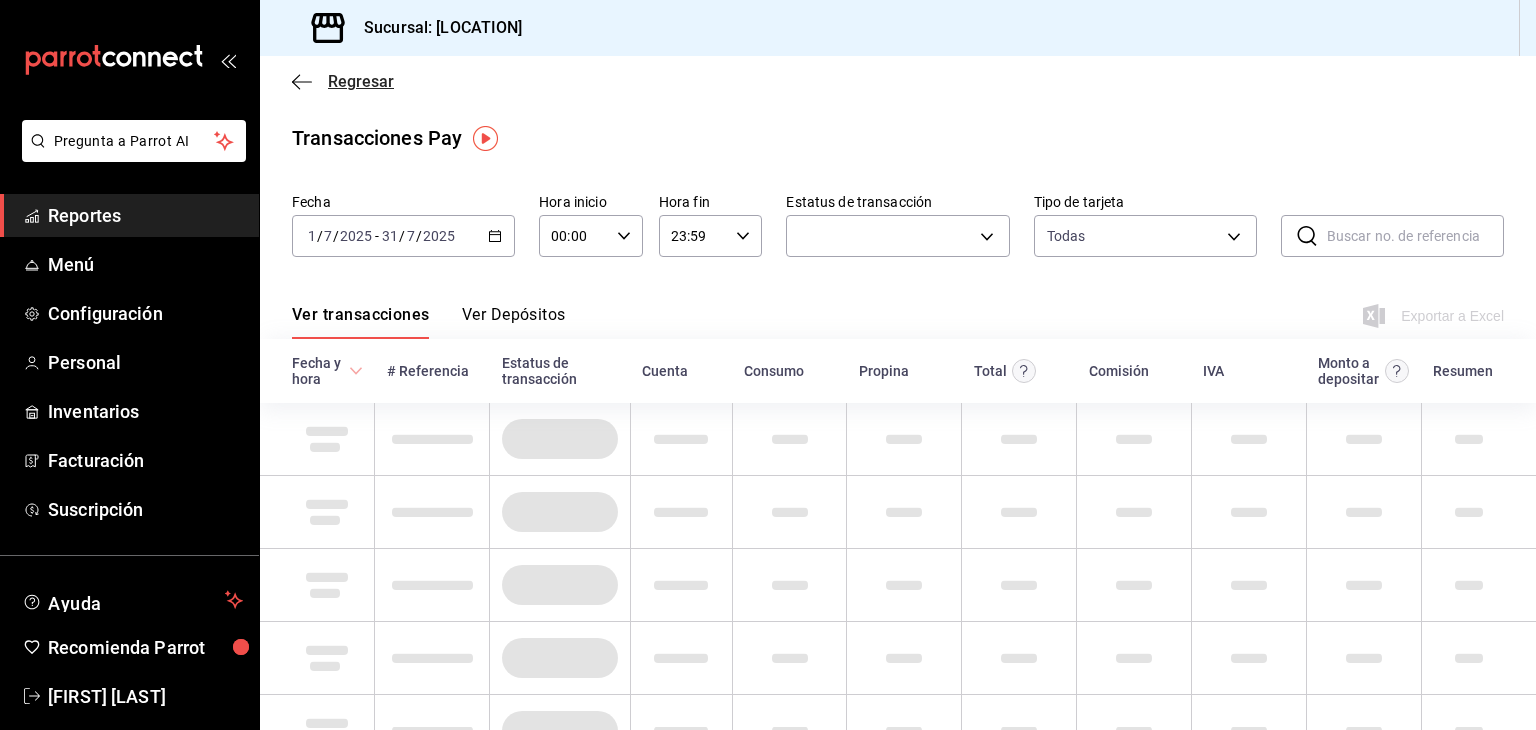 click 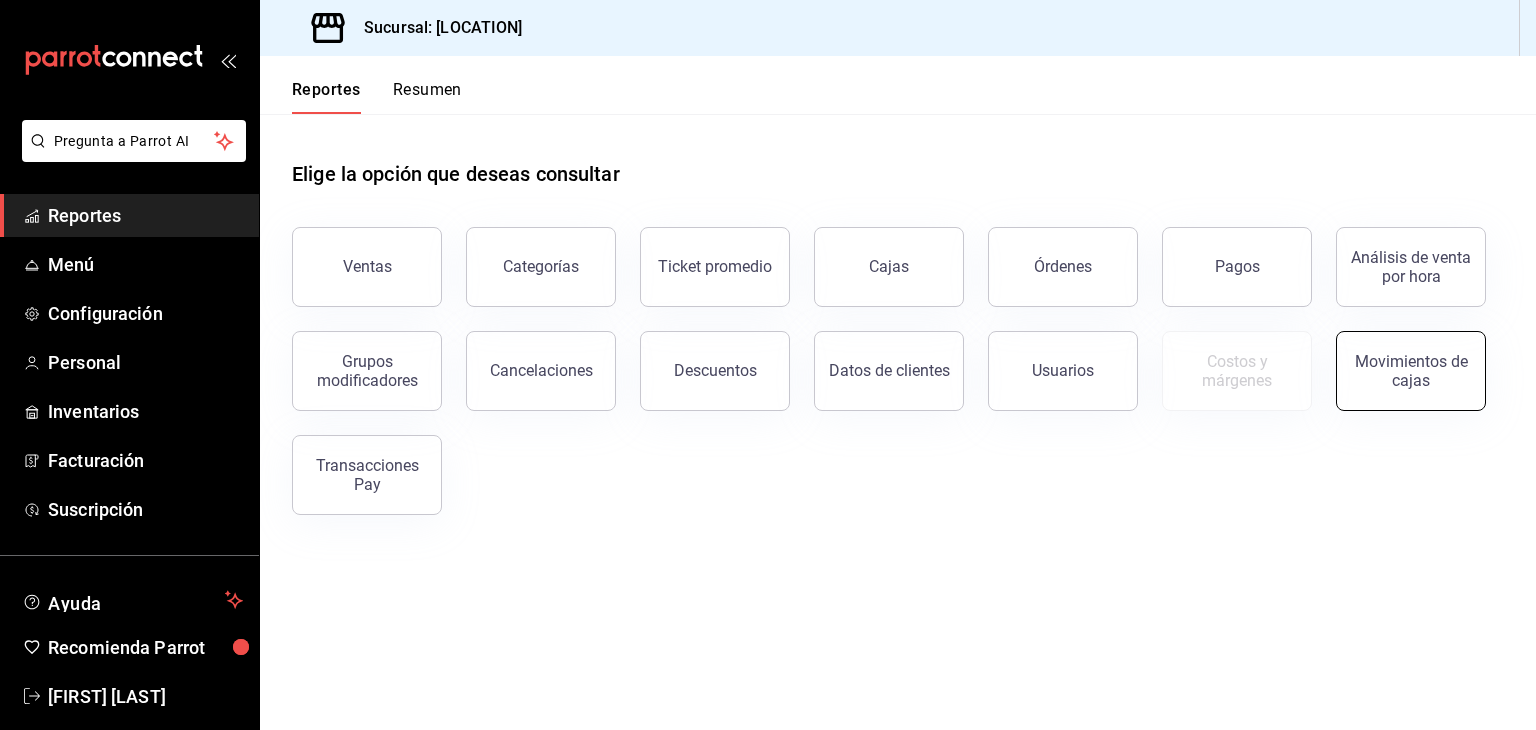 click on "Movimientos de cajas" at bounding box center [1411, 371] 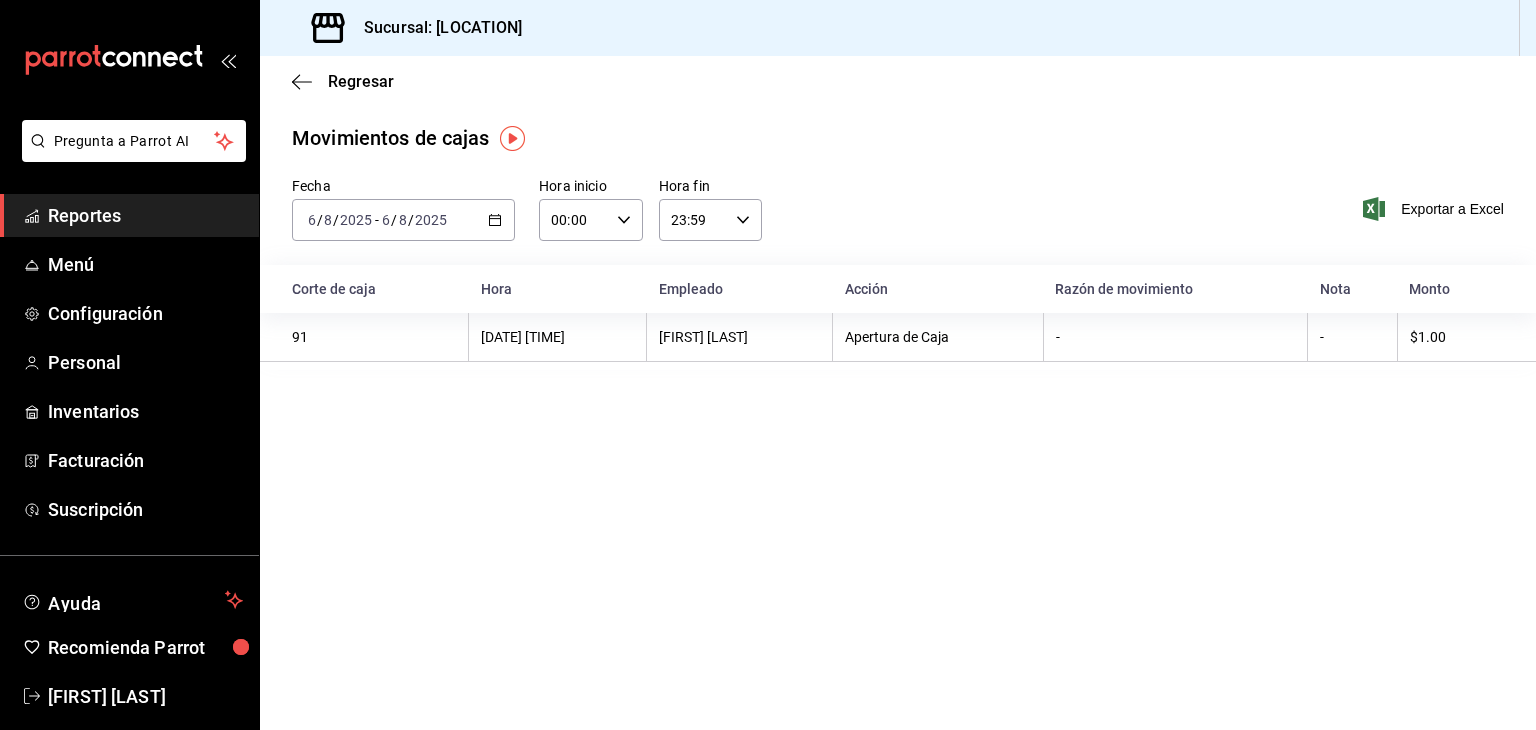 click 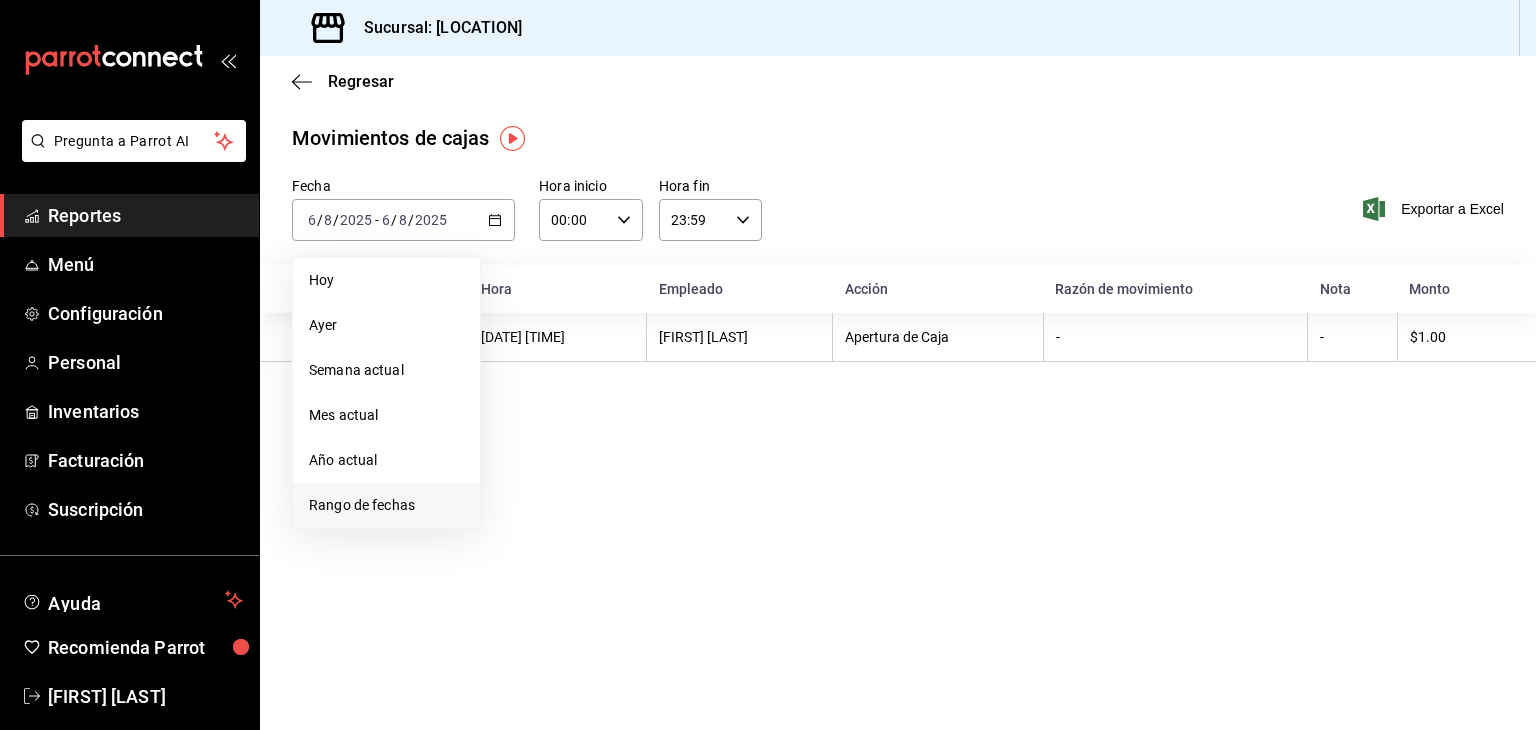 click on "Rango de fechas" at bounding box center [386, 505] 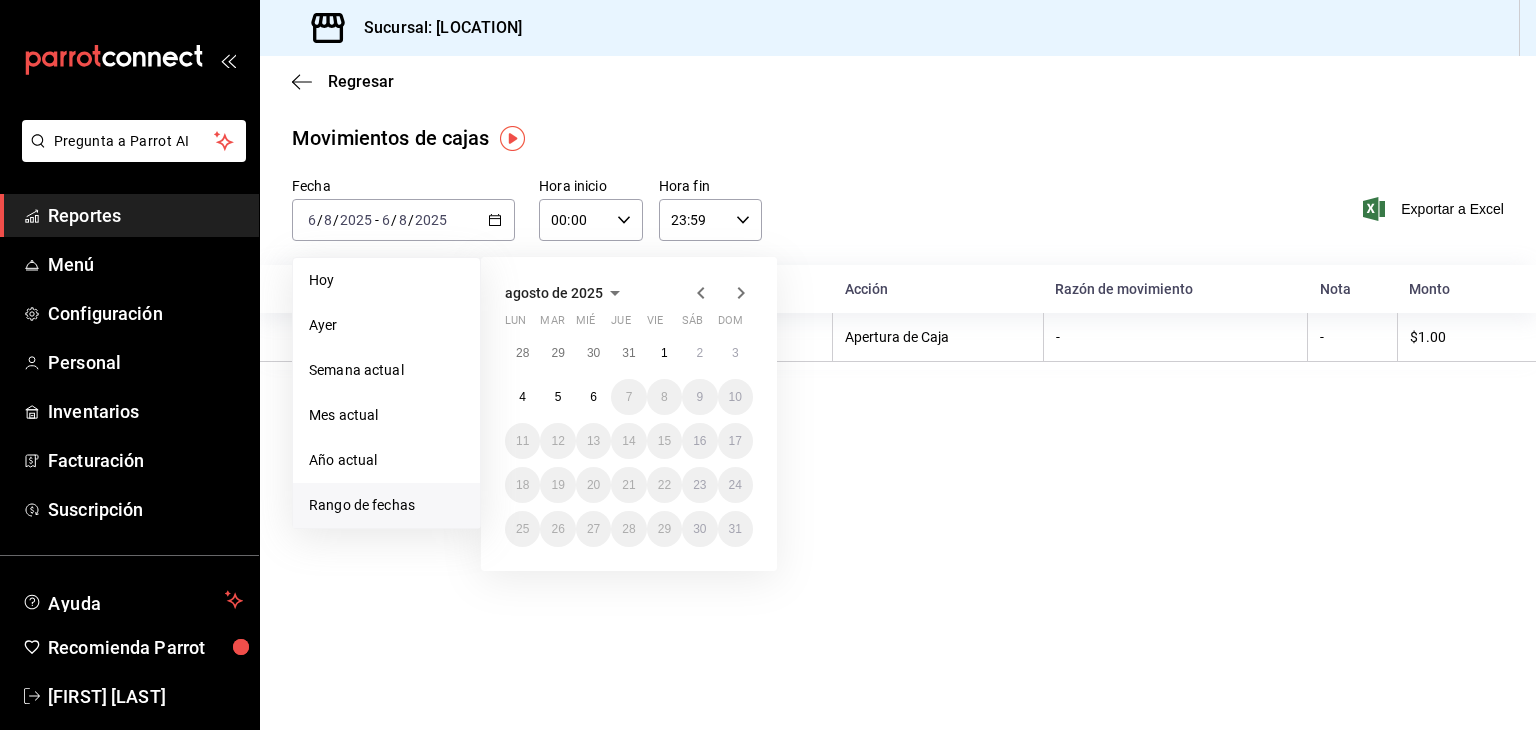 click 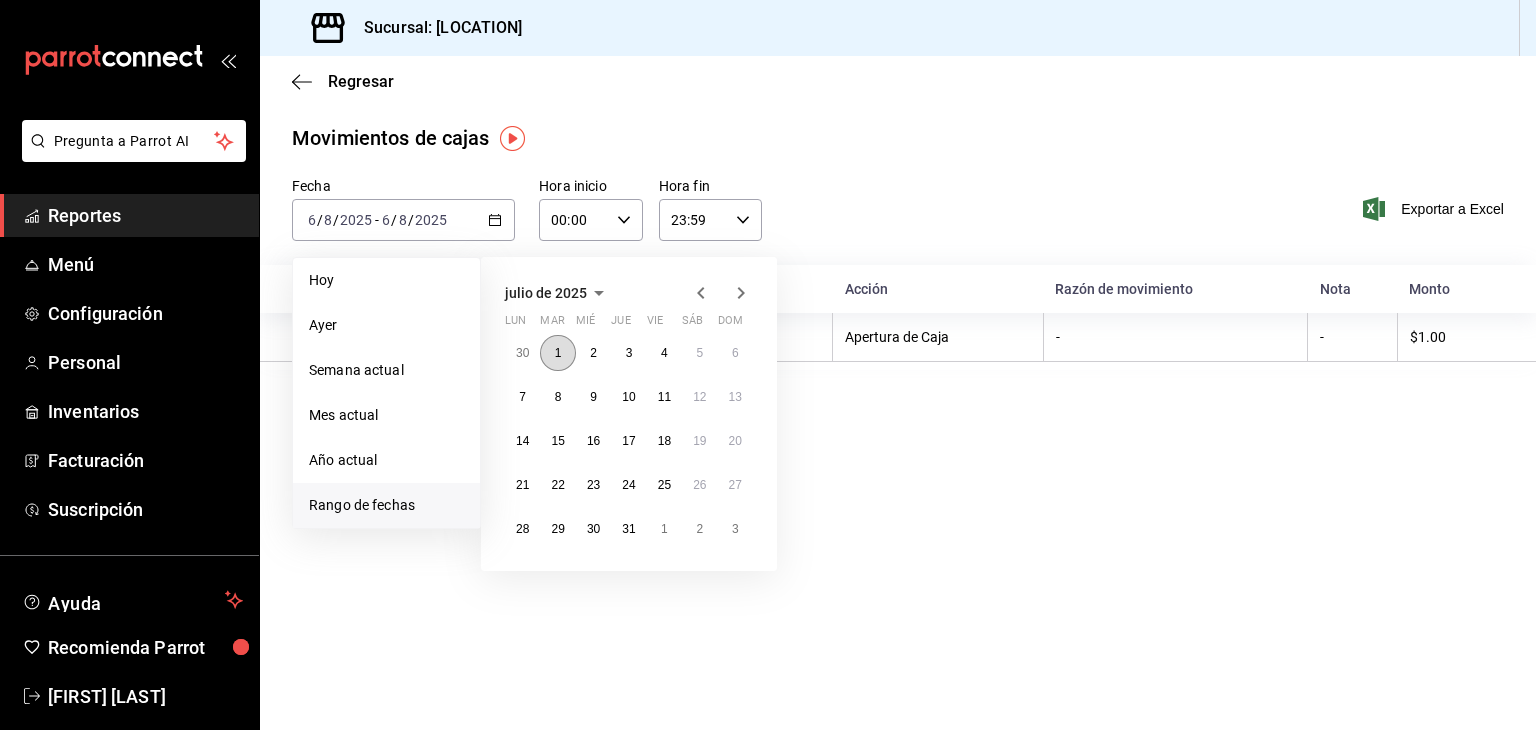 click on "1" at bounding box center (557, 353) 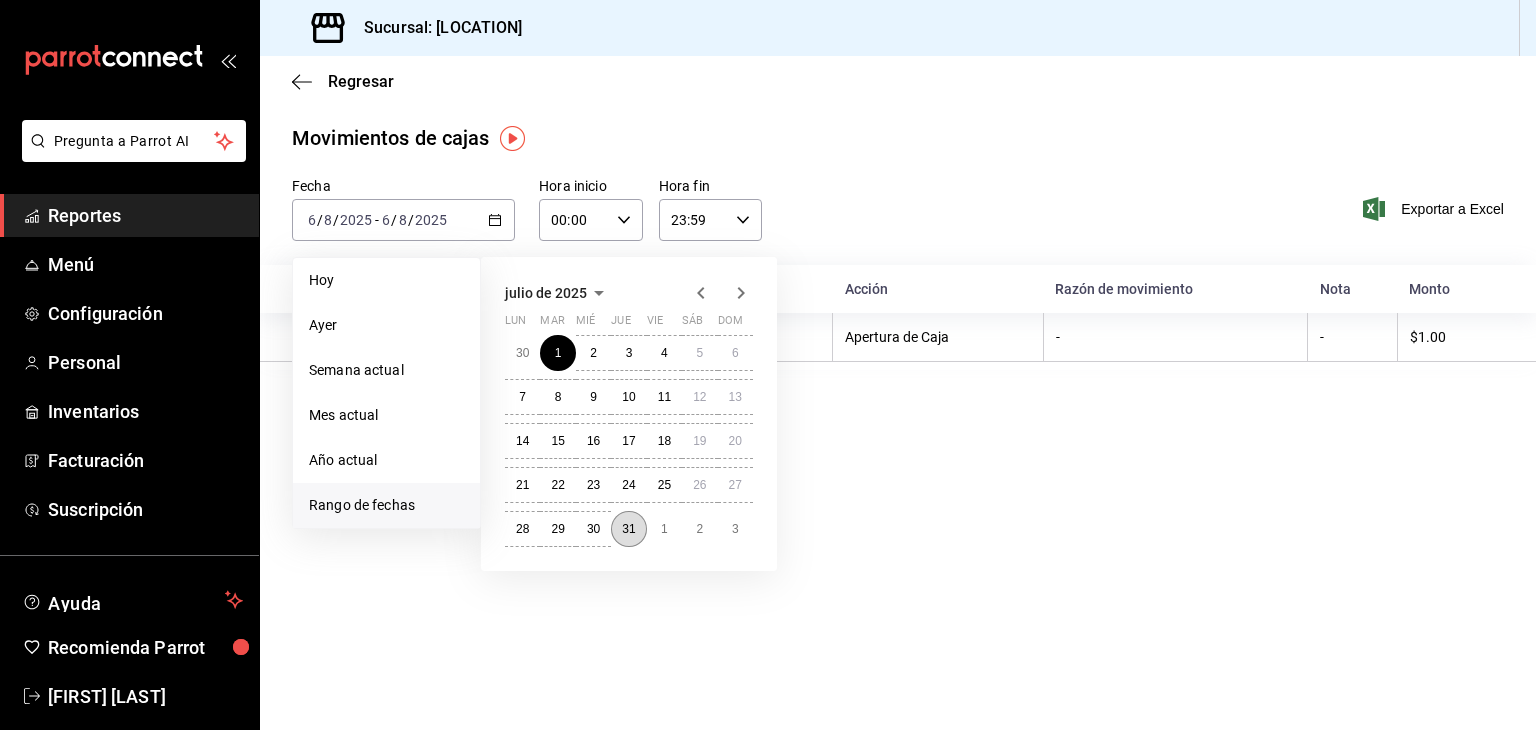 click on "31" at bounding box center (628, 529) 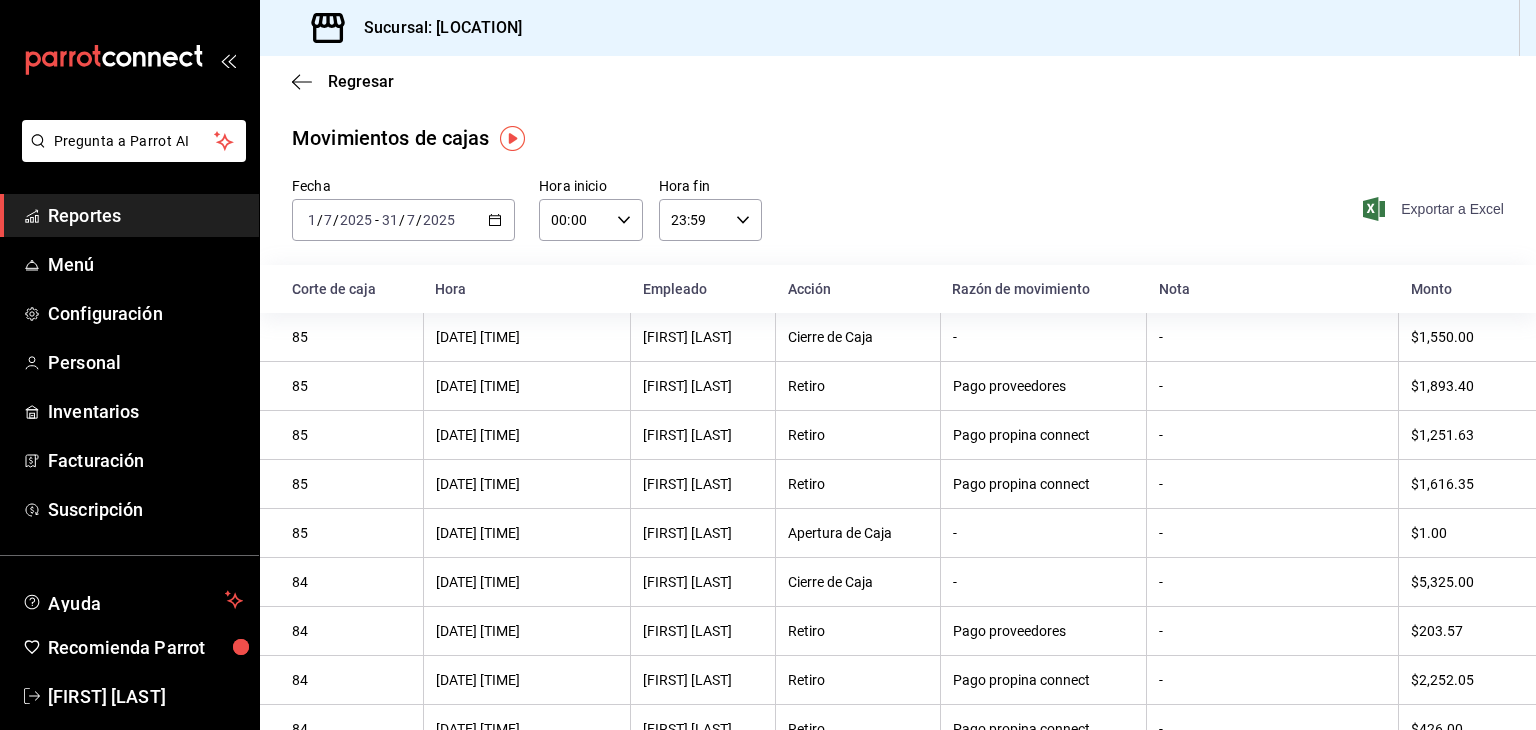 click on "Exportar a Excel" at bounding box center [1435, 209] 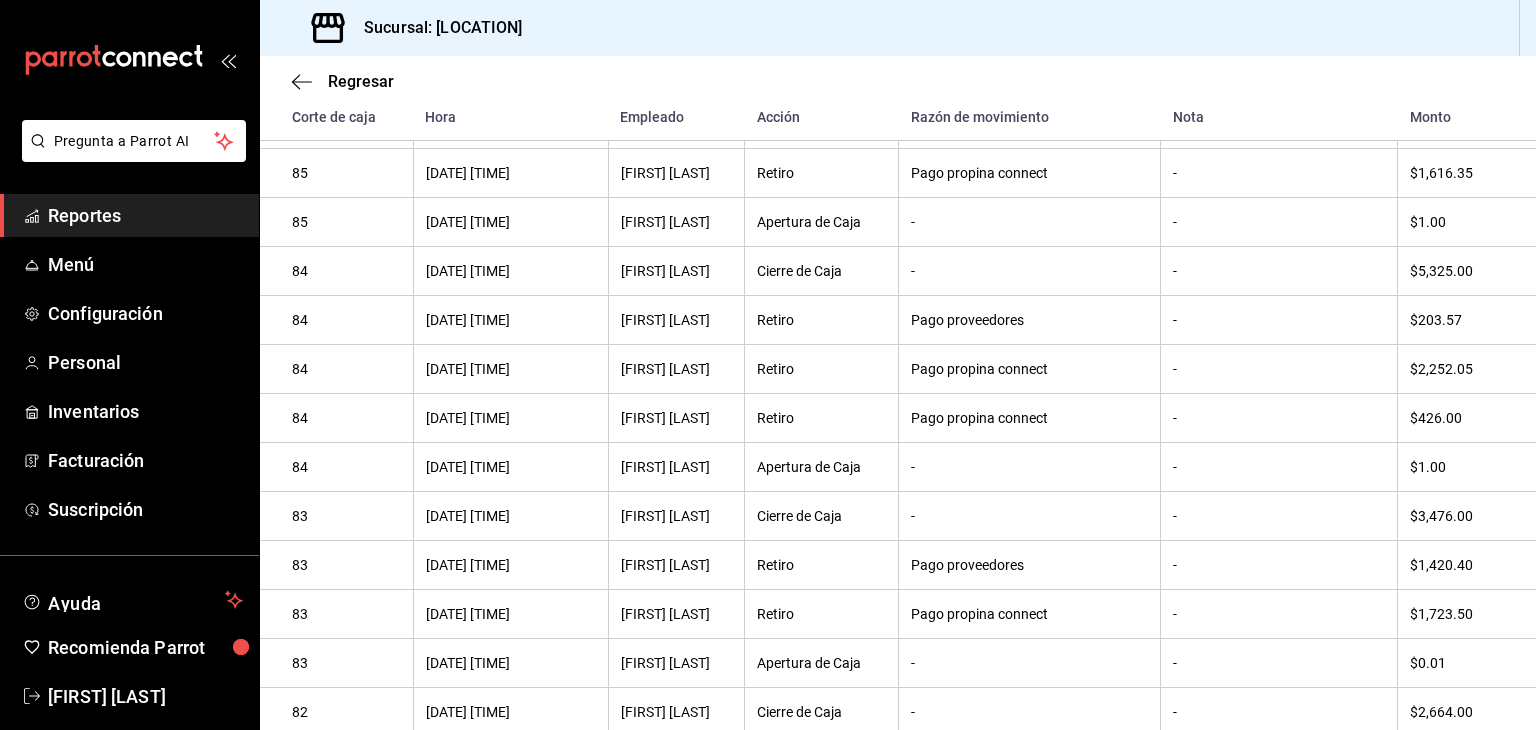 scroll, scrollTop: 0, scrollLeft: 0, axis: both 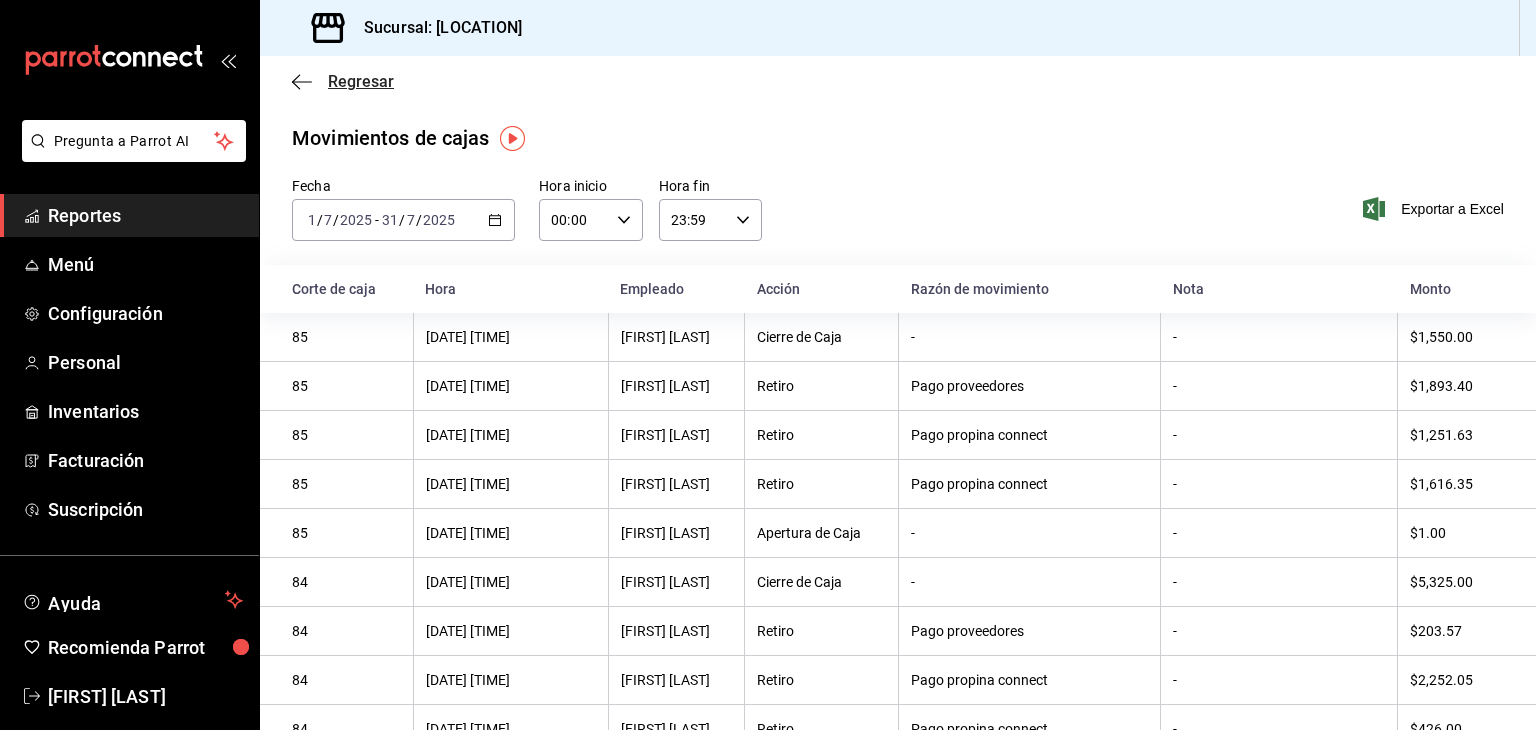 click 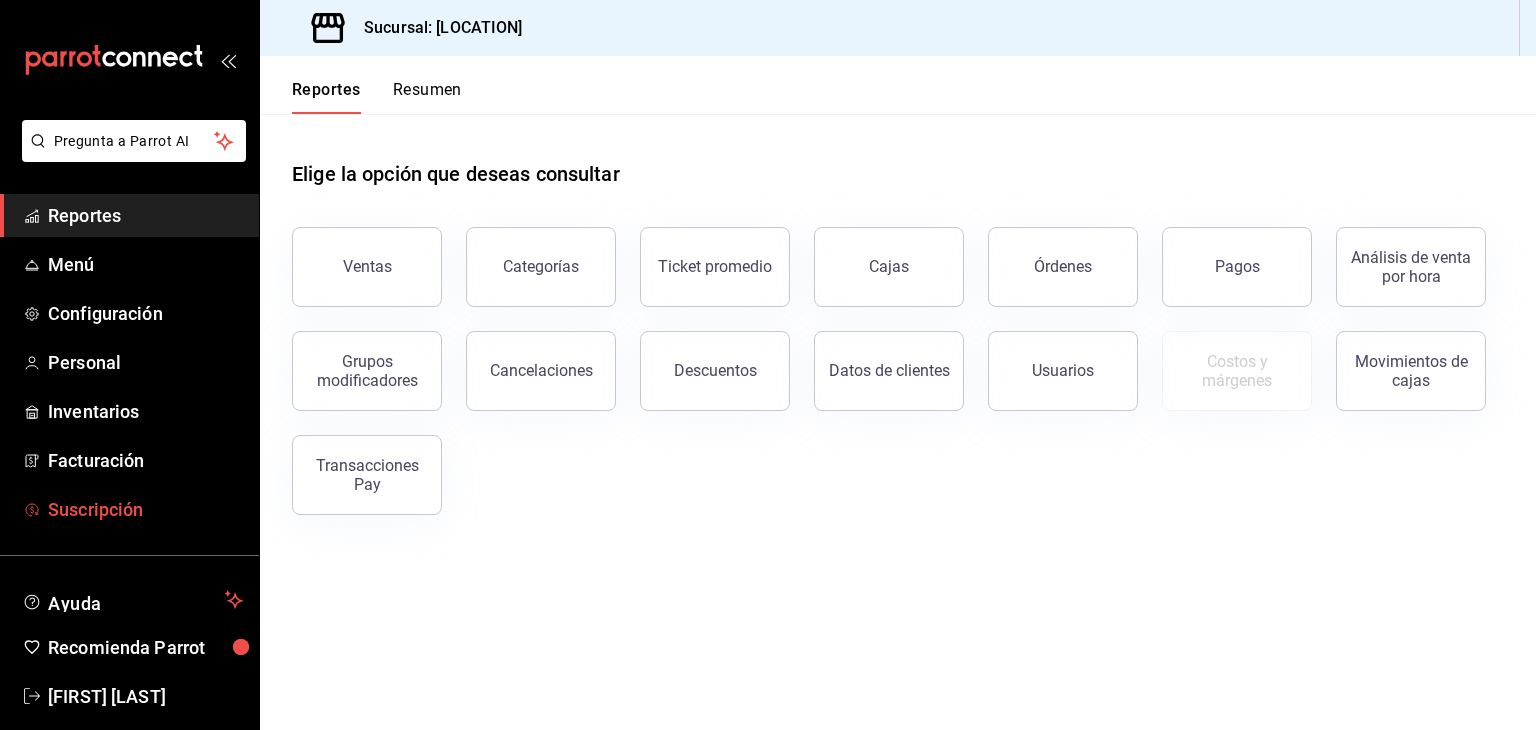 click on "Suscripción" at bounding box center (145, 509) 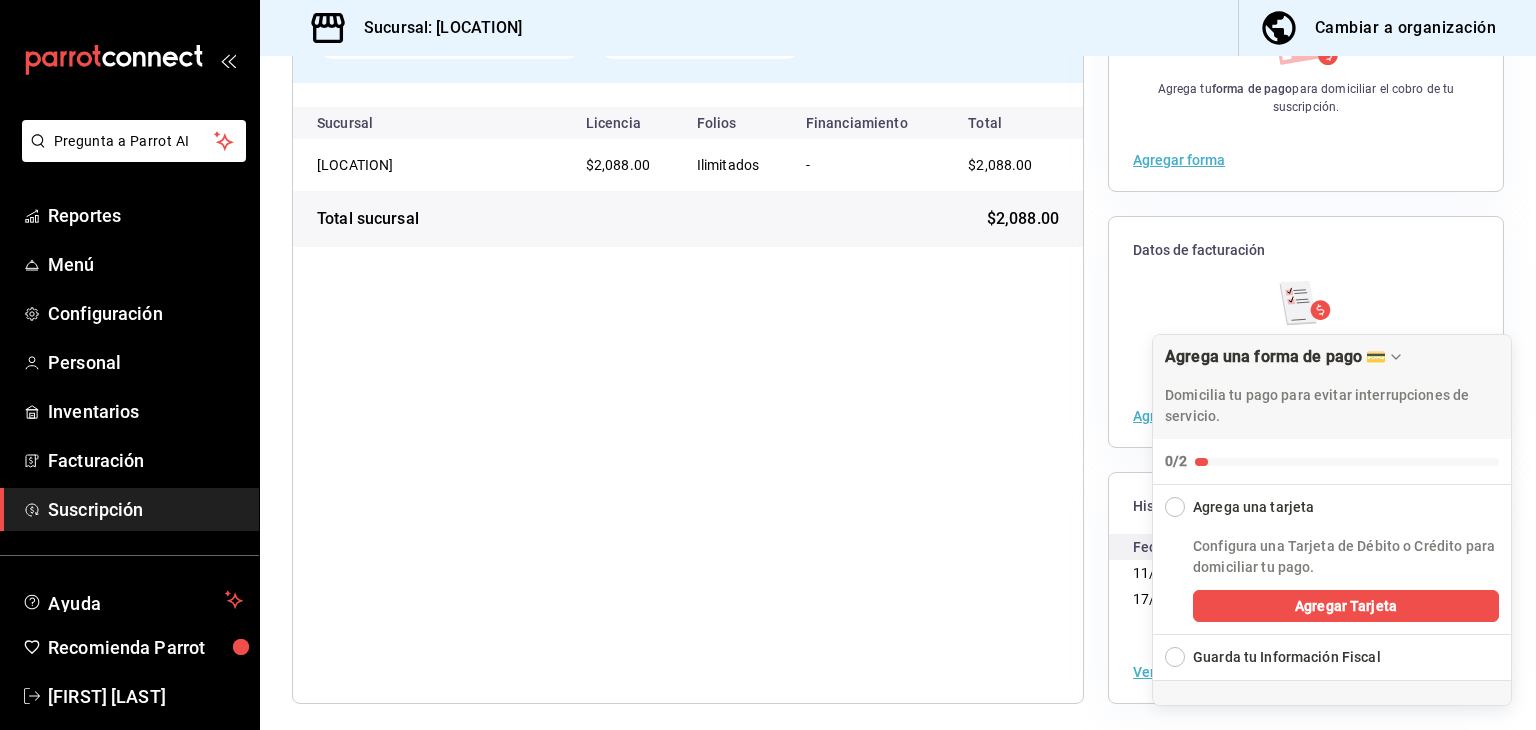 scroll, scrollTop: 216, scrollLeft: 0, axis: vertical 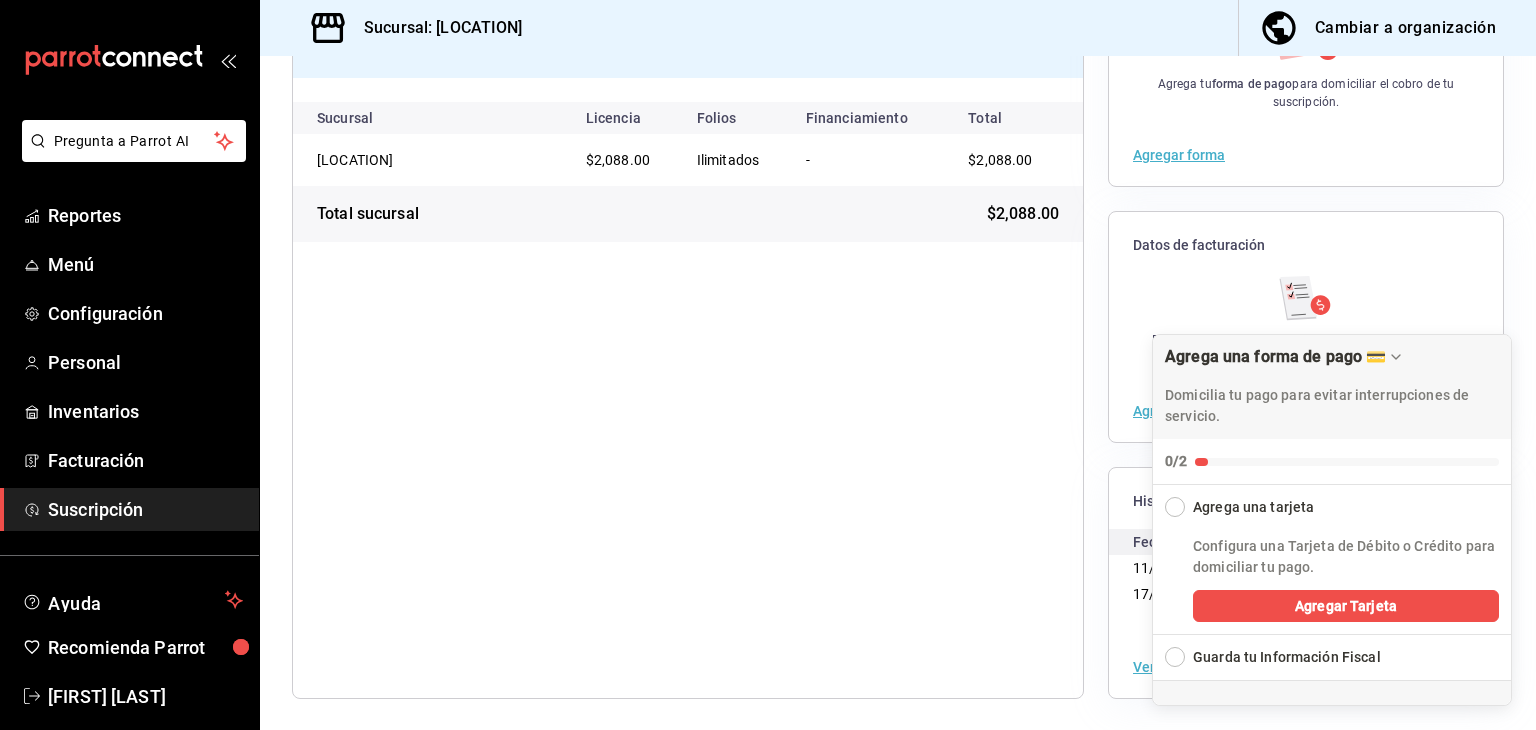 click on "Starter (2025) Periodo del  10 jul 2025  al  10 ago 2025 Límite de pago  10 ago 2025 $2,088.00 Total licencia Sucursal Licencia Folios Financiamiento Total Hoku (Cancún) $2,088.00 Ilimitados - $2,088.00 Total sucursal $2,088.00" at bounding box center (688, 327) 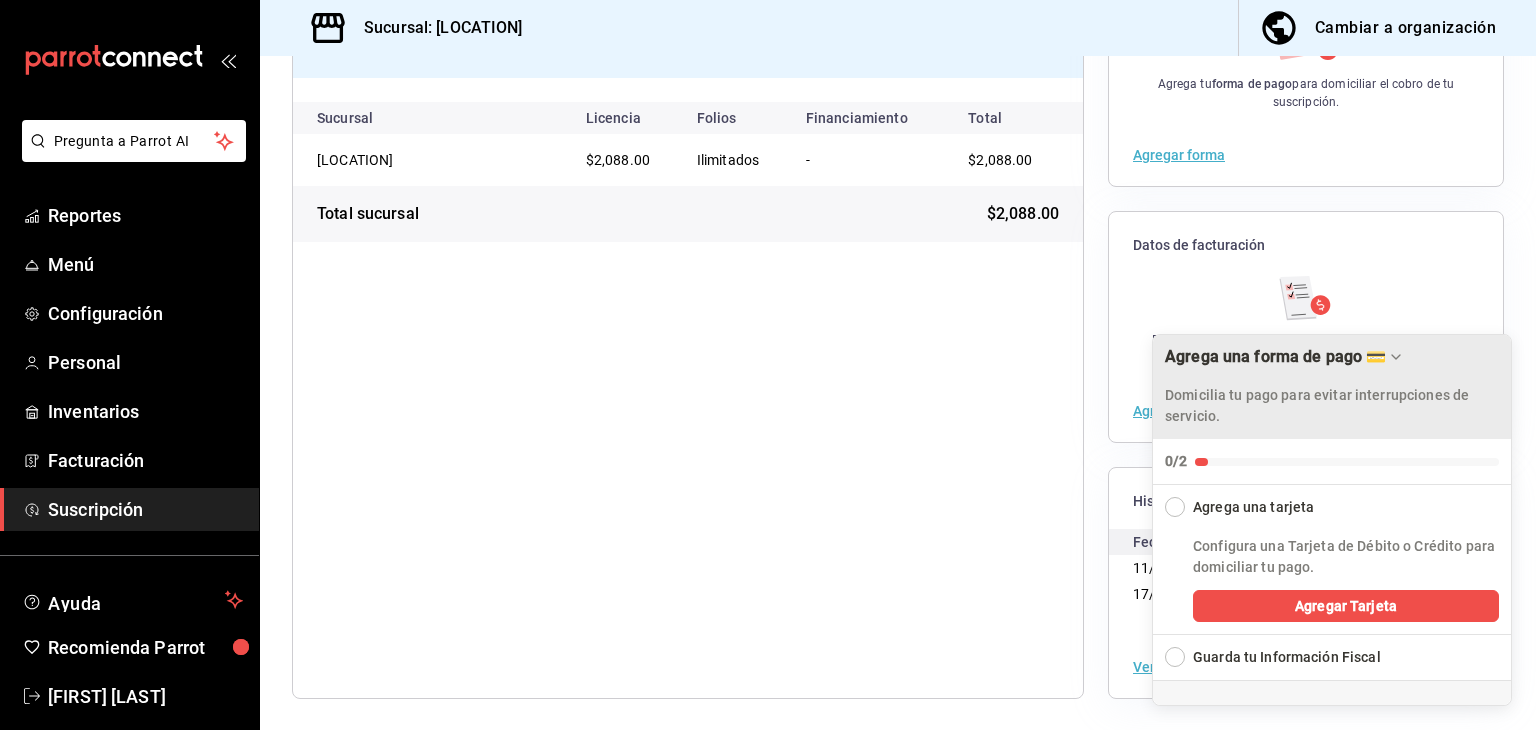 click at bounding box center (1396, 357) 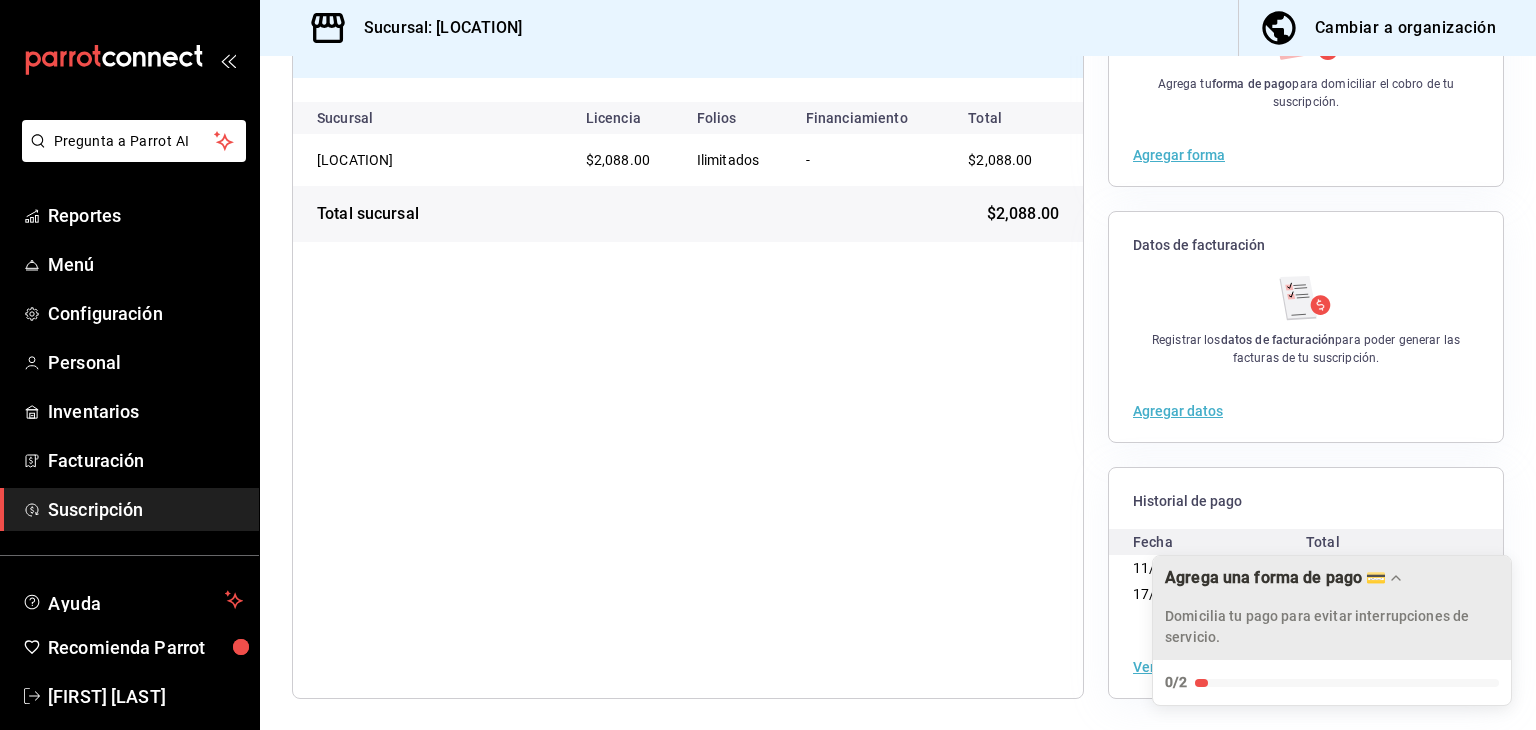 click on "Agrega una forma de pago 💳" at bounding box center (1332, 578) 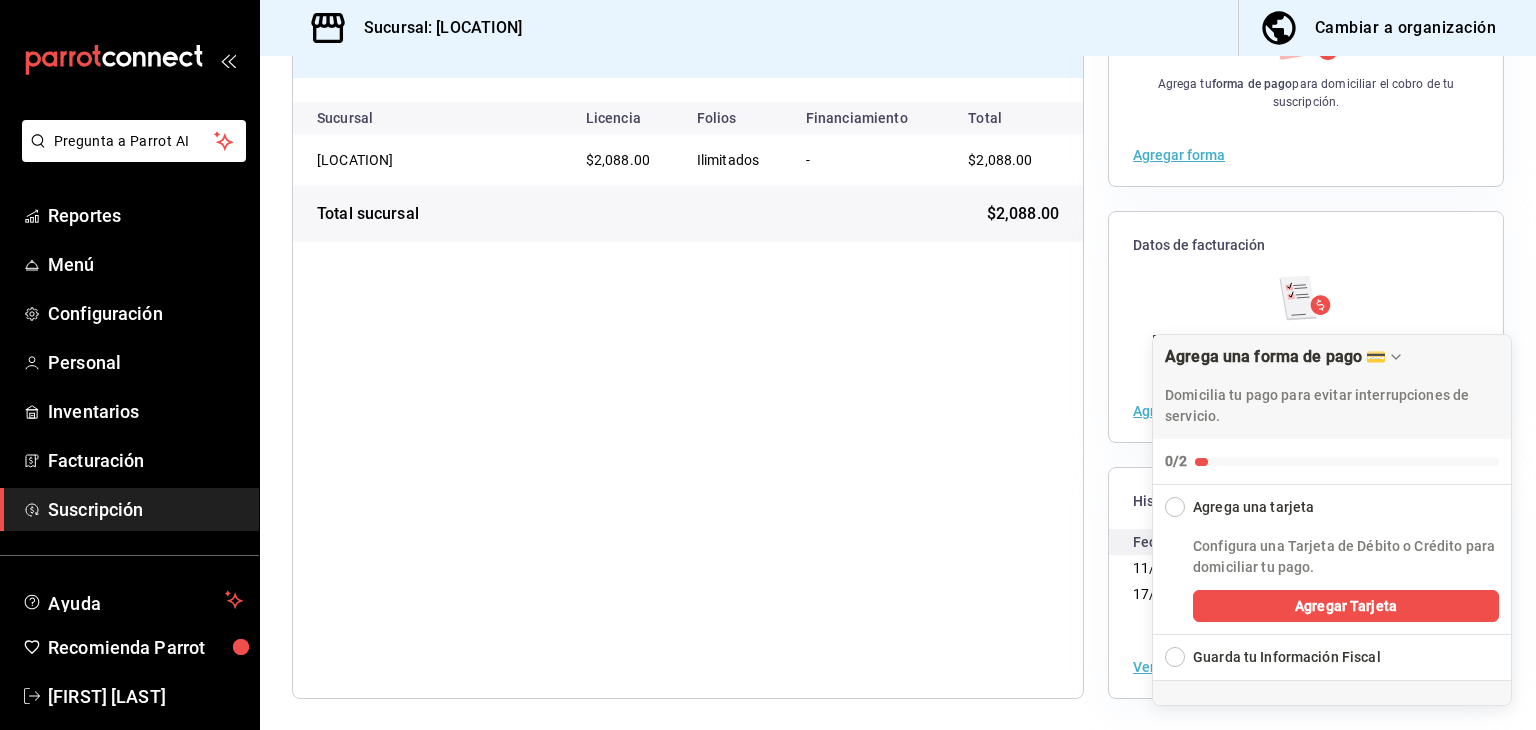 drag, startPoint x: 1412, startPoint y: 370, endPoint x: 1399, endPoint y: 373, distance: 13.341664 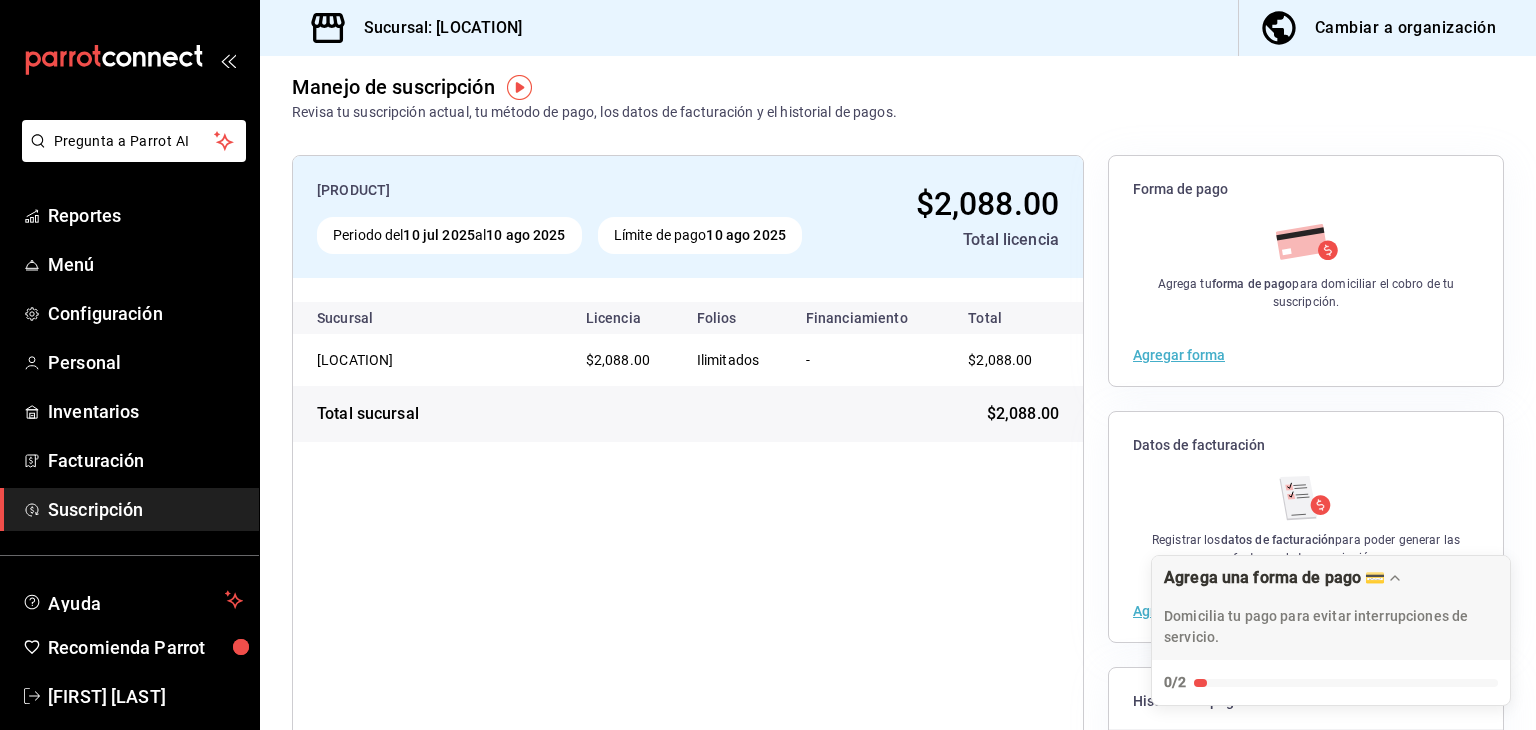 scroll, scrollTop: 0, scrollLeft: 0, axis: both 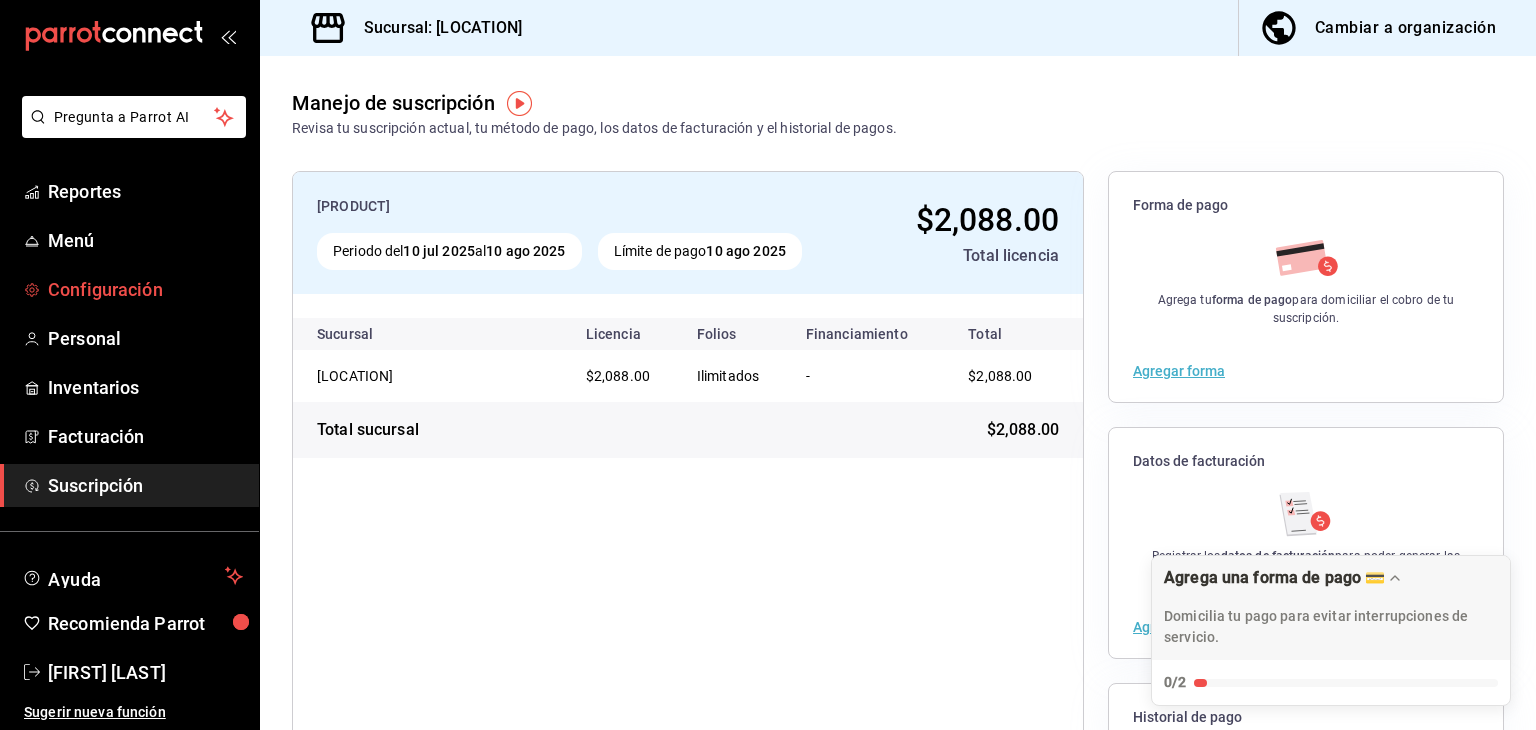 click on "Configuración" at bounding box center [145, 289] 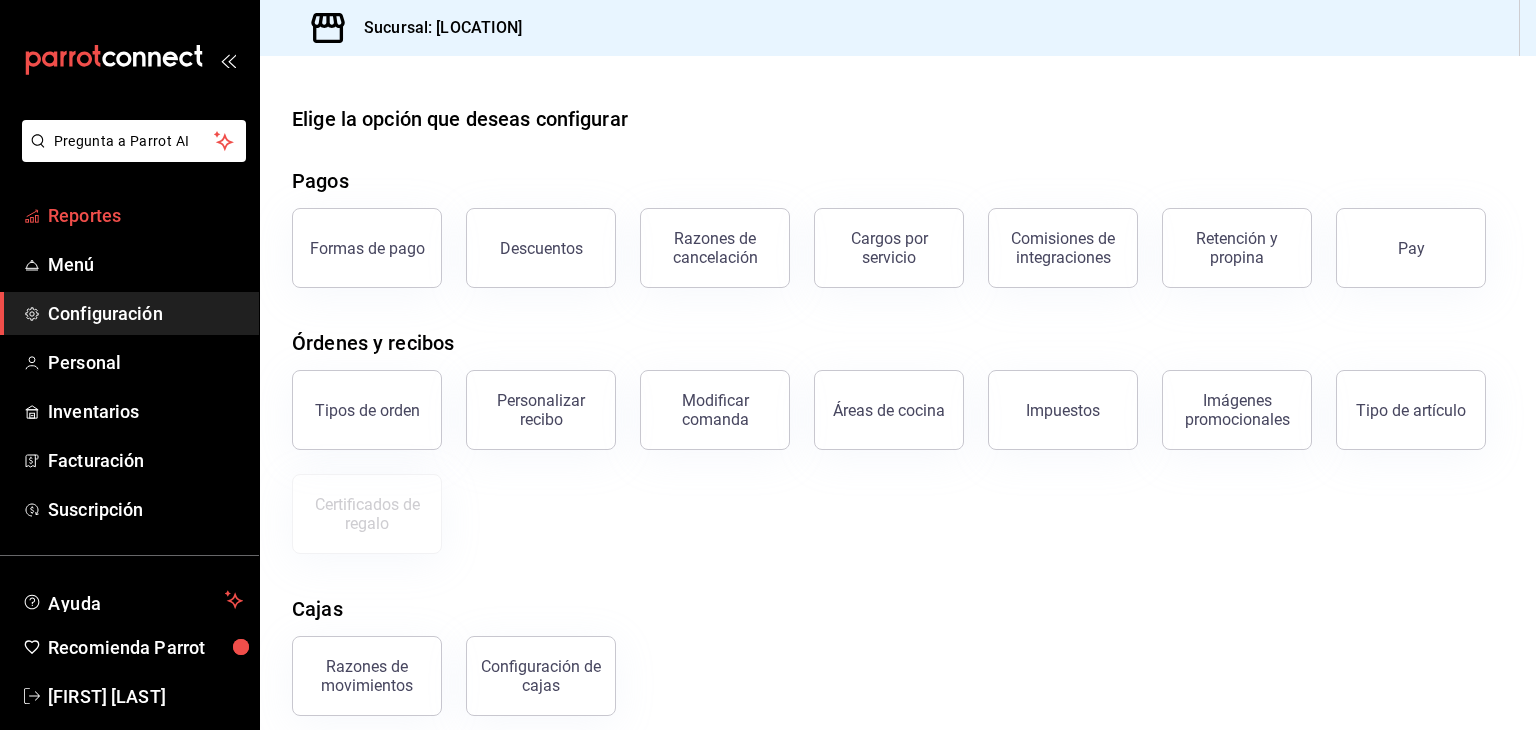click on "Reportes" at bounding box center (145, 215) 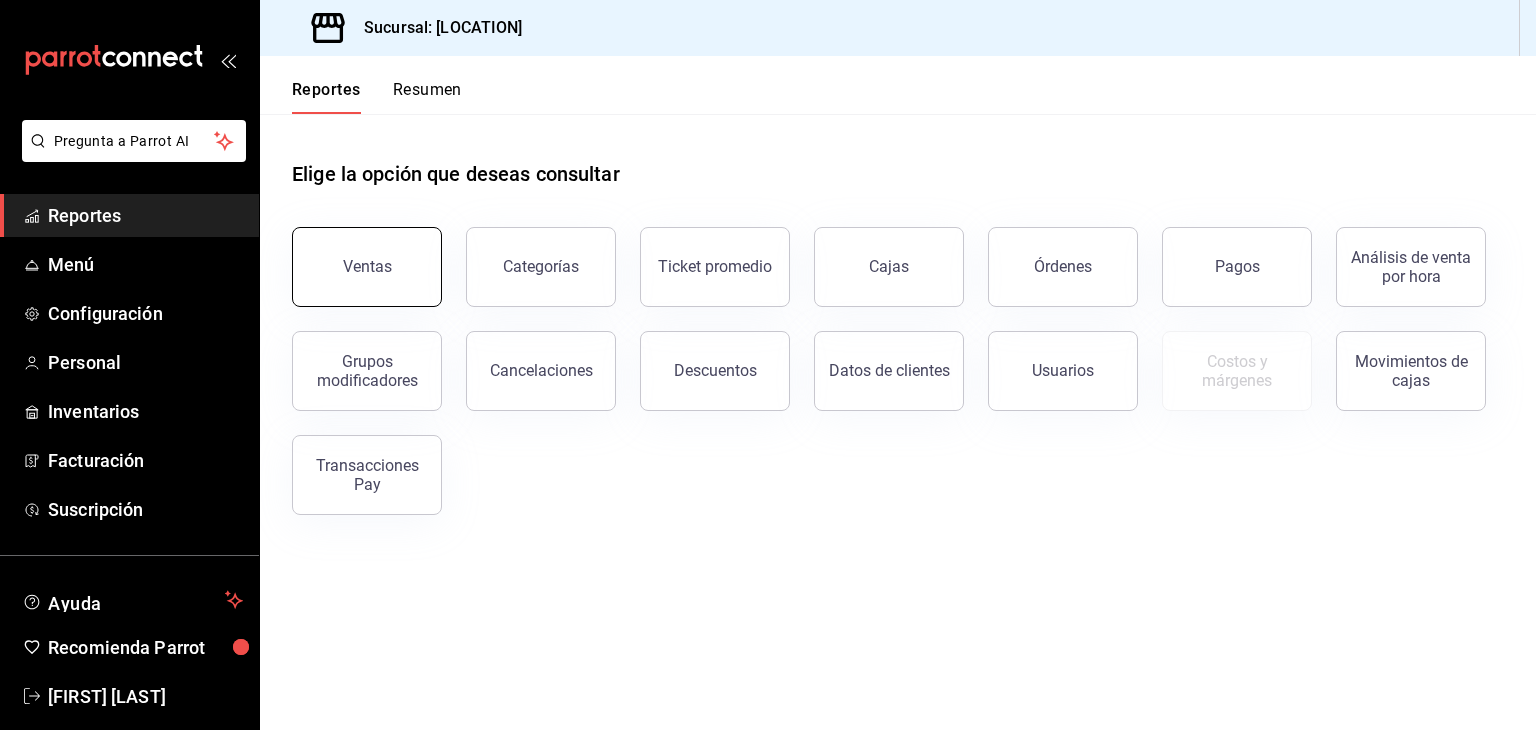 click on "Ventas" at bounding box center (367, 267) 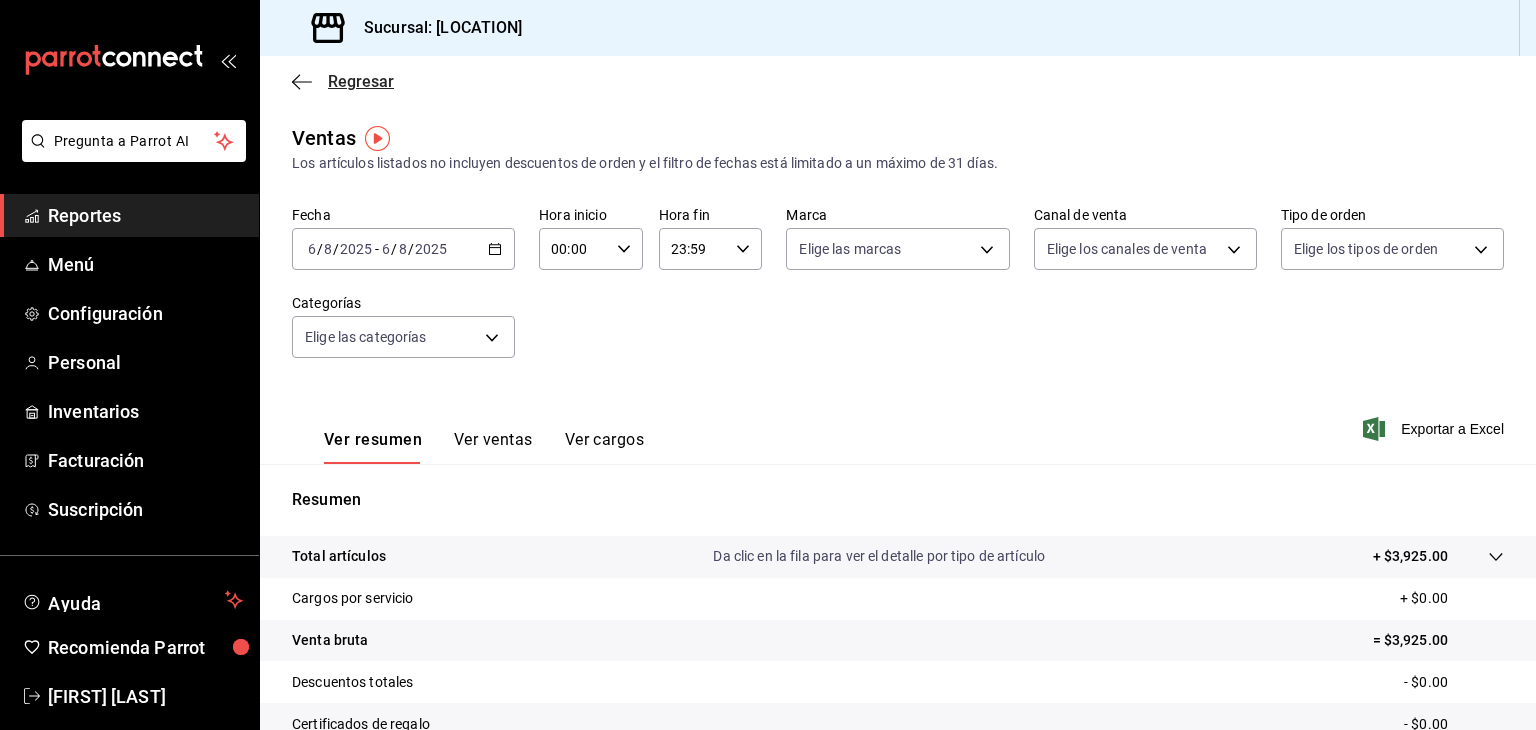 click 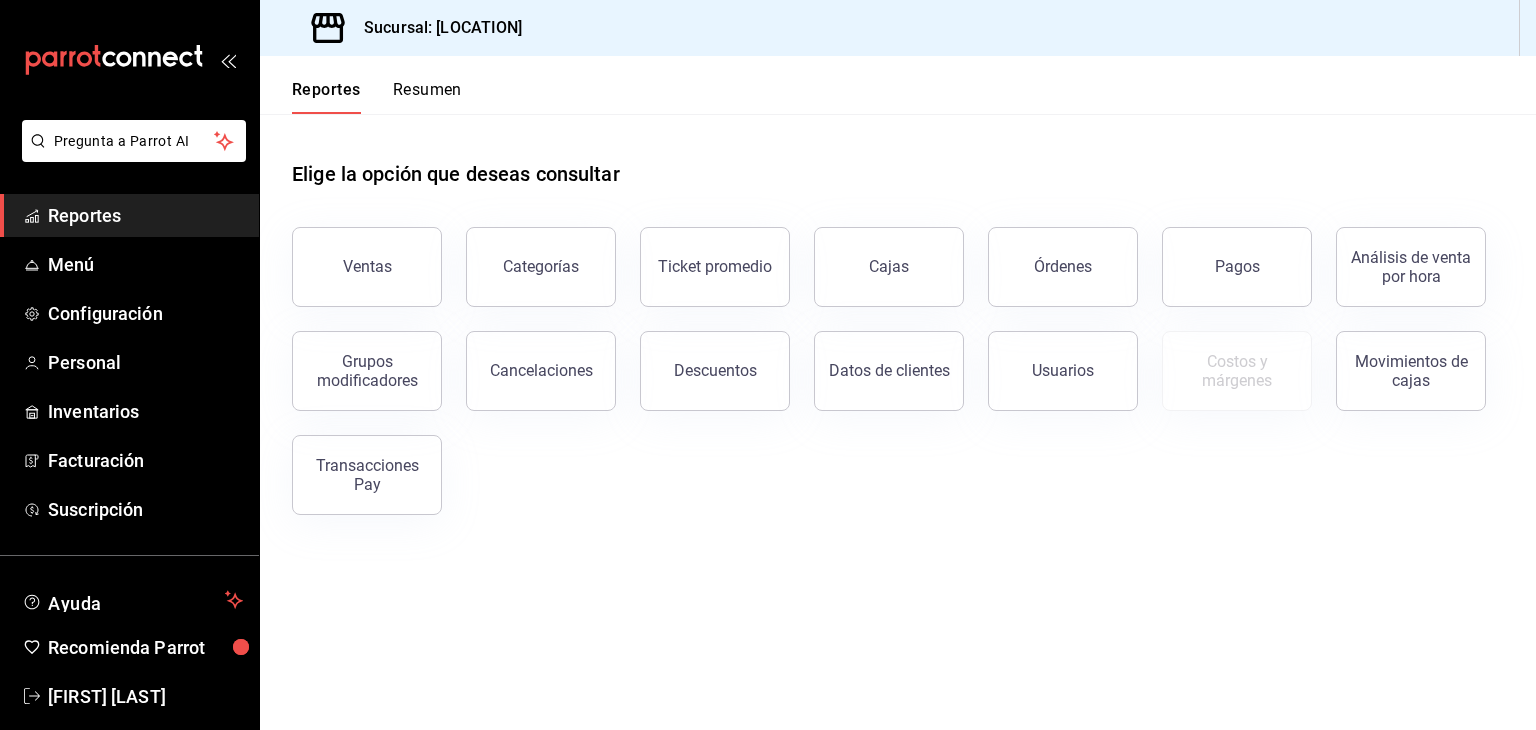 click on "Resumen" at bounding box center [427, 97] 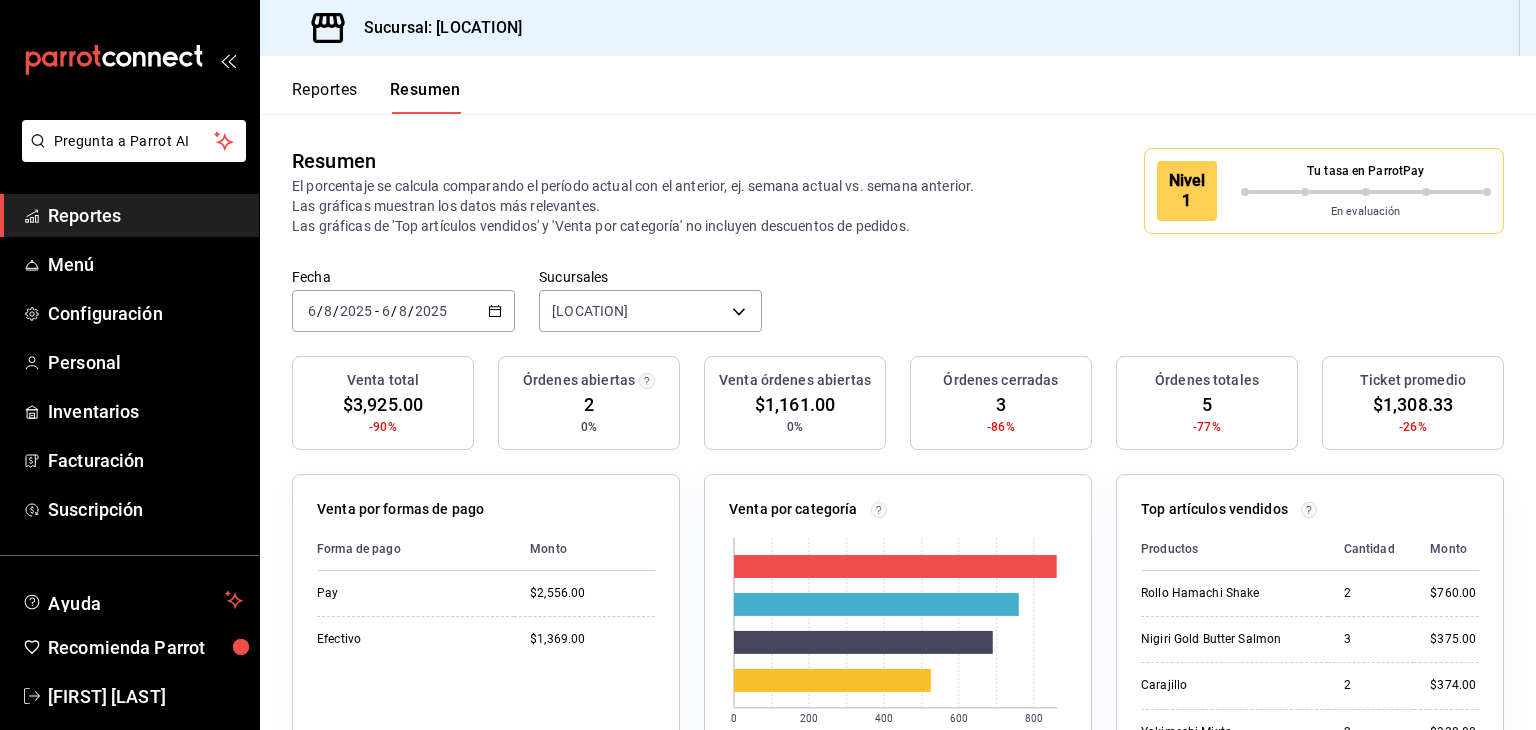 click on "Reportes" at bounding box center [325, 97] 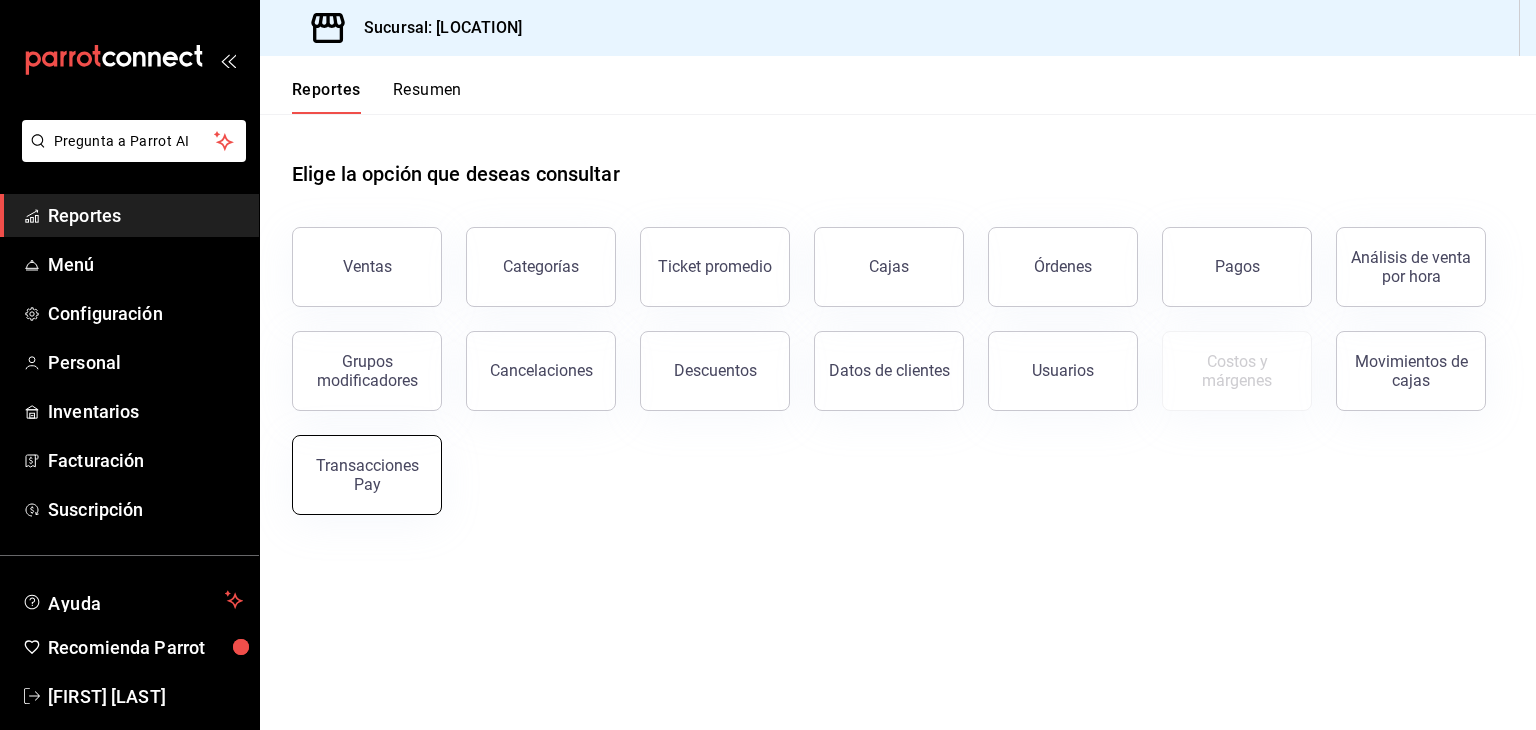 click on "Transacciones Pay" at bounding box center [367, 475] 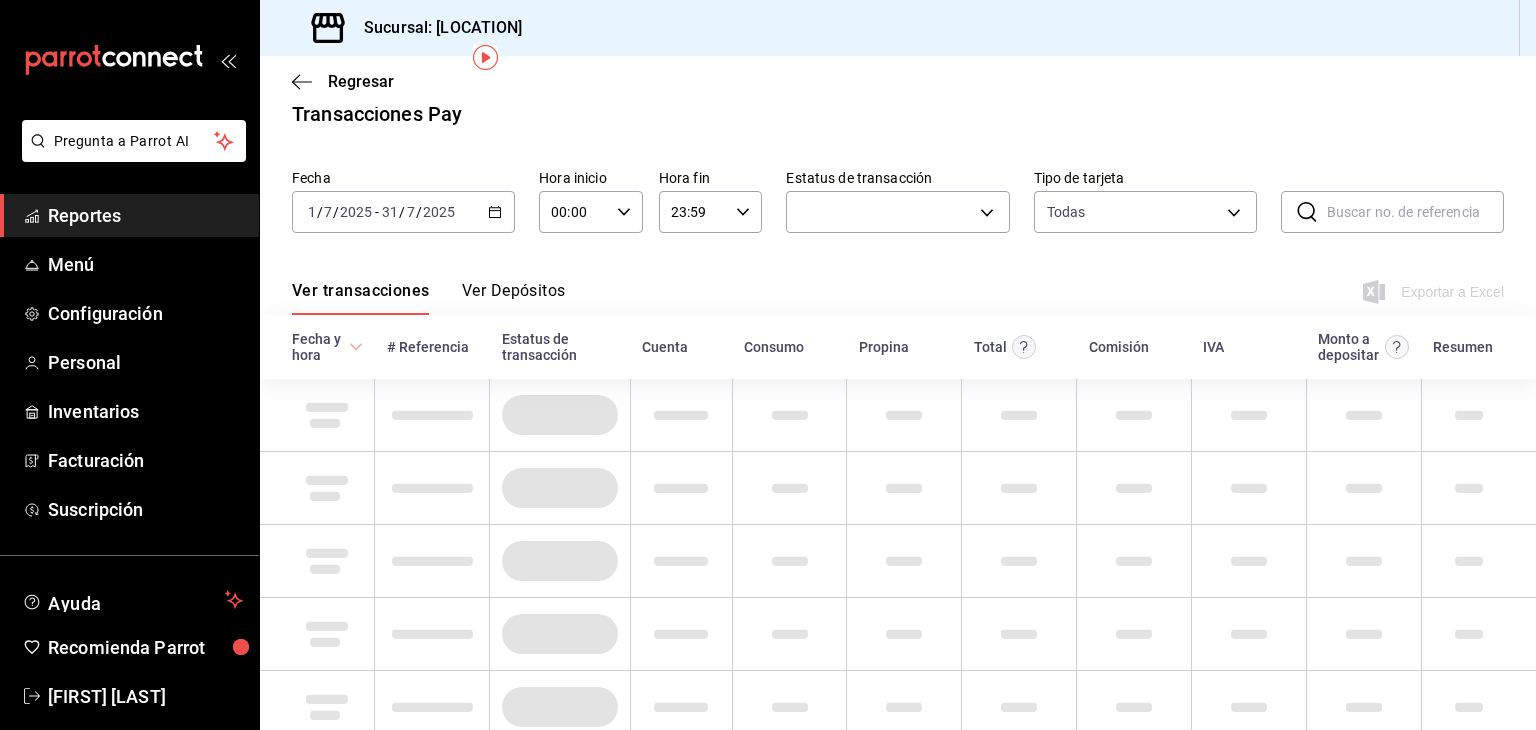 scroll, scrollTop: 0, scrollLeft: 0, axis: both 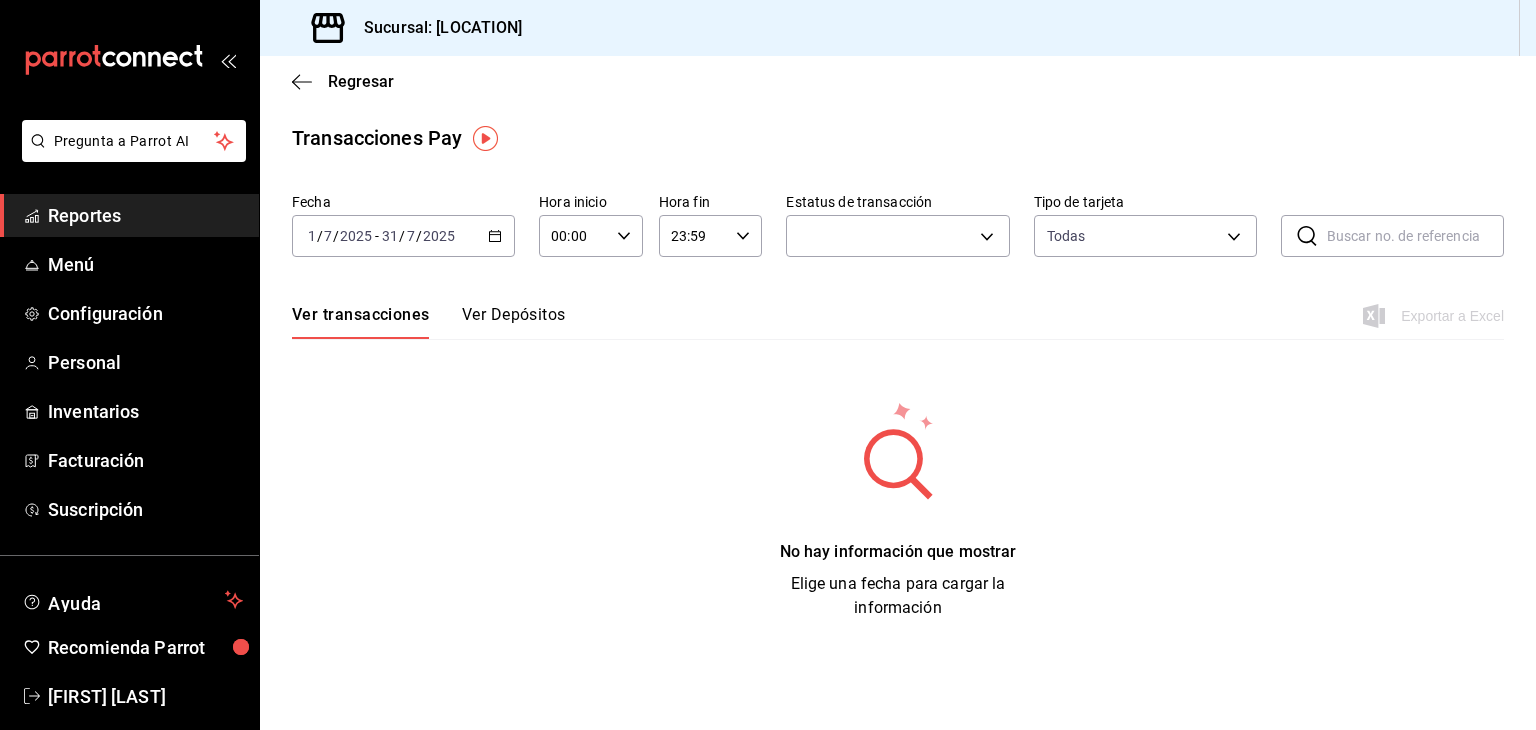 click on "2025-07-01 1 / 7 / 2025 - 2025-07-31 31 / 7 / 2025" at bounding box center (403, 236) 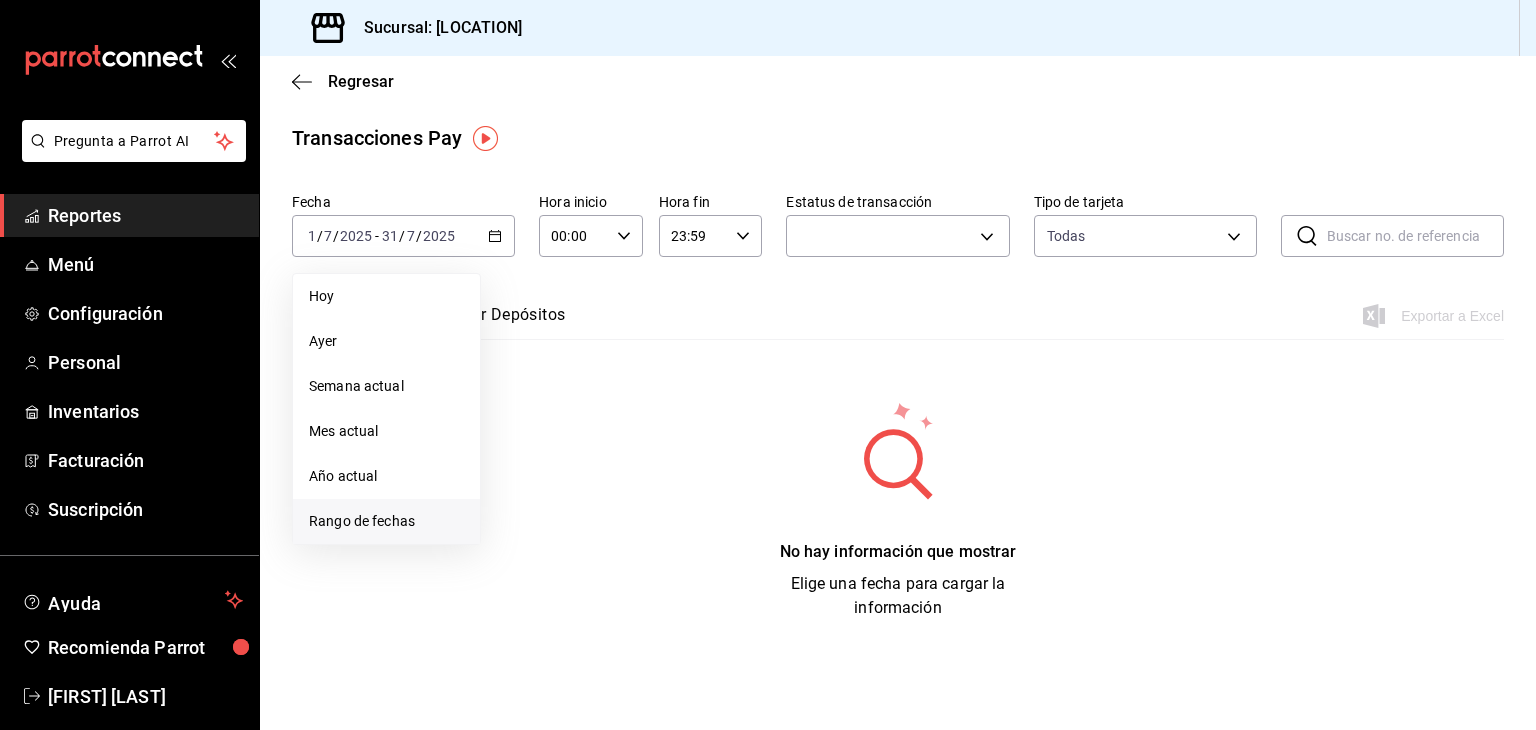 click on "Rango de fechas" at bounding box center (386, 521) 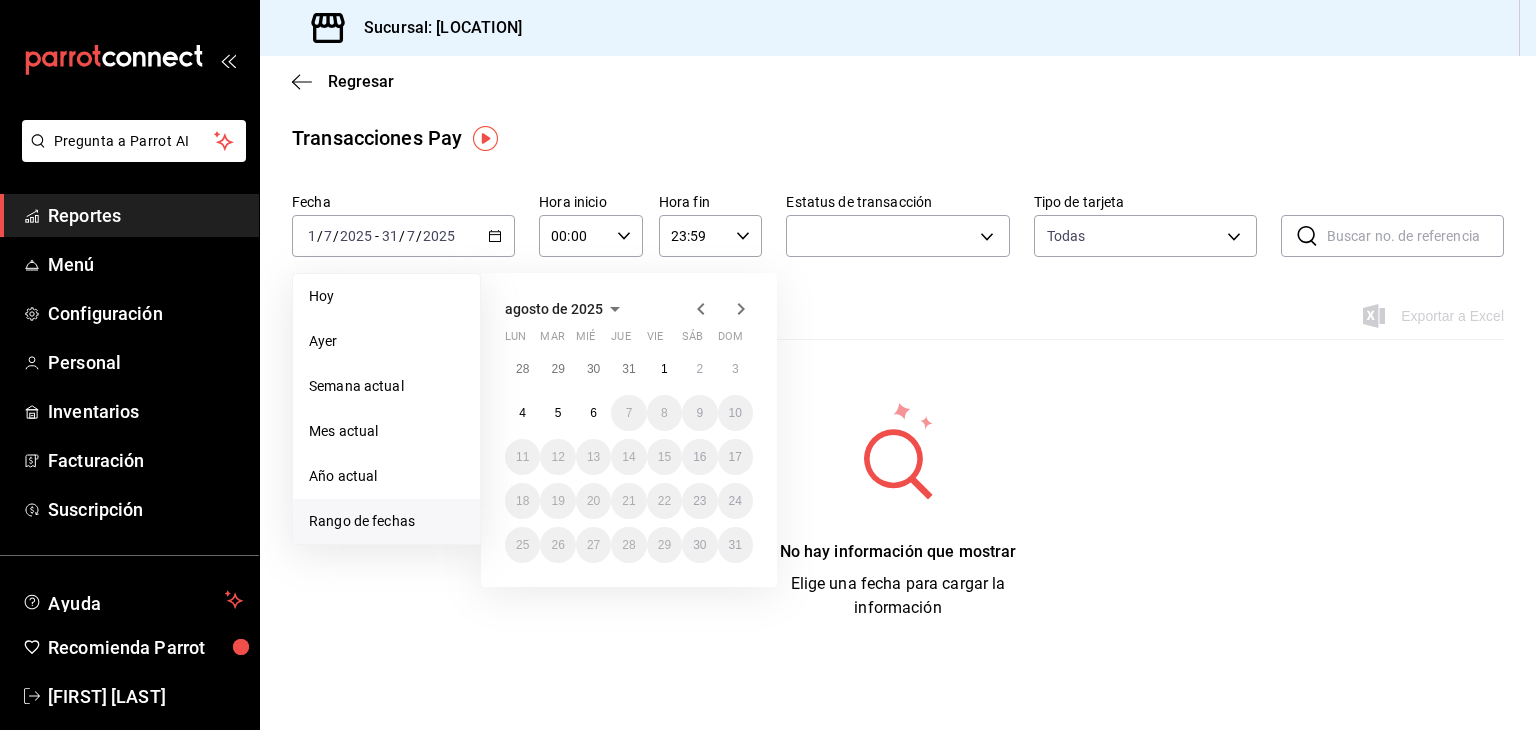 click 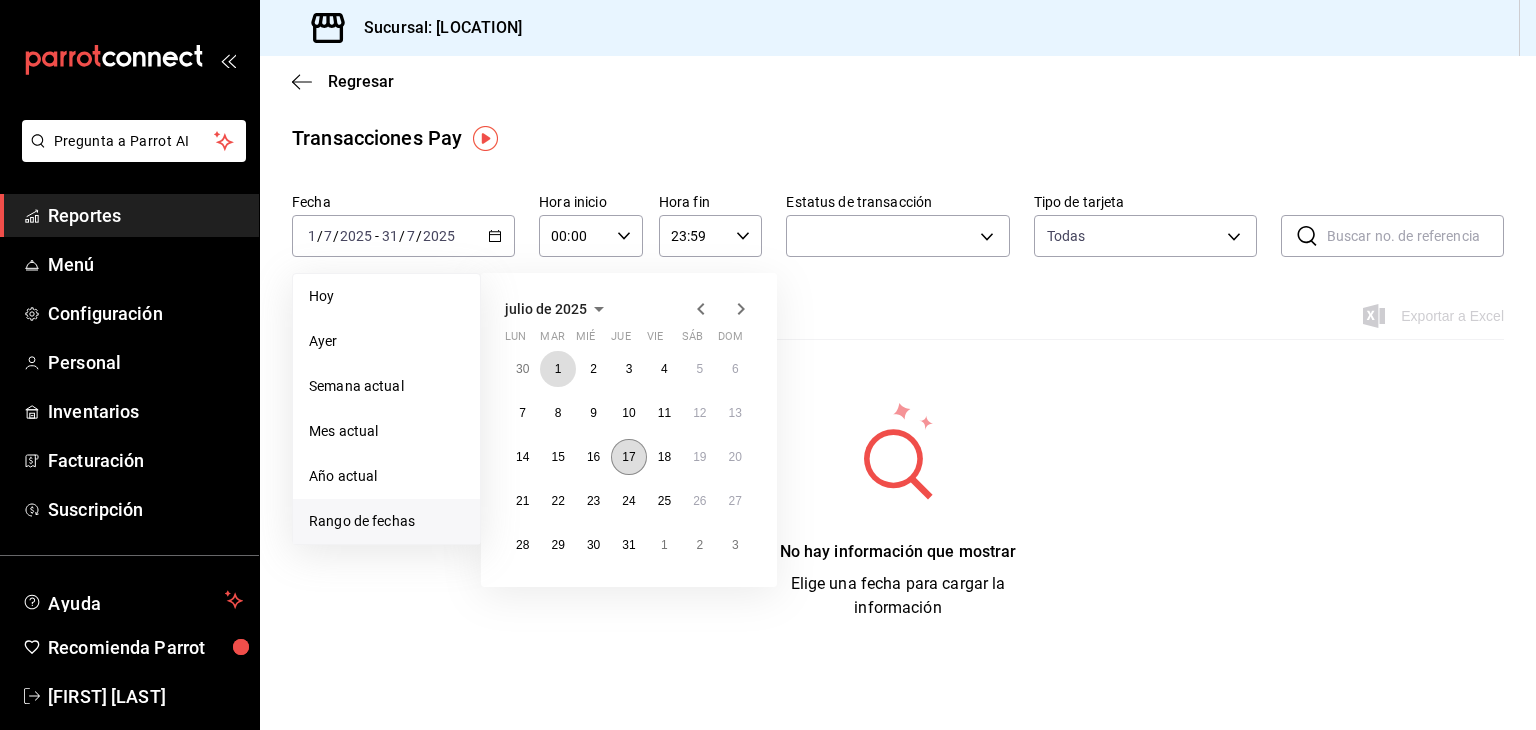 drag, startPoint x: 564, startPoint y: 361, endPoint x: 615, endPoint y: 455, distance: 106.94391 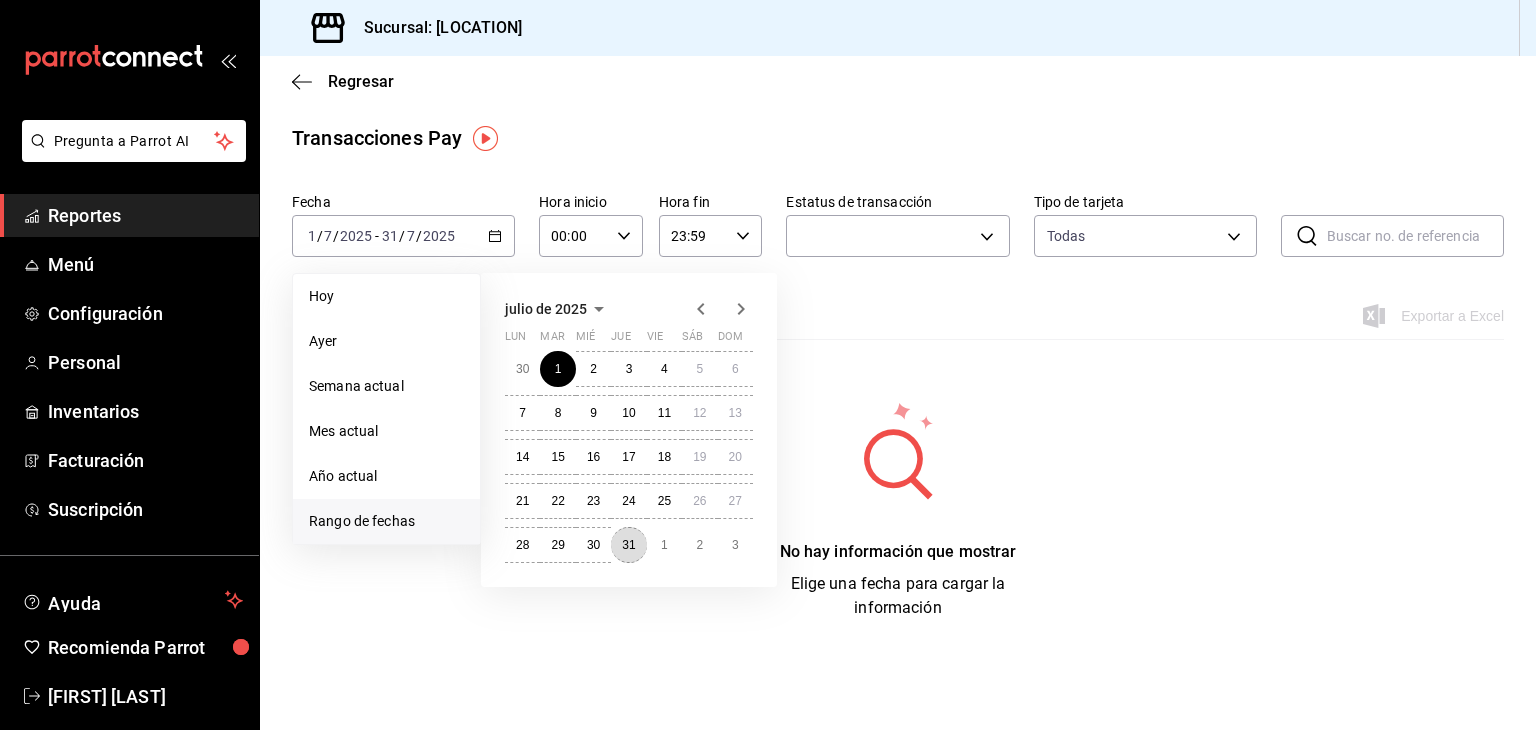 click on "31" at bounding box center [628, 545] 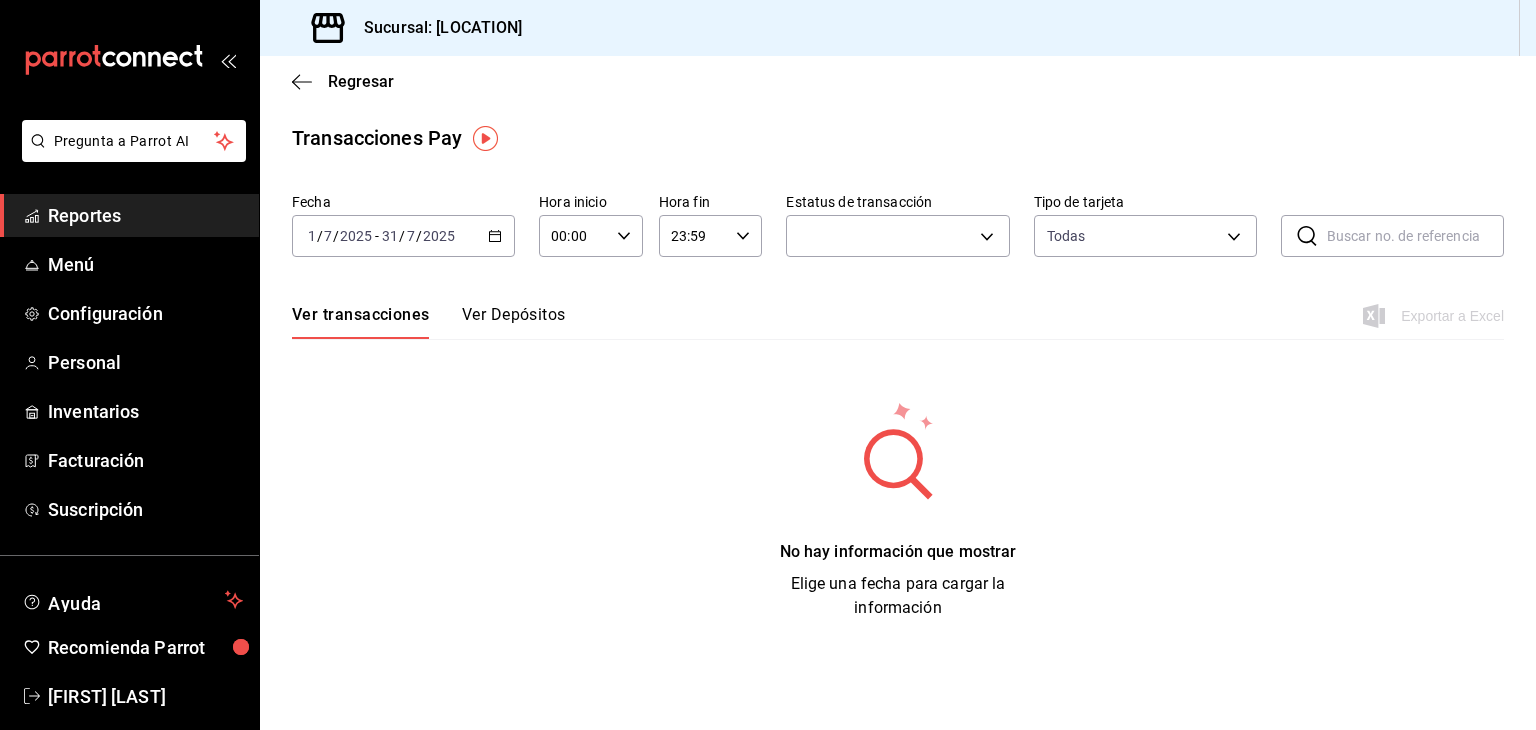 drag, startPoint x: 924, startPoint y: 496, endPoint x: 854, endPoint y: 454, distance: 81.63332 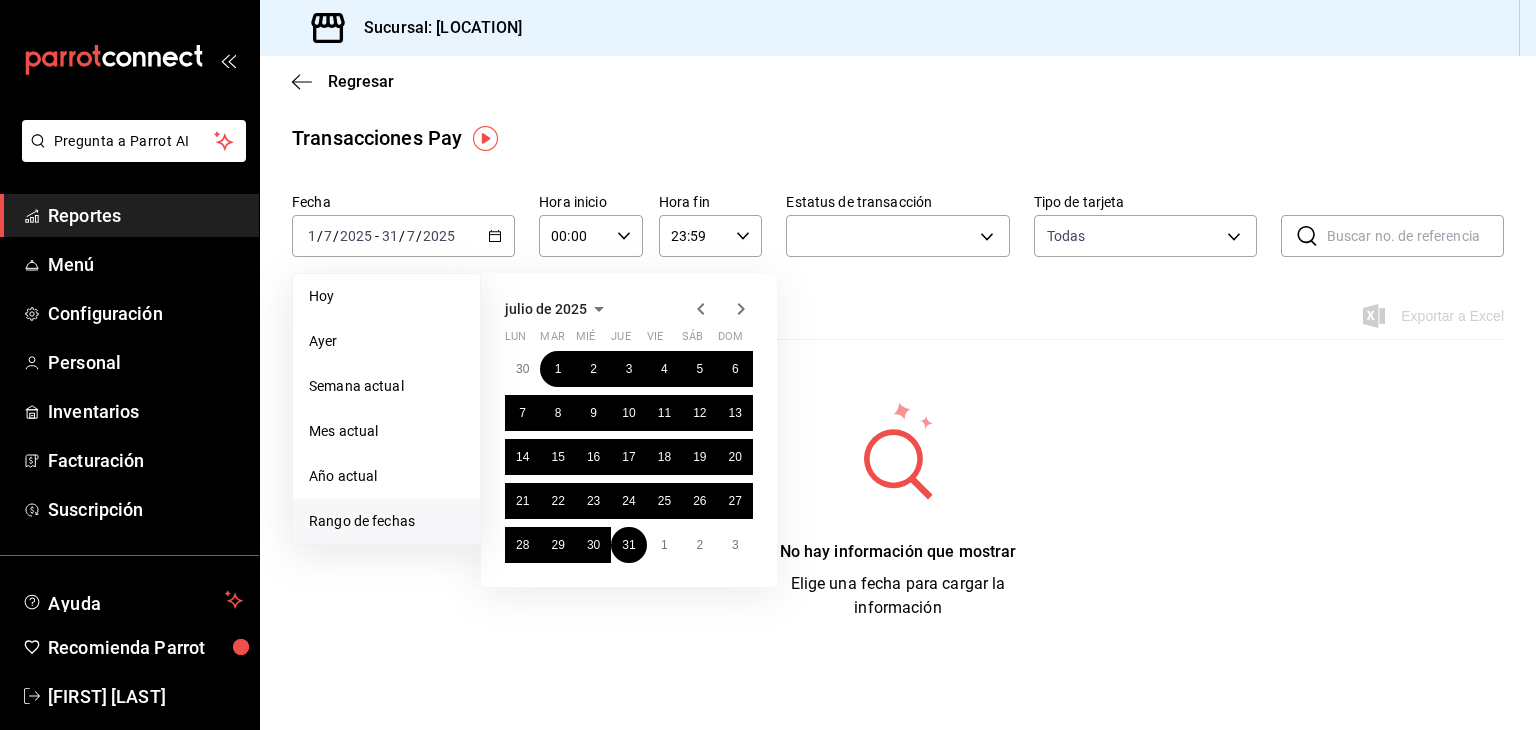 click at bounding box center (721, 309) 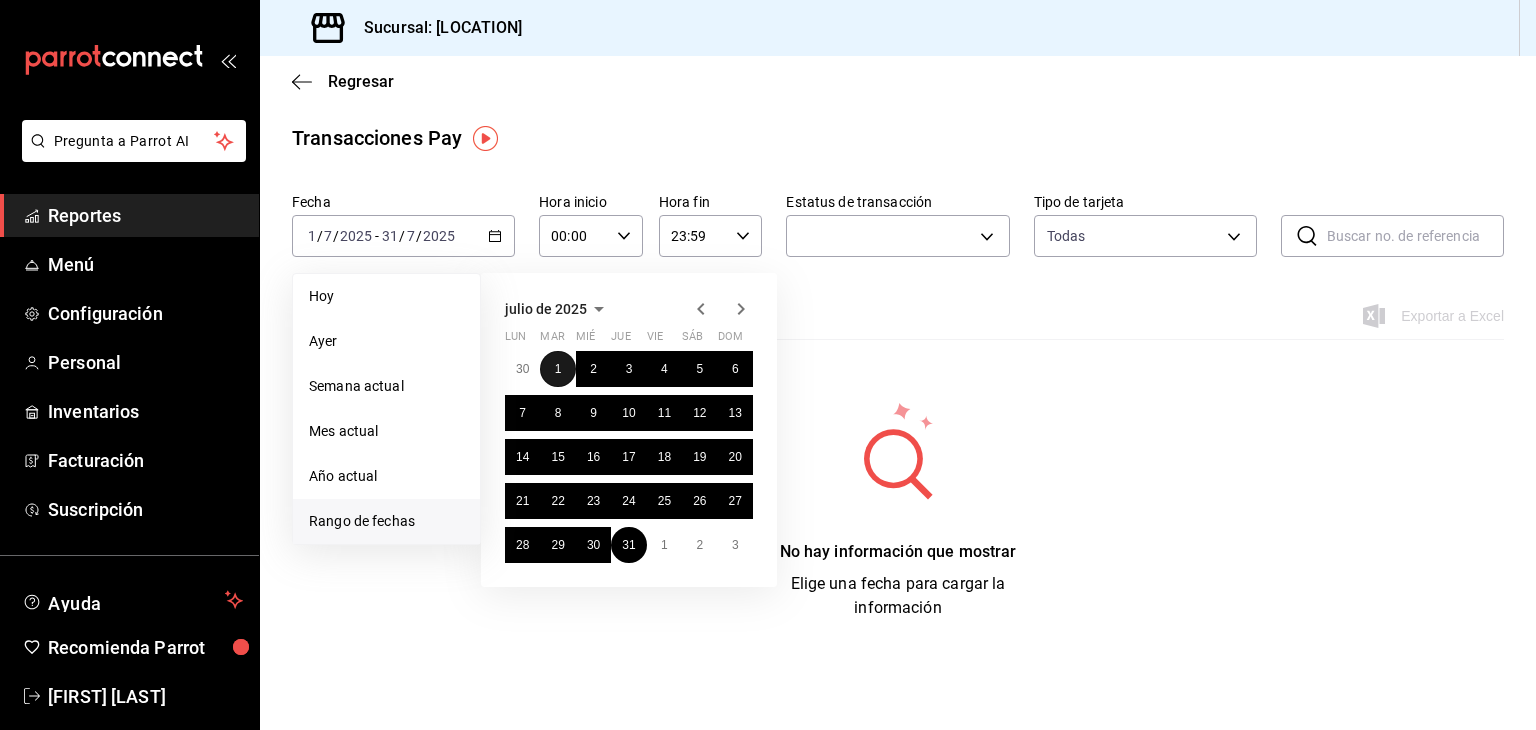 click on "1" at bounding box center (557, 369) 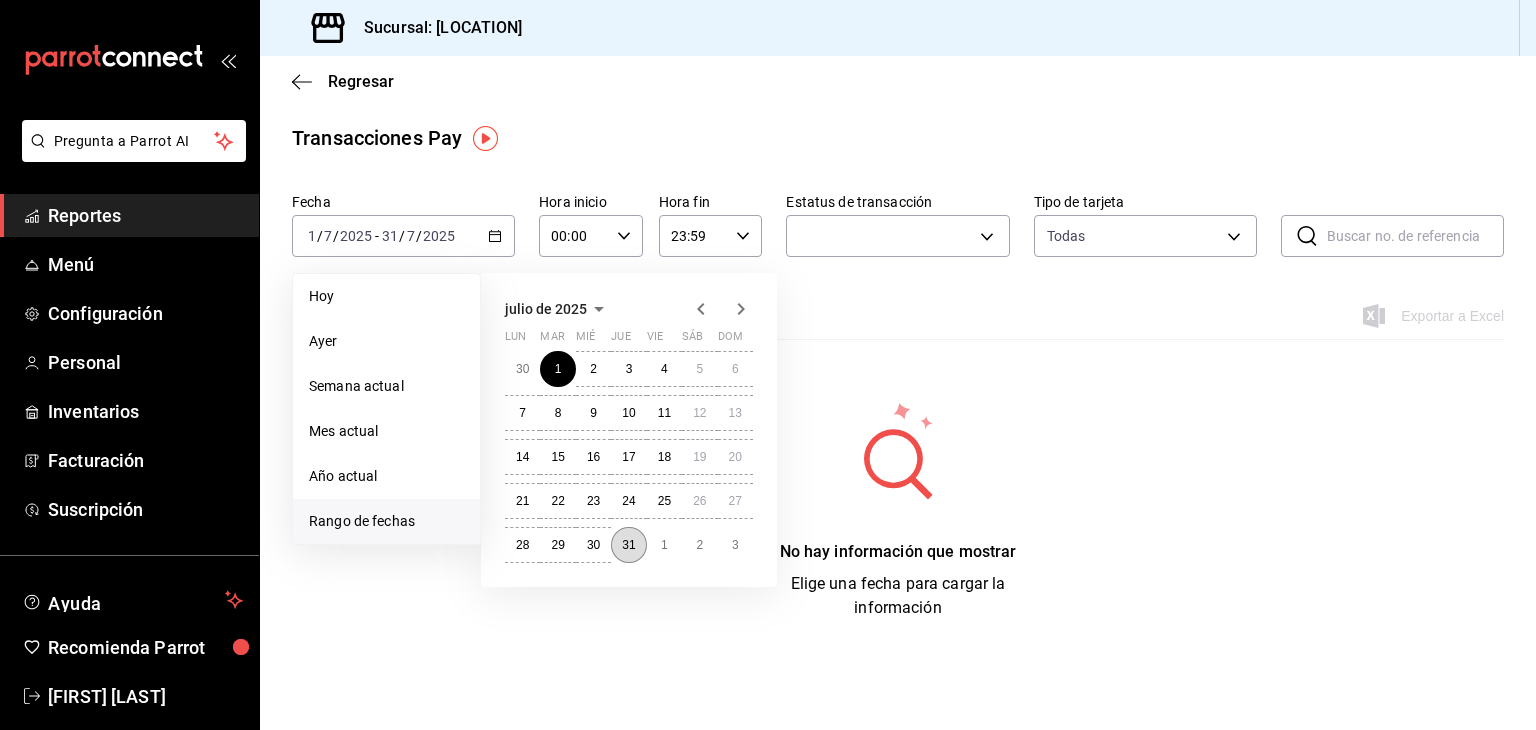 click on "31" at bounding box center [628, 545] 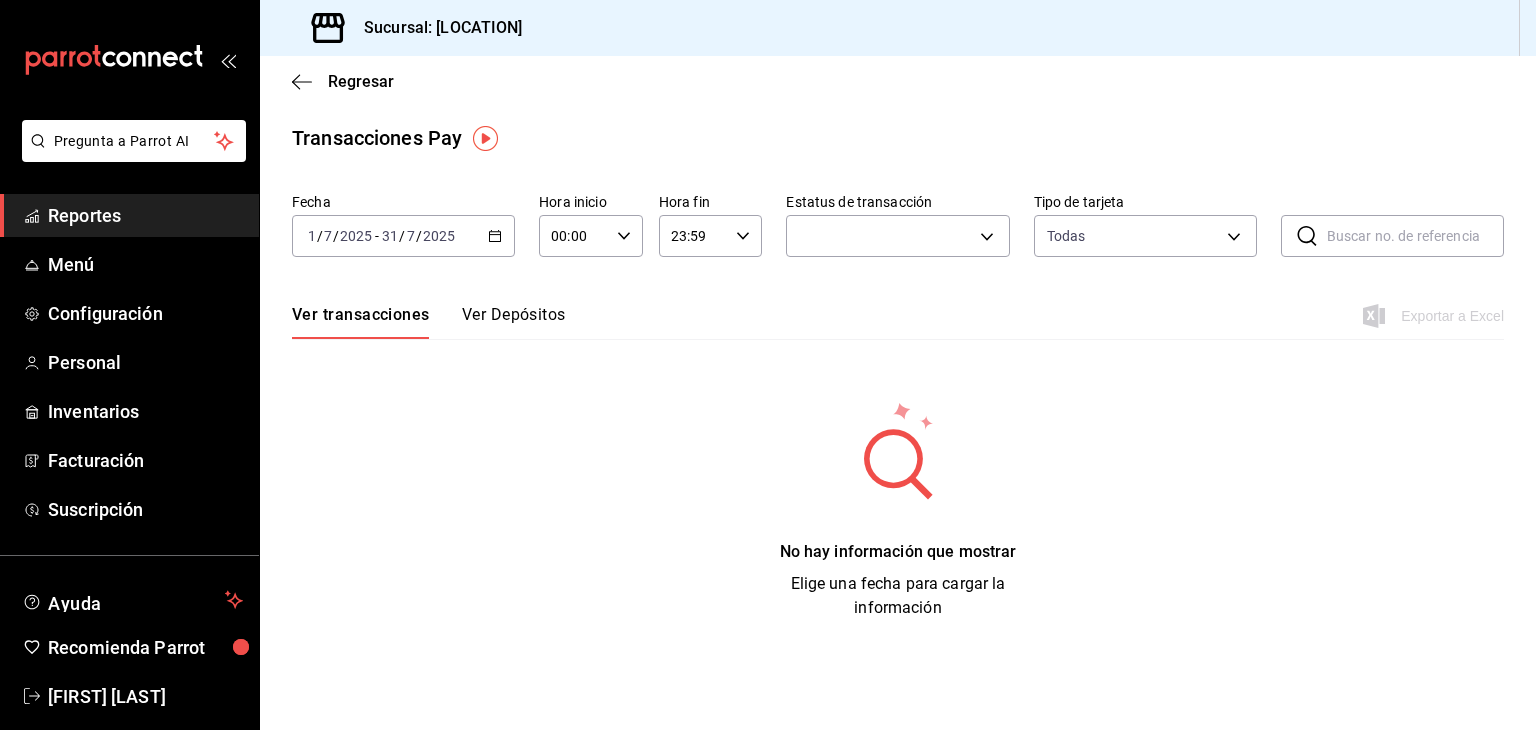 click on "Ver Depósitos" at bounding box center [514, 322] 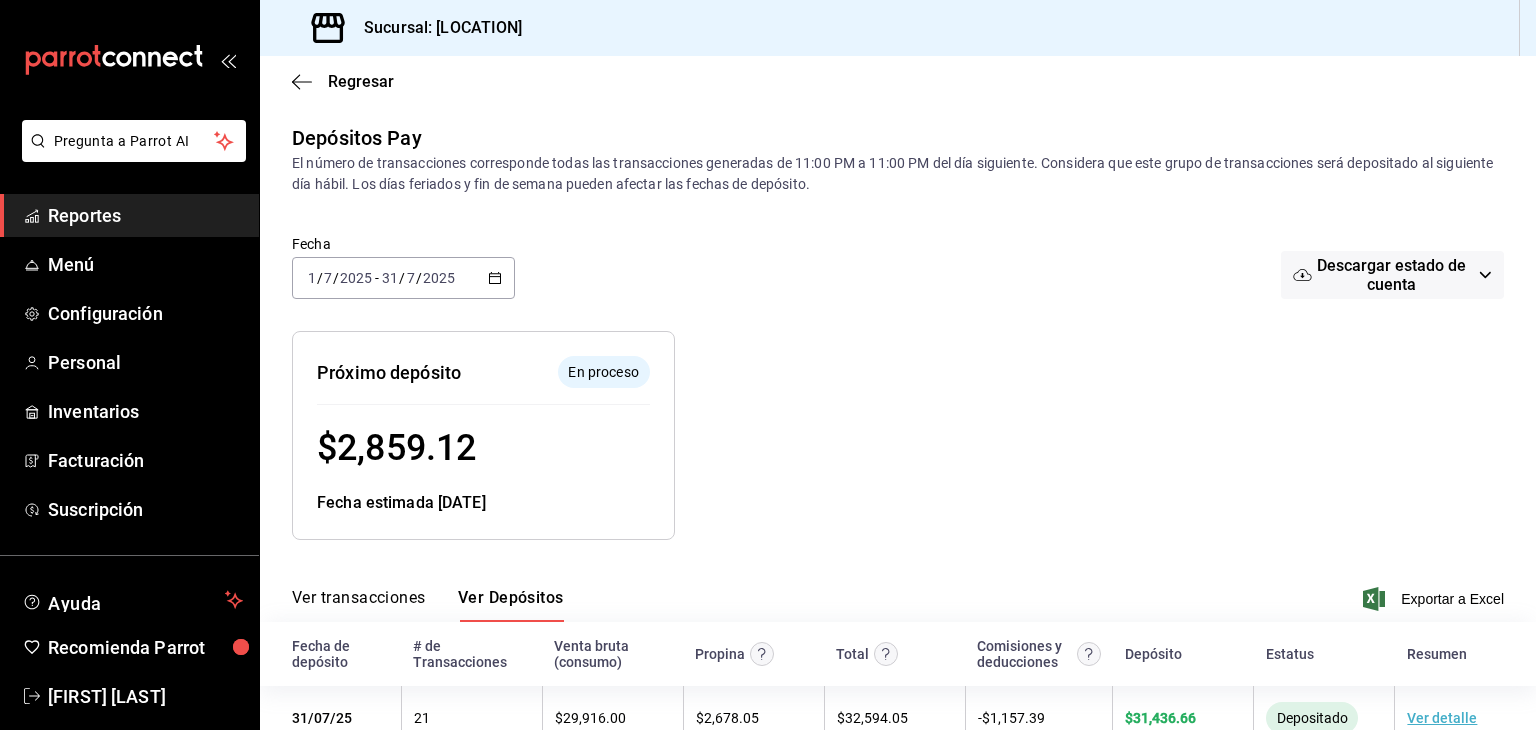 click 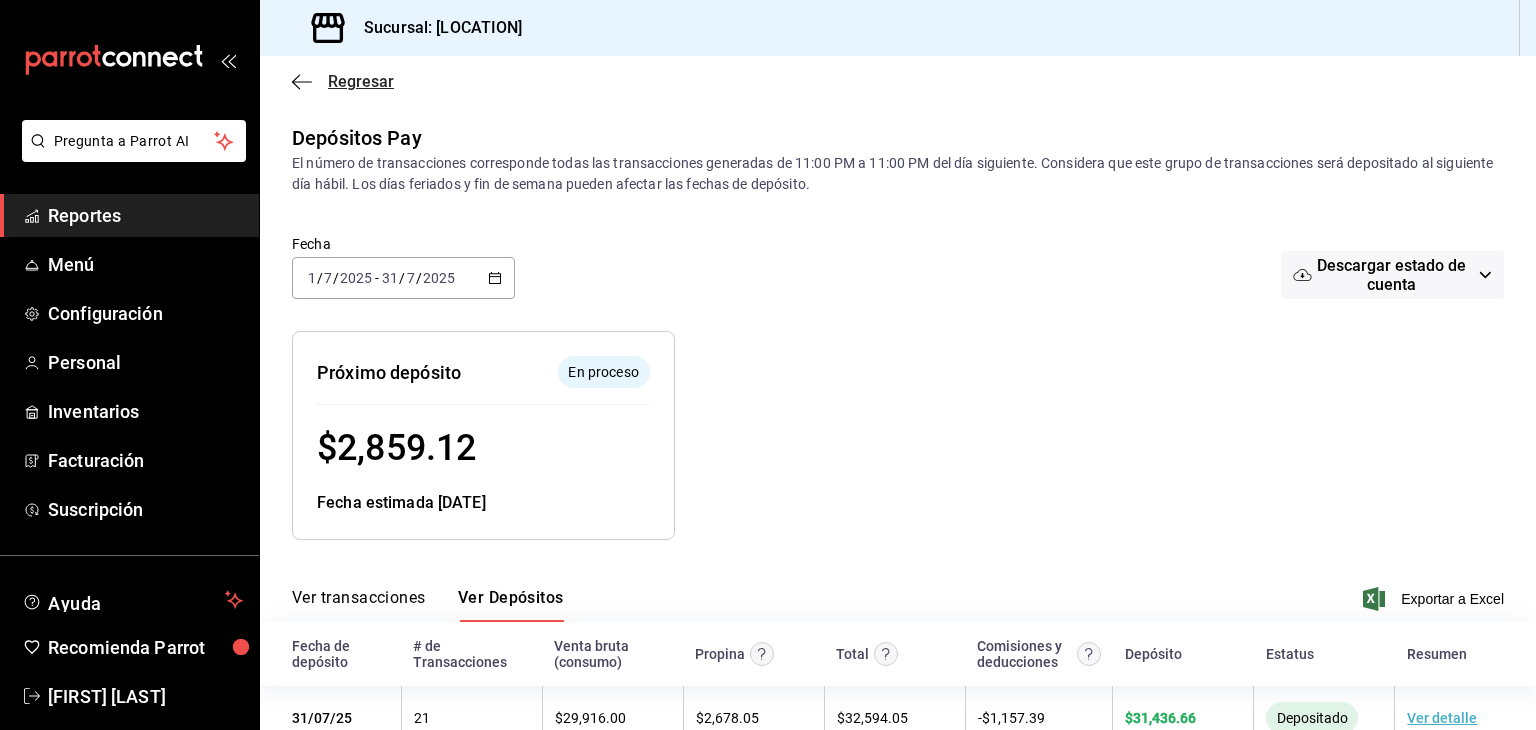 click 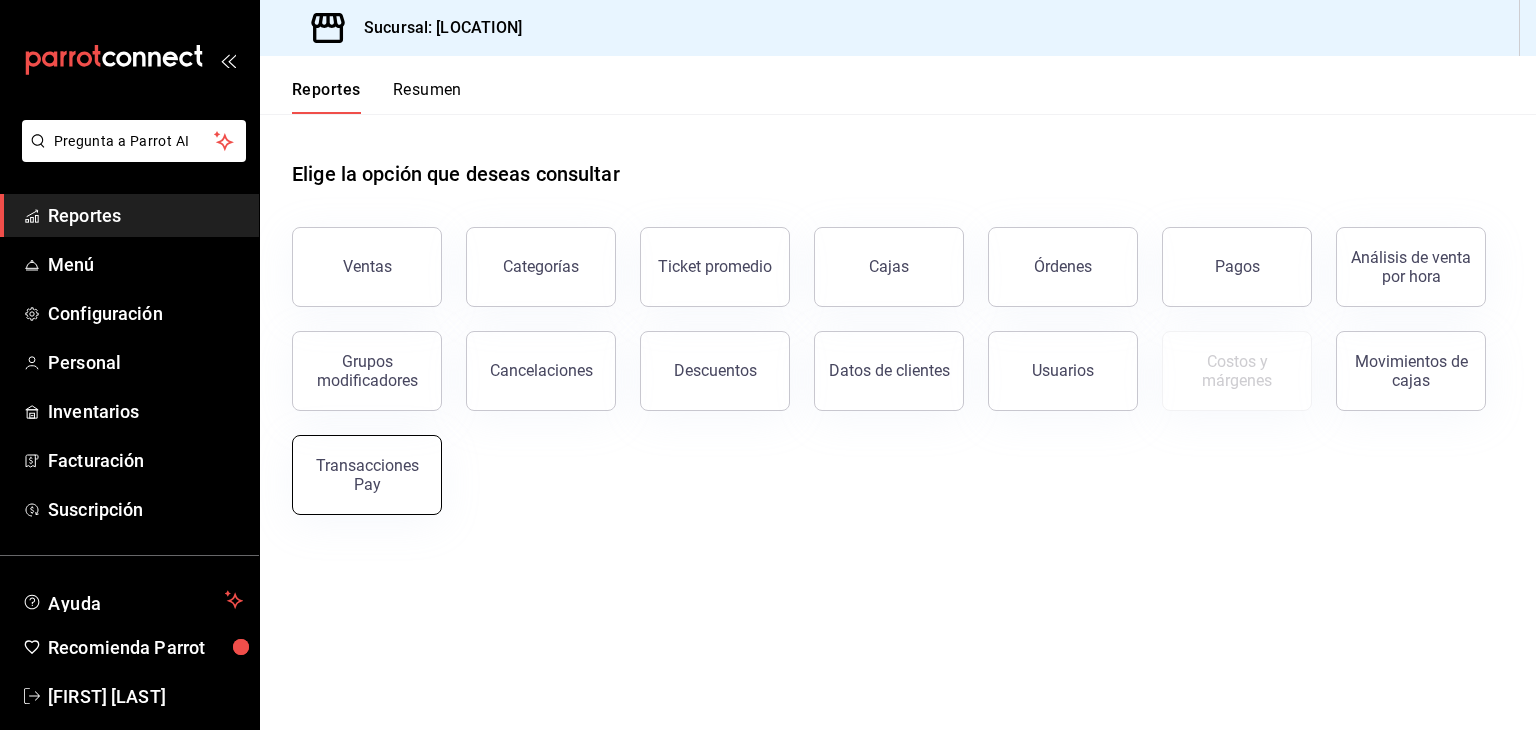 click on "Transacciones Pay" at bounding box center (367, 475) 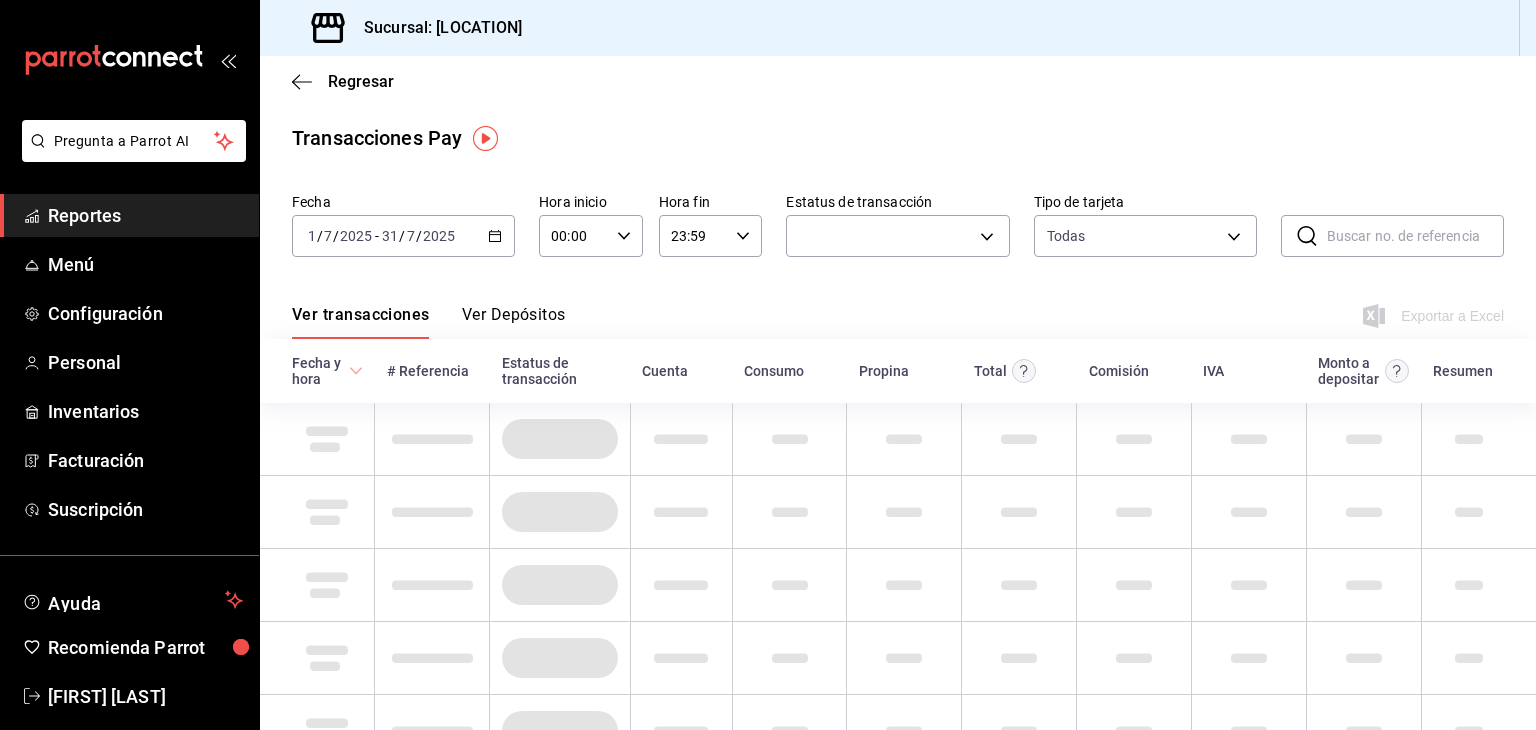 click 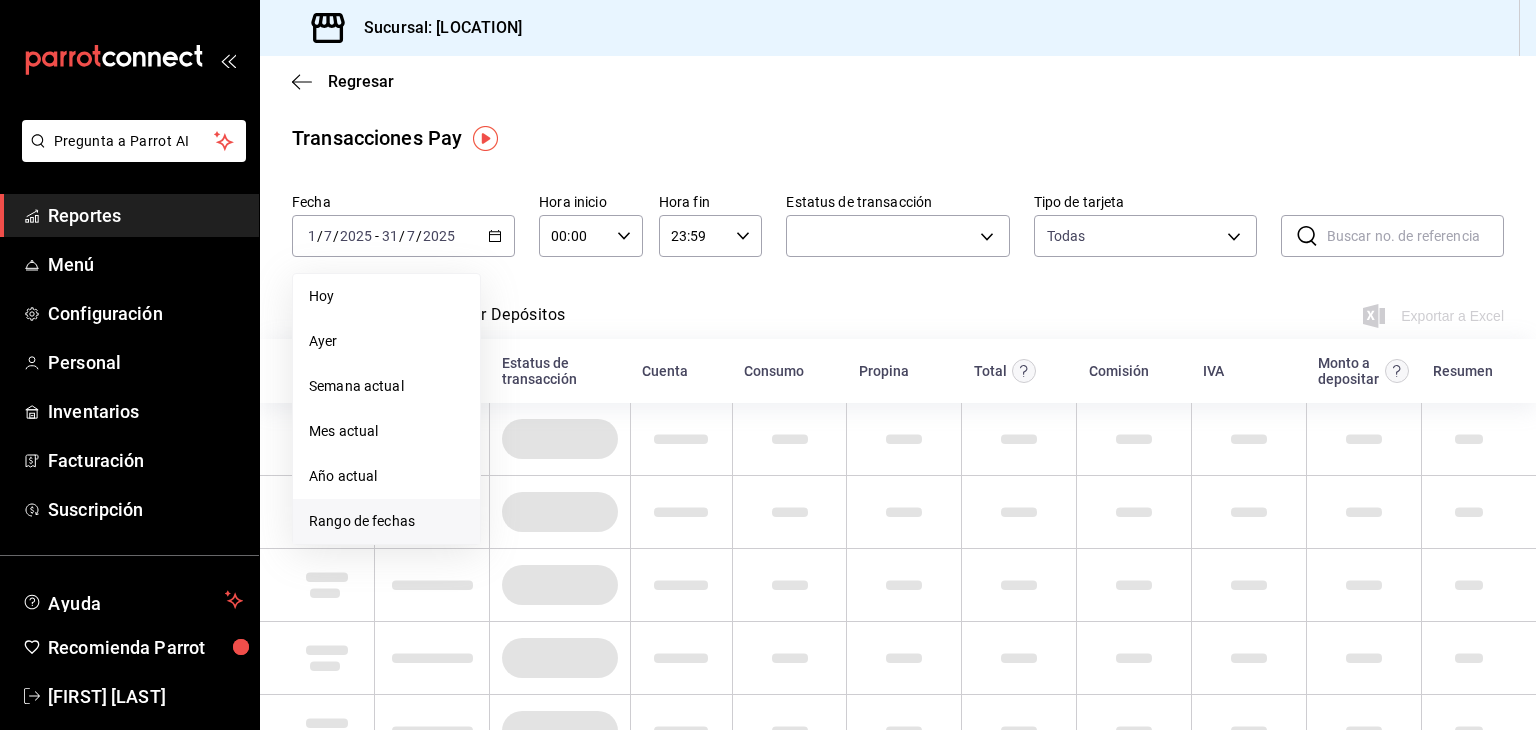 click on "Rango de fechas" at bounding box center (386, 521) 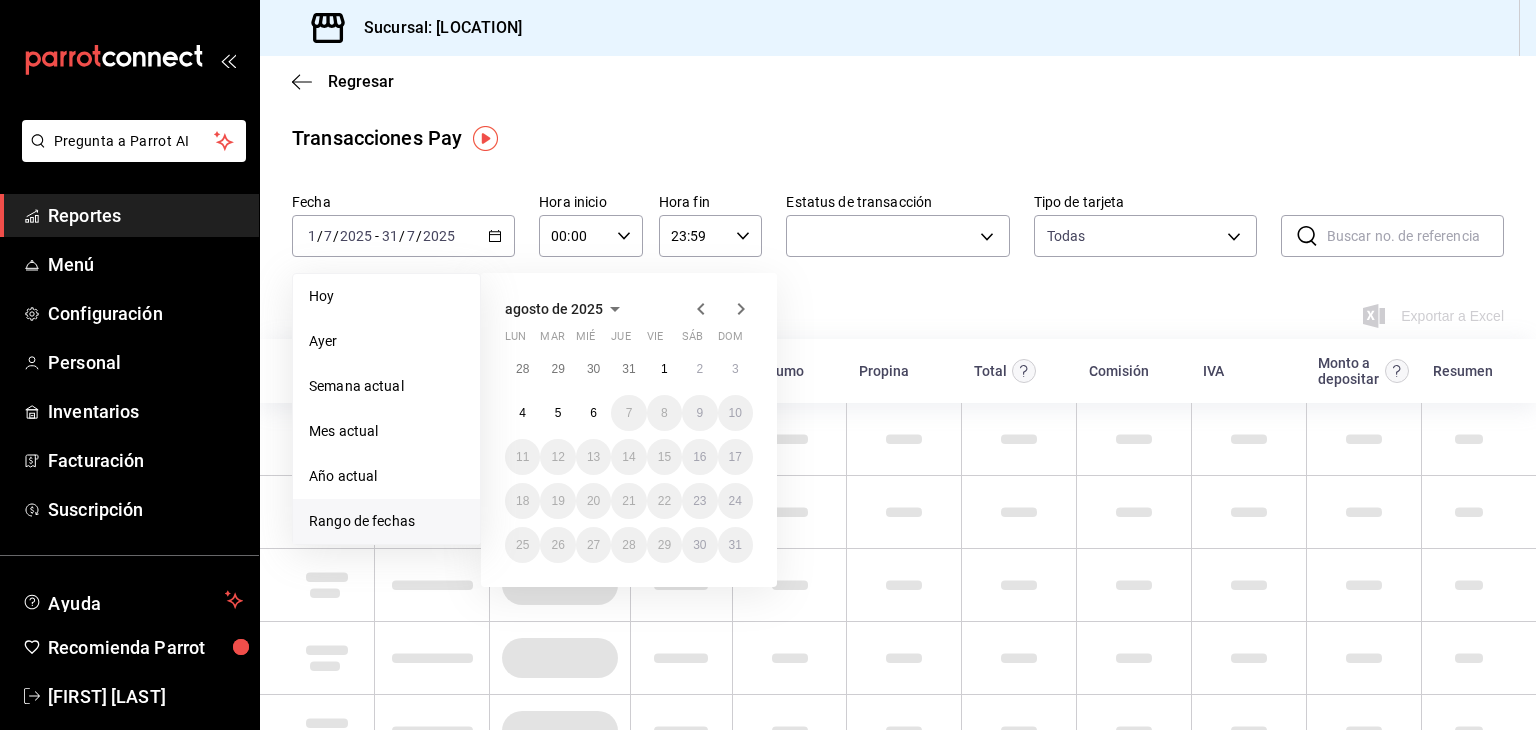 click 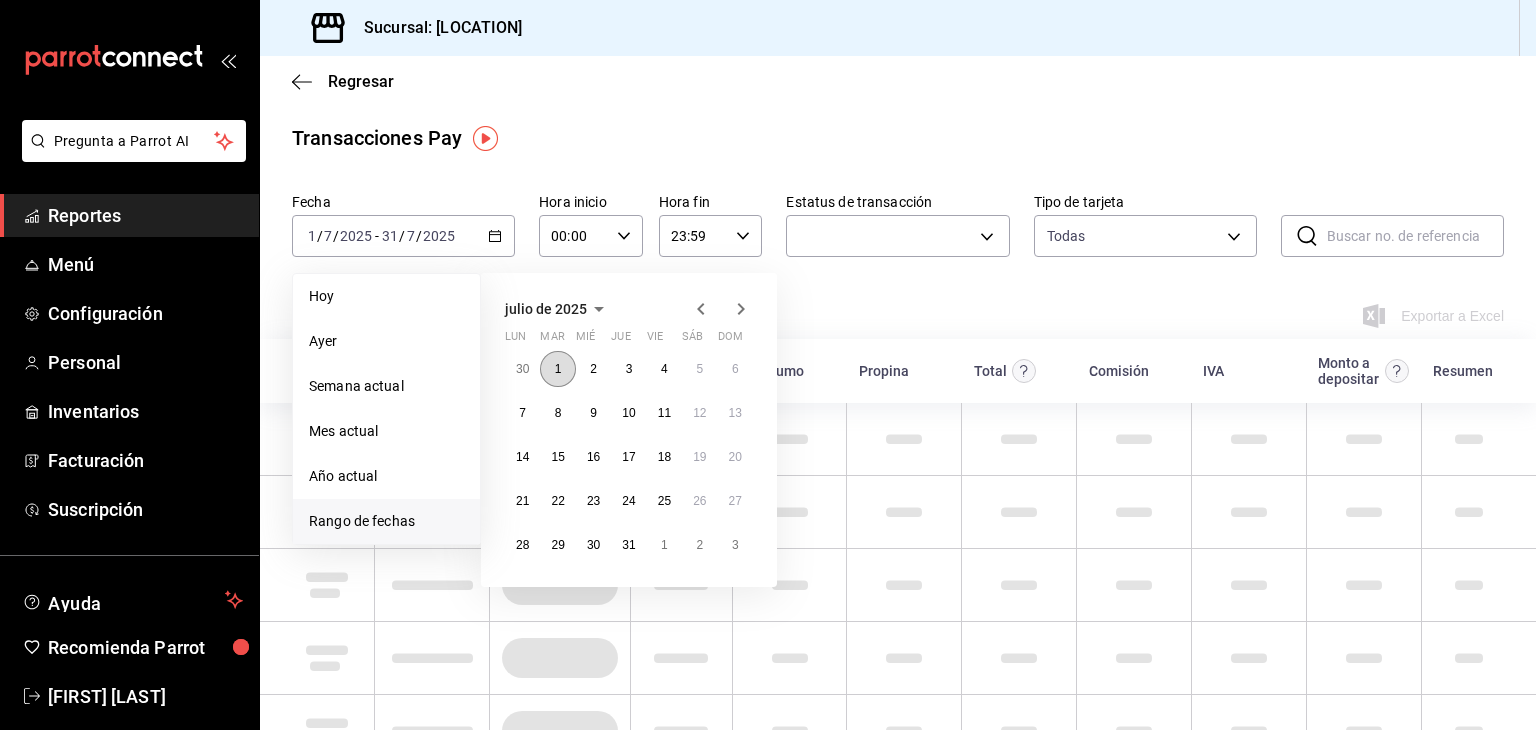click on "1" at bounding box center (558, 369) 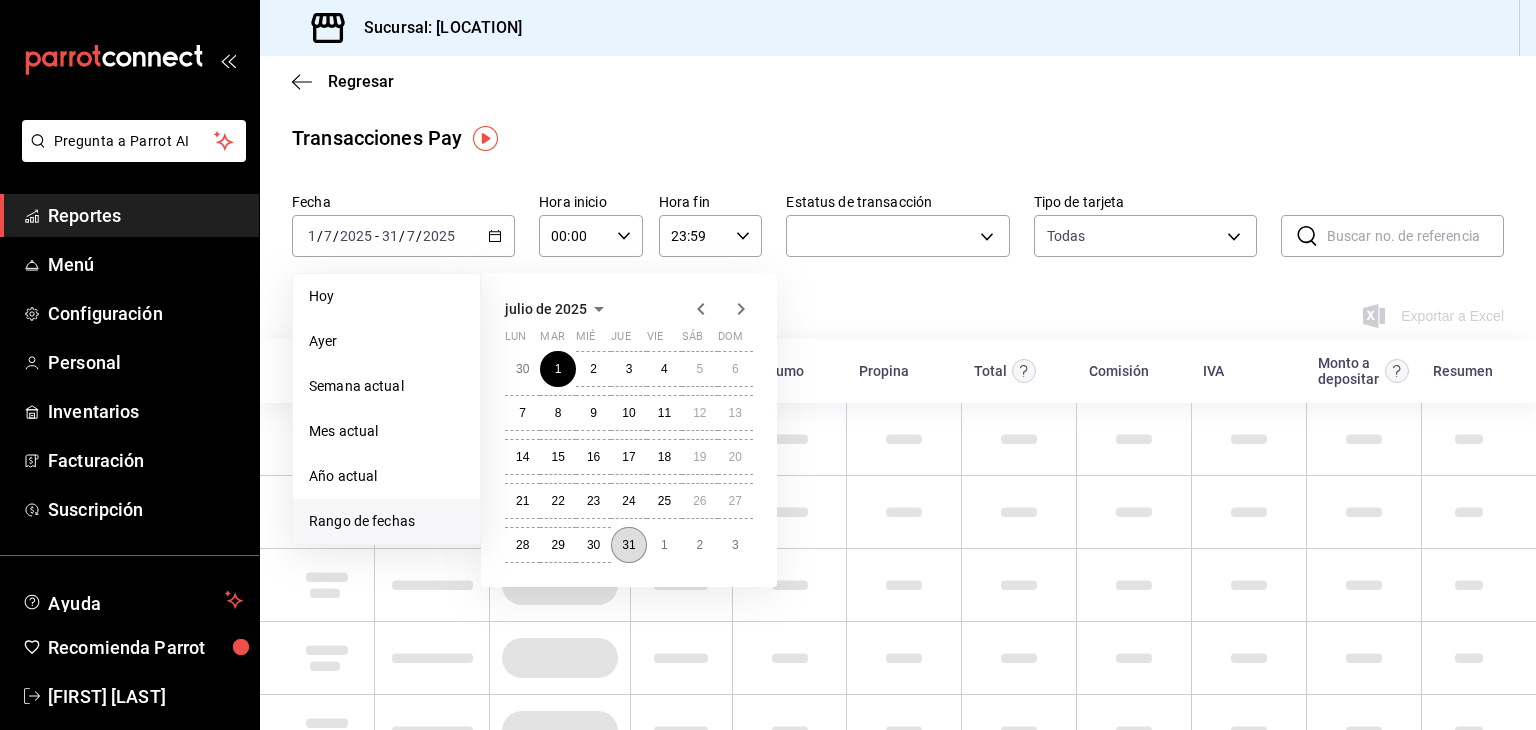 click on "31" at bounding box center [628, 545] 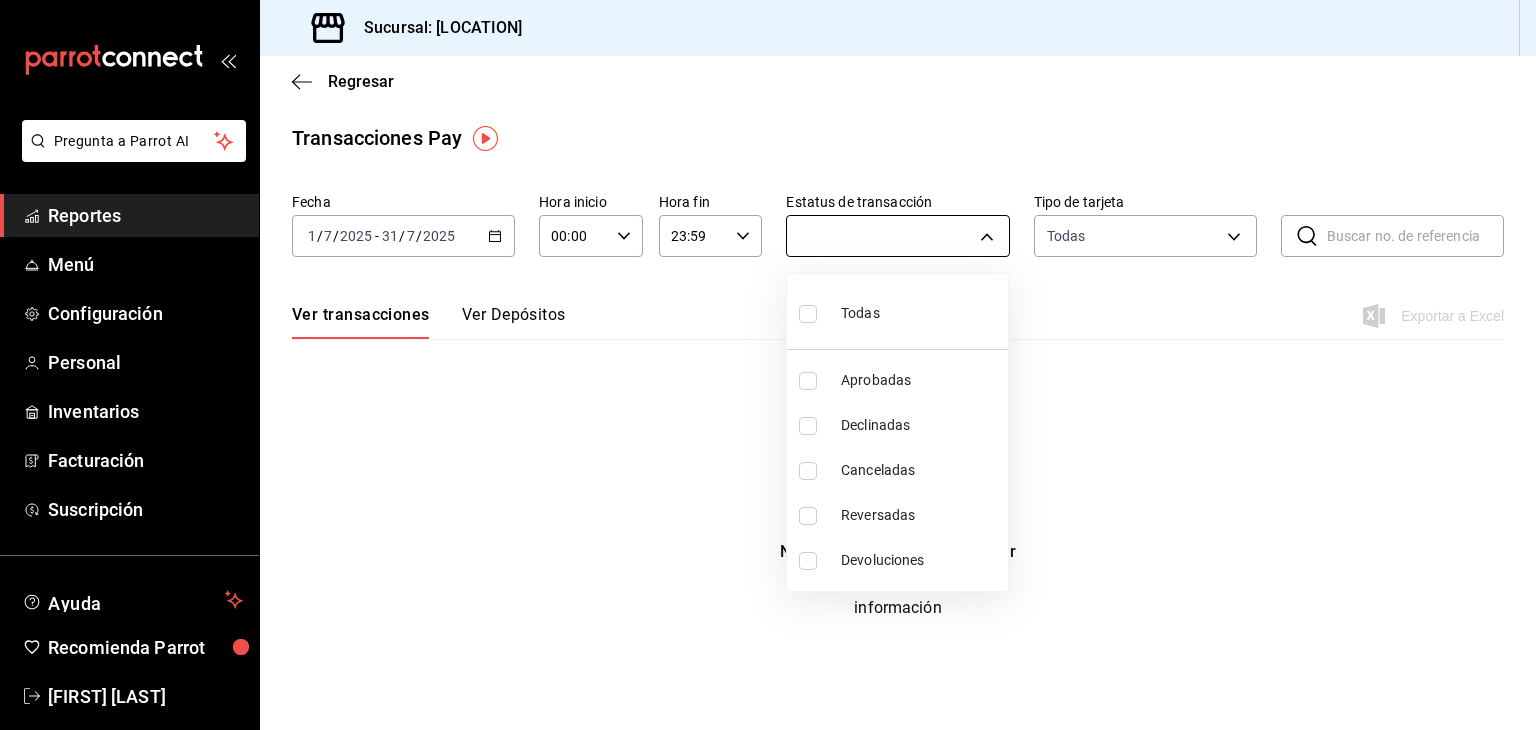 click on "Pregunta a Parrot AI Reportes   Menú   Configuración   Personal   Inventarios   Facturación   Suscripción   Ayuda Recomienda Parrot   Diego Pelfini   Sugerir nueva función   Sucursal: Hoku (Cancún) Regresar Transacciones Pay Fecha 2025-07-01 1 / 7 / 2025 - 2025-07-31 31 / 7 / 2025 Hora inicio 00:00 Hora inicio Hora fin 23:59 Hora fin Estatus de transacción undefined Tipo de tarjeta Todas AMERICAN_EXPRESS,MASTERCARD,VISA,DISCOVER,UNDEFINED ​ ​ Ver transacciones Ver Depósitos Exportar a Excel No hay información que mostrar Elige una fecha para cargar la información GANA 1 MES GRATIS EN TU SUSCRIPCIÓN AQUÍ ¿Recuerdas cómo empezó tu restaurante?
Hoy puedes ayudar a un colega a tener el mismo cambio que tú viviste.
Recomienda Parrot directamente desde tu Portal Administrador.
Es fácil y rápido.
🎁 Por cada restaurante que se una, ganas 1 mes gratis. Ver video tutorial Ir a video Pregunta a Parrot AI Reportes   Menú   Configuración   Personal   Inventarios   Facturación   Suscripción" at bounding box center (768, 365) 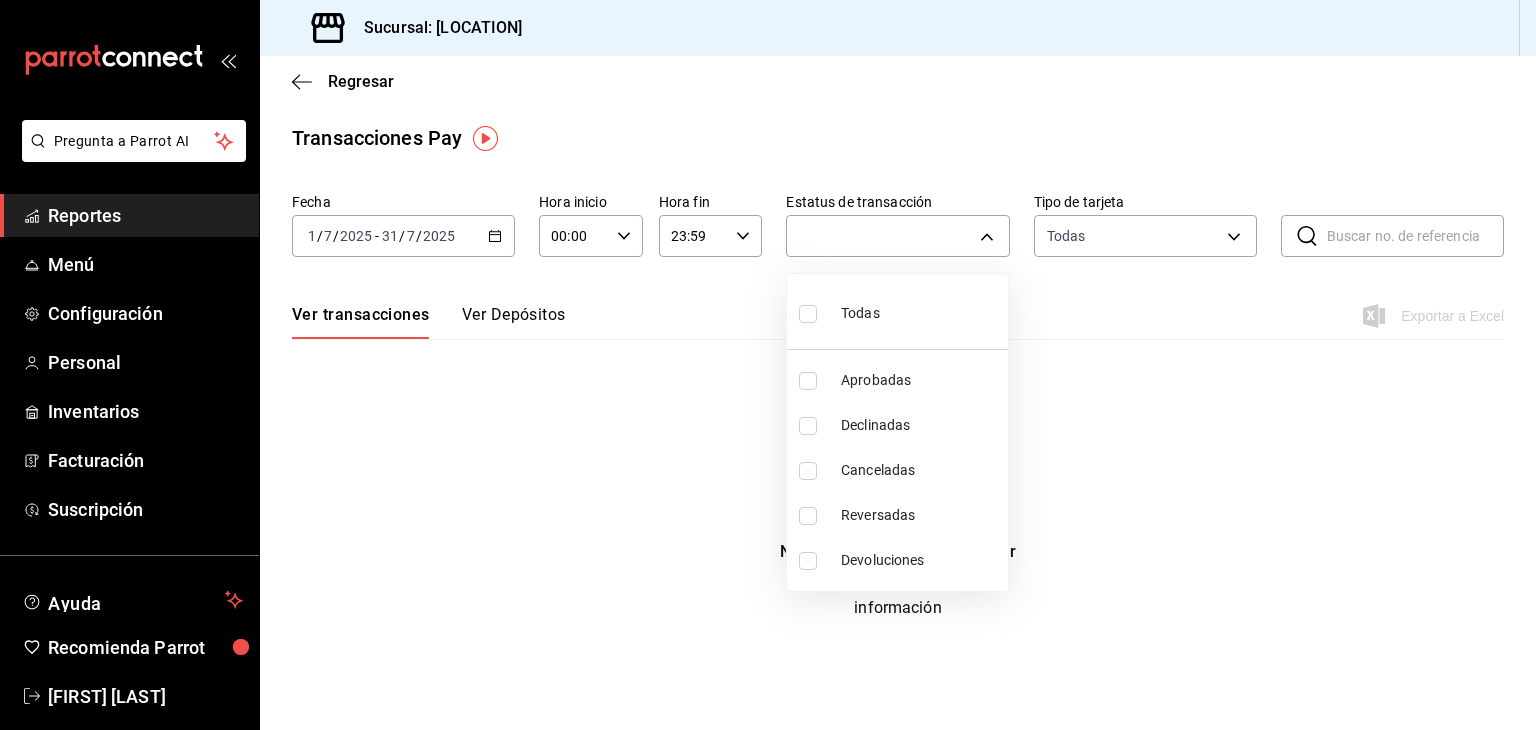 click on "Todas" at bounding box center (897, 311) 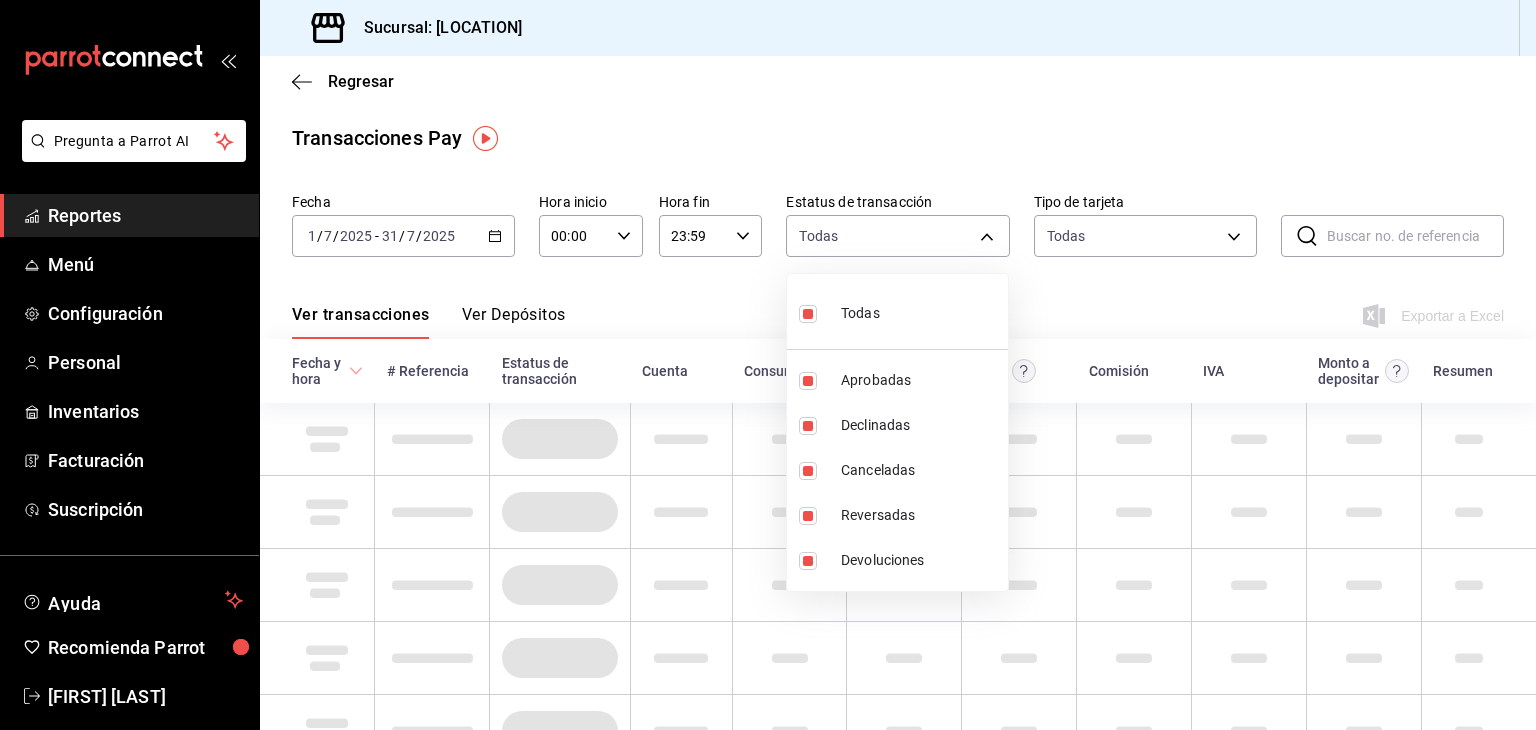 click at bounding box center [768, 365] 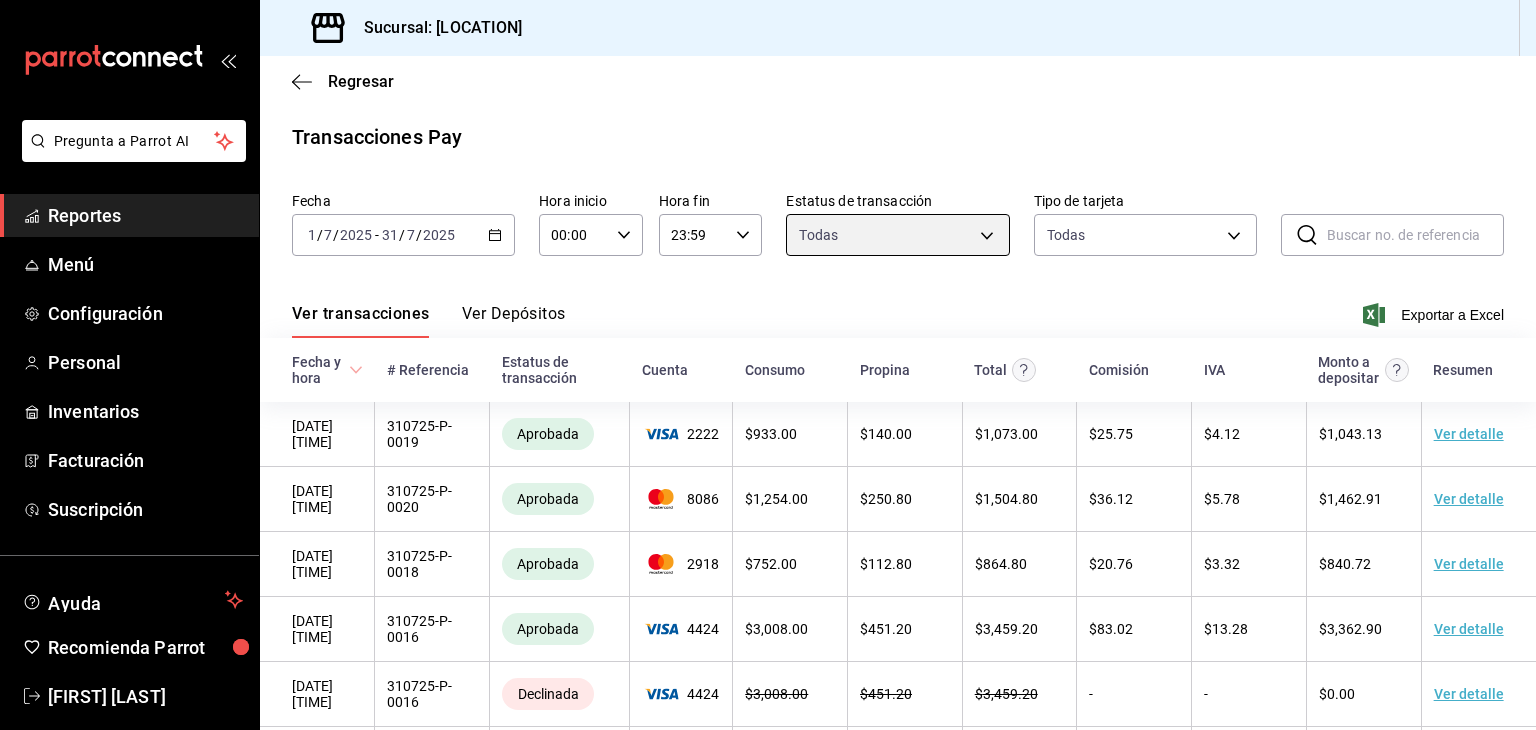 scroll, scrollTop: 0, scrollLeft: 0, axis: both 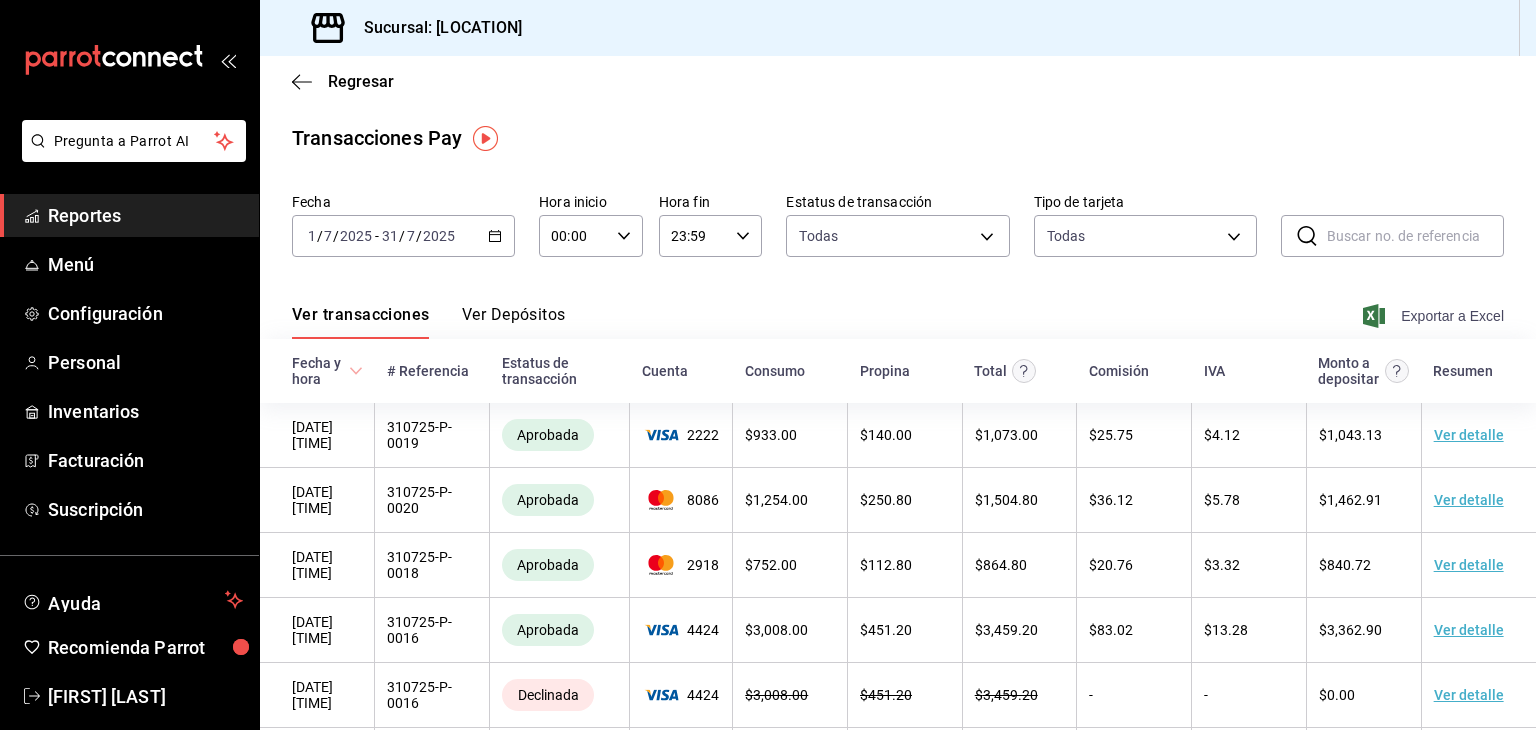 click on "Exportar a Excel" at bounding box center [1435, 316] 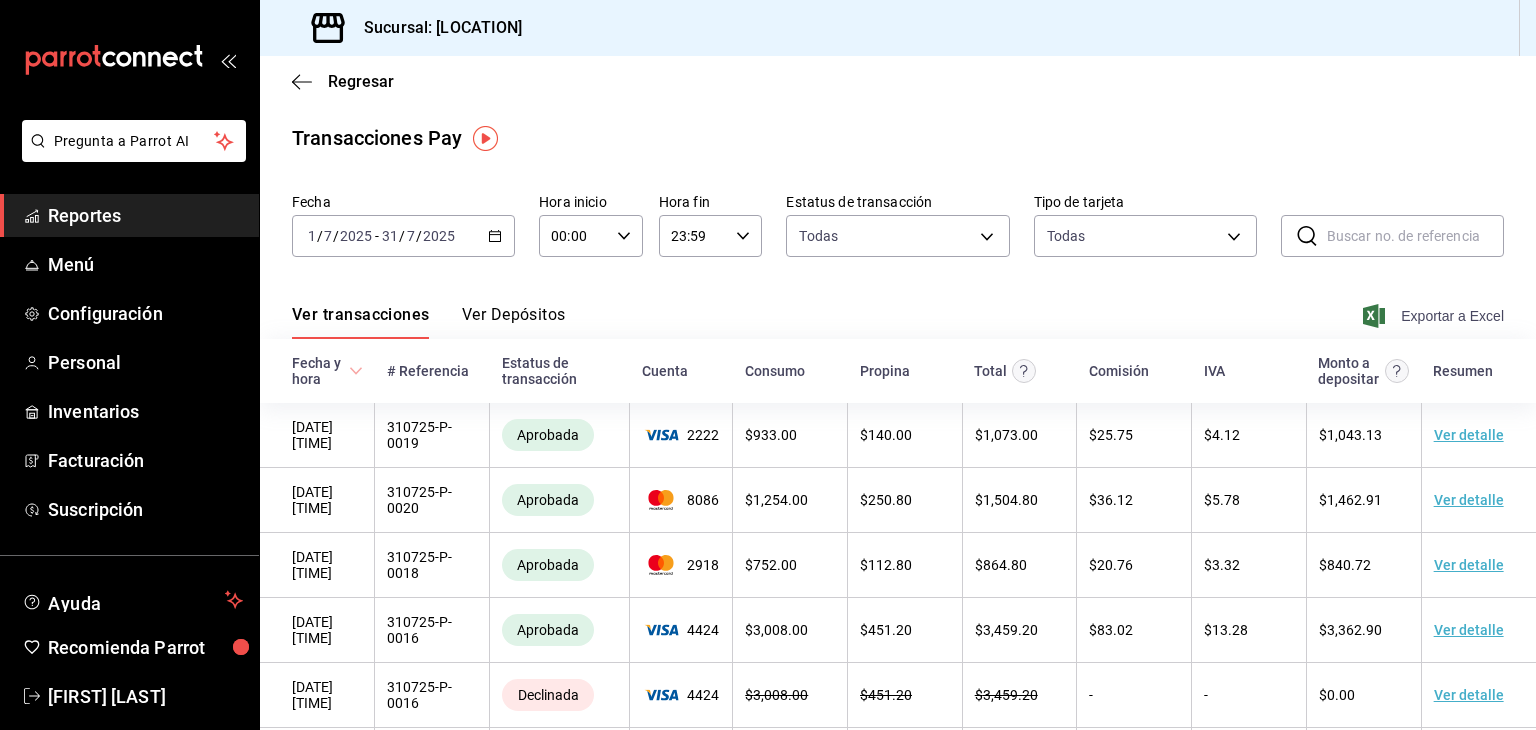 click on "Exportar a Excel" at bounding box center (1435, 316) 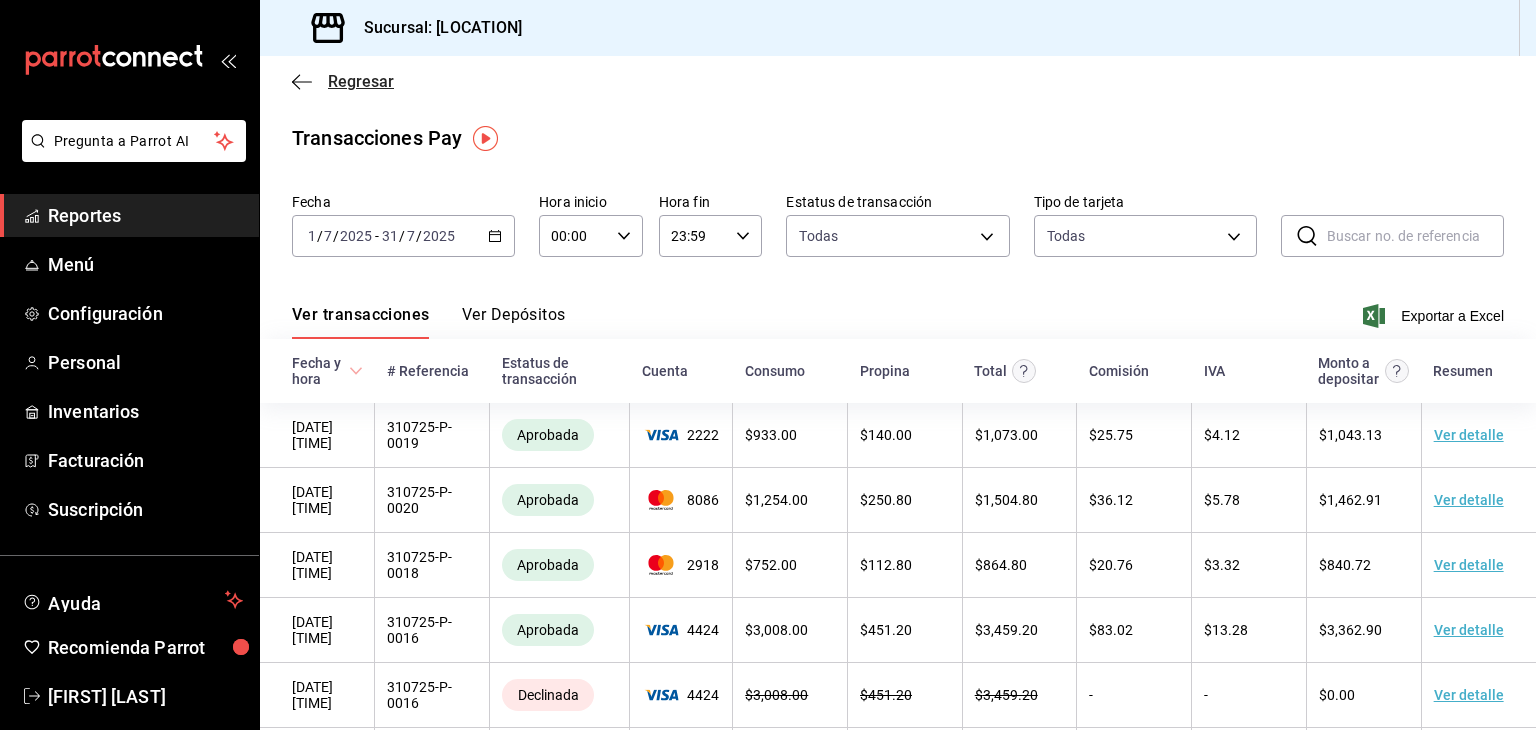 click 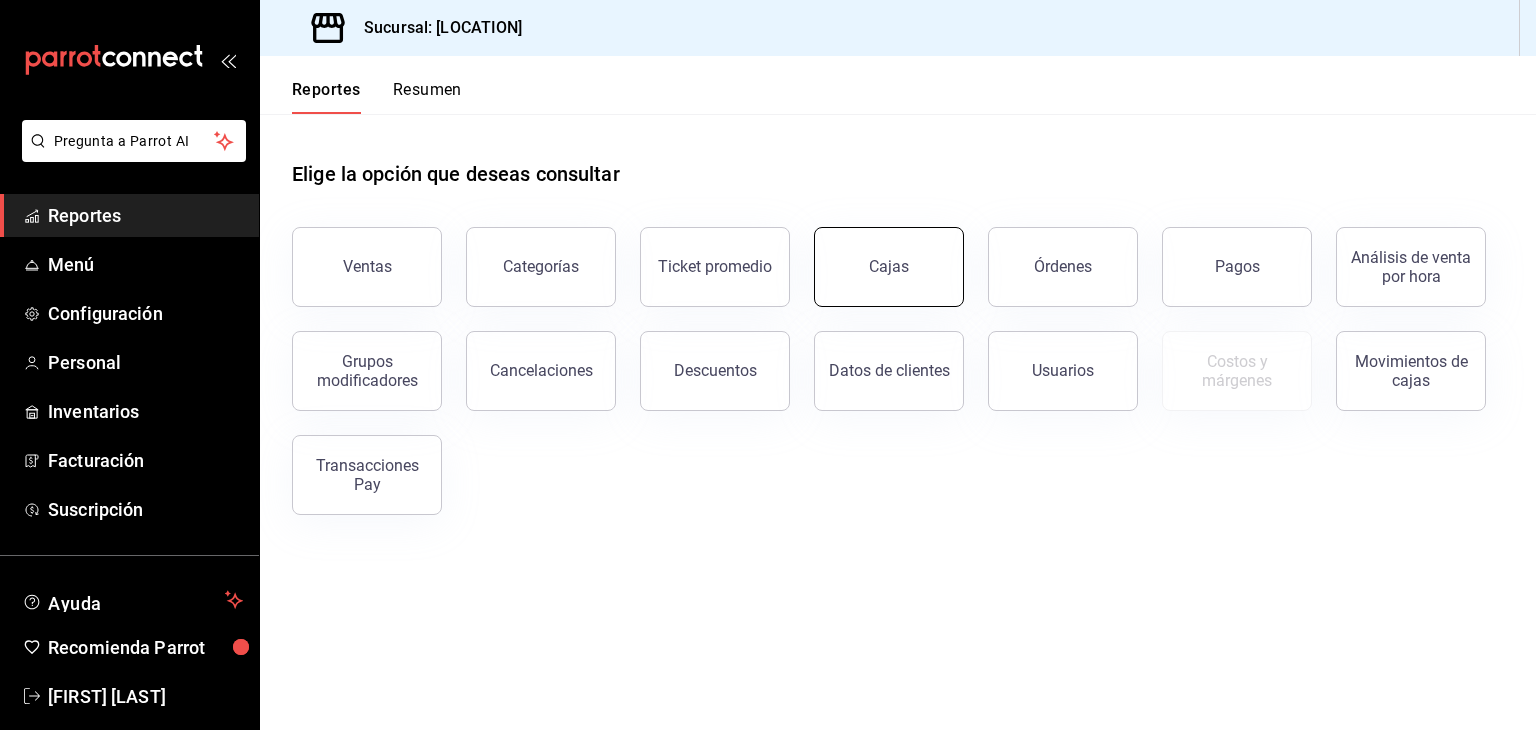 click on "Cajas" at bounding box center [889, 267] 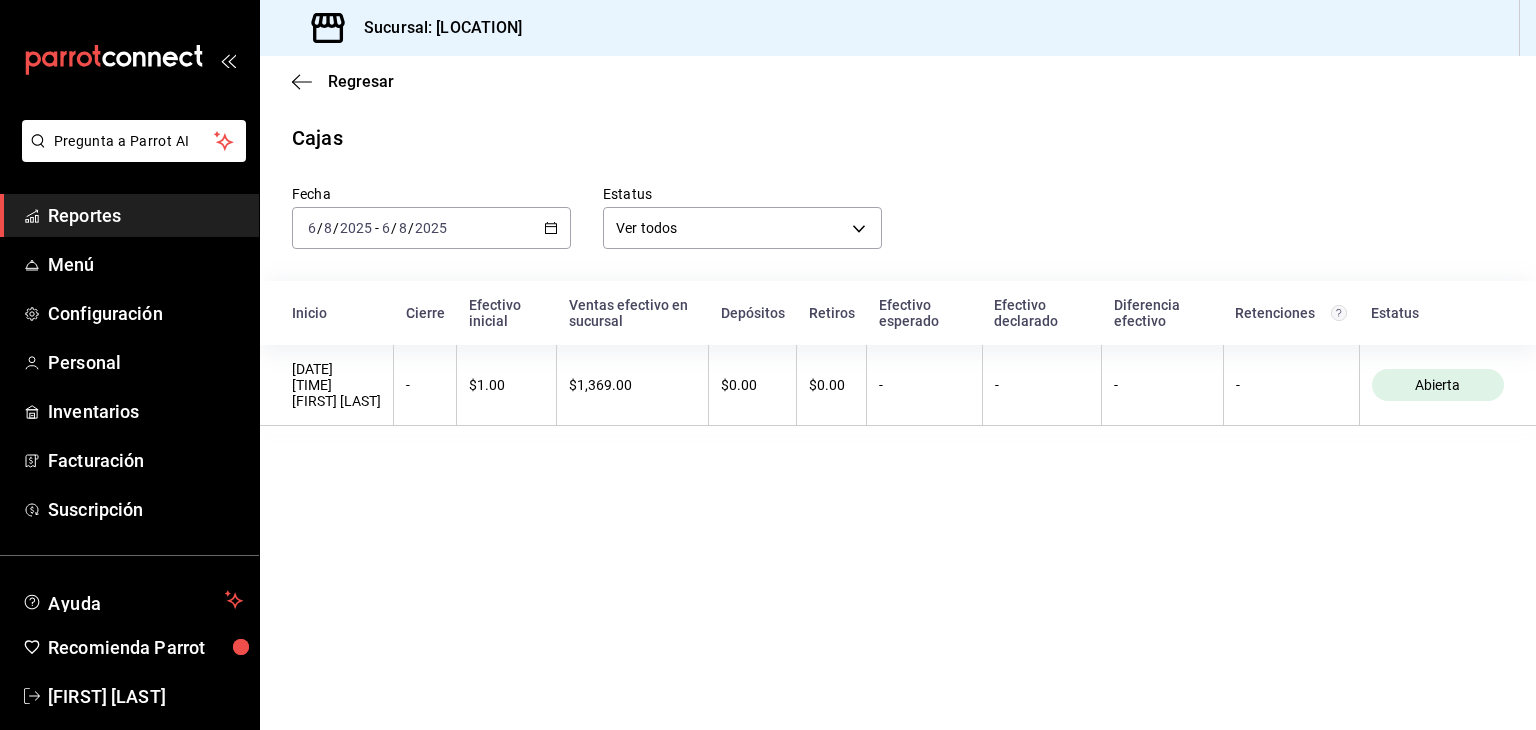 click 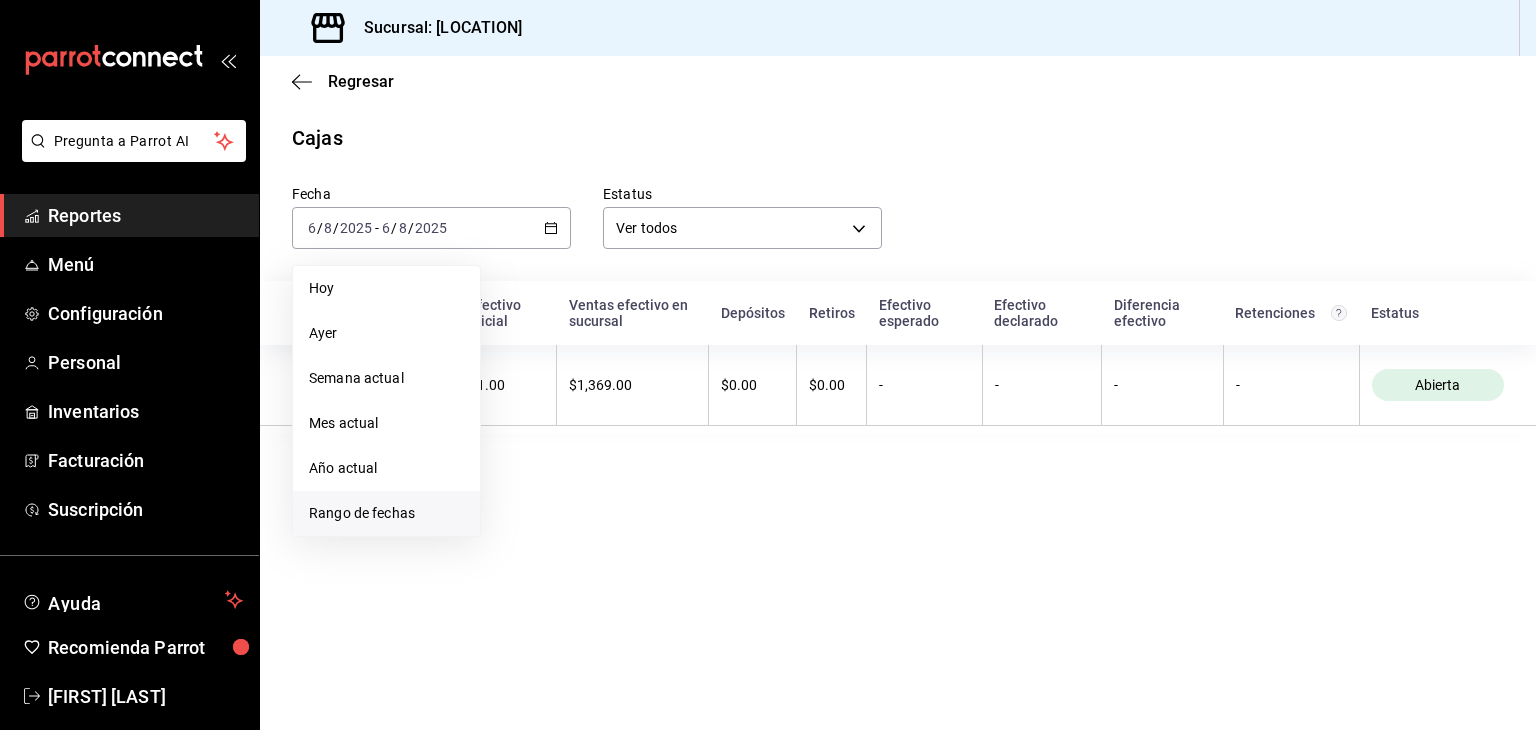 click on "Rango de fechas" at bounding box center (386, 513) 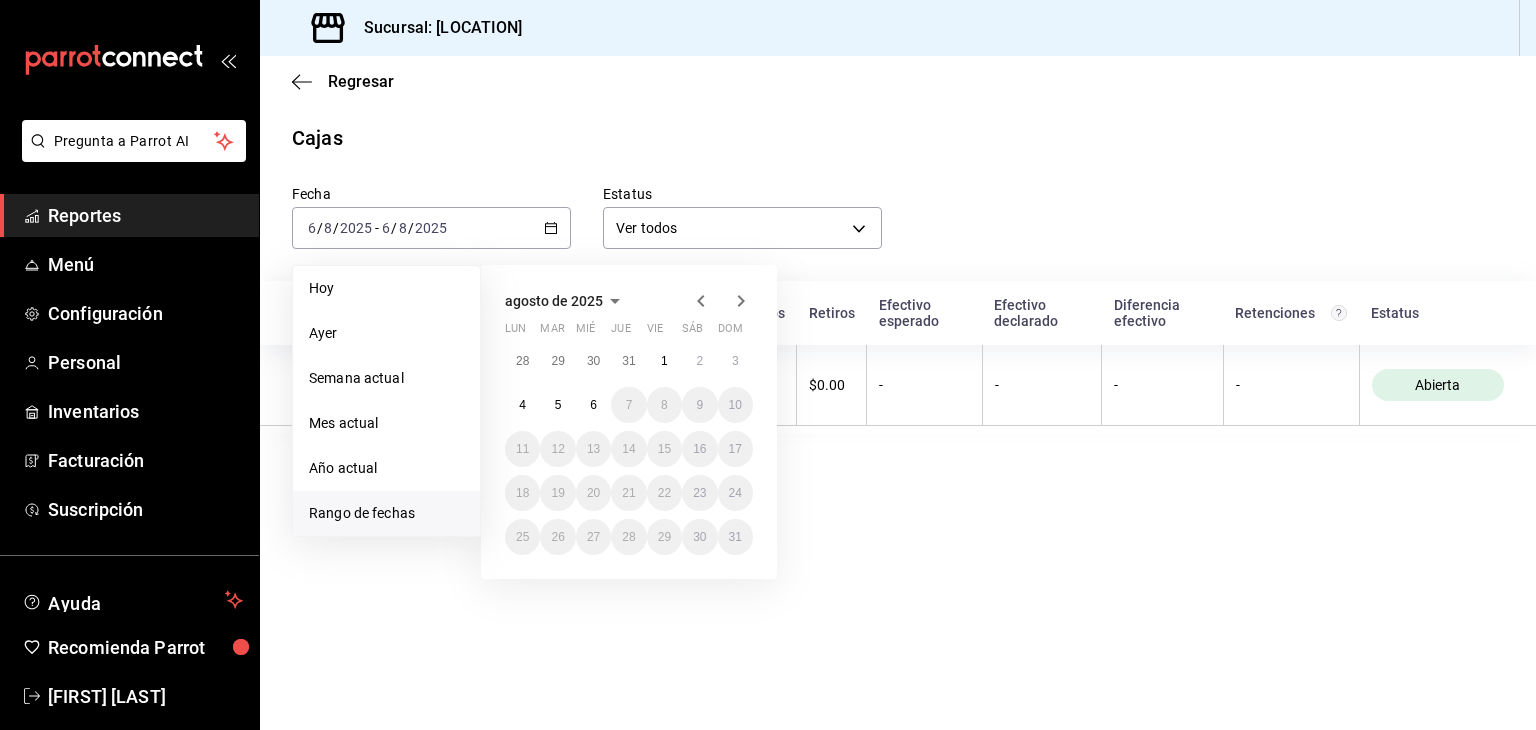 click 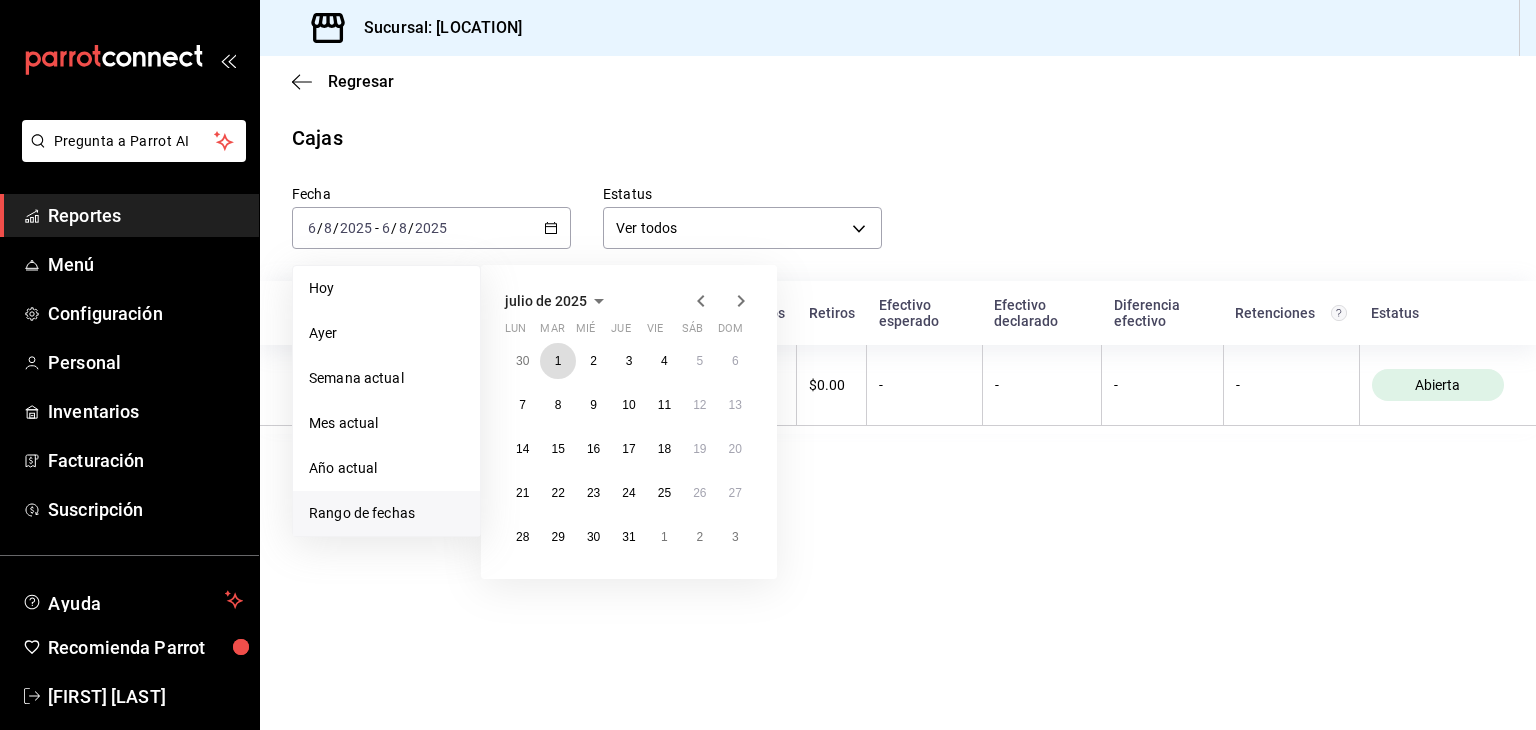 drag, startPoint x: 547, startPoint y: 363, endPoint x: 564, endPoint y: 377, distance: 22.022715 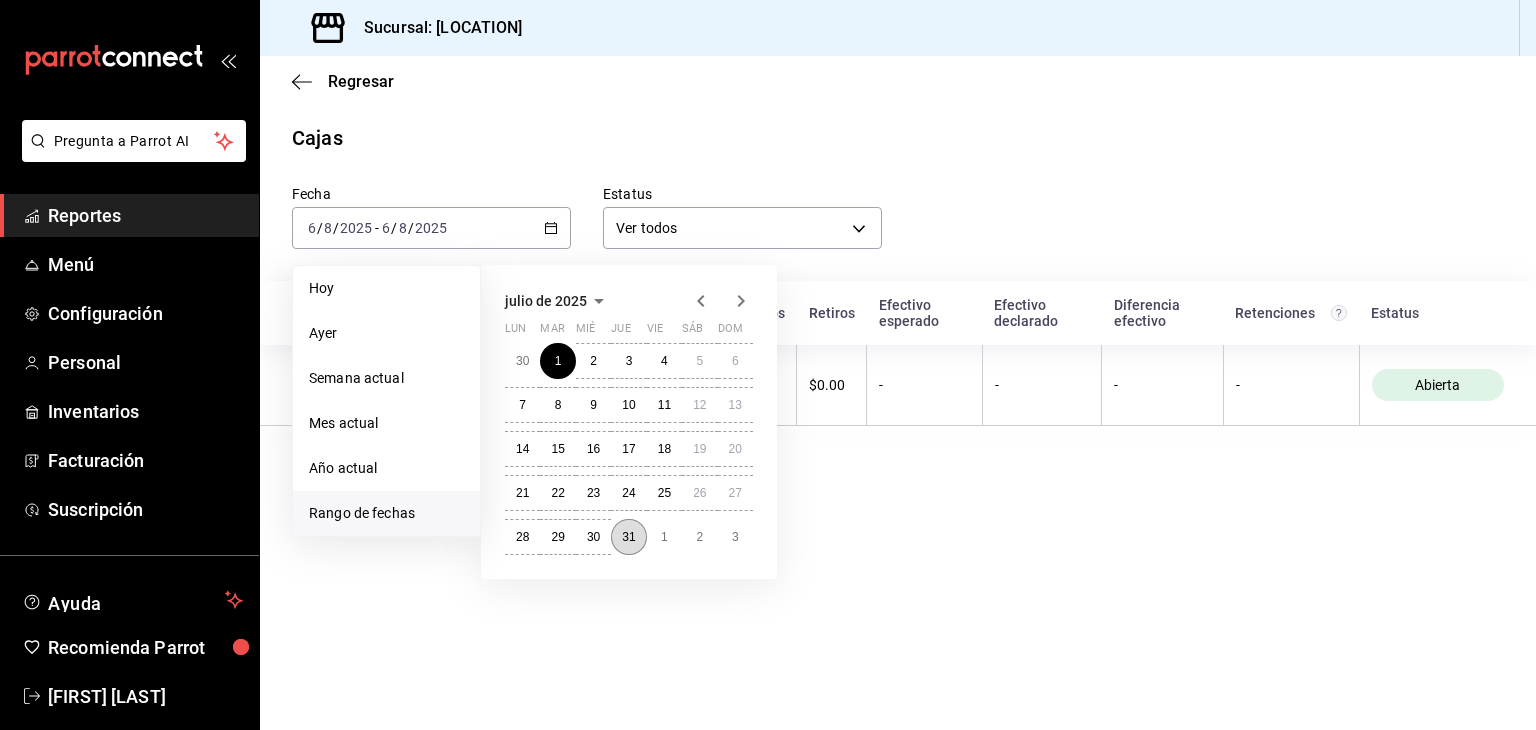 click on "31" at bounding box center [628, 537] 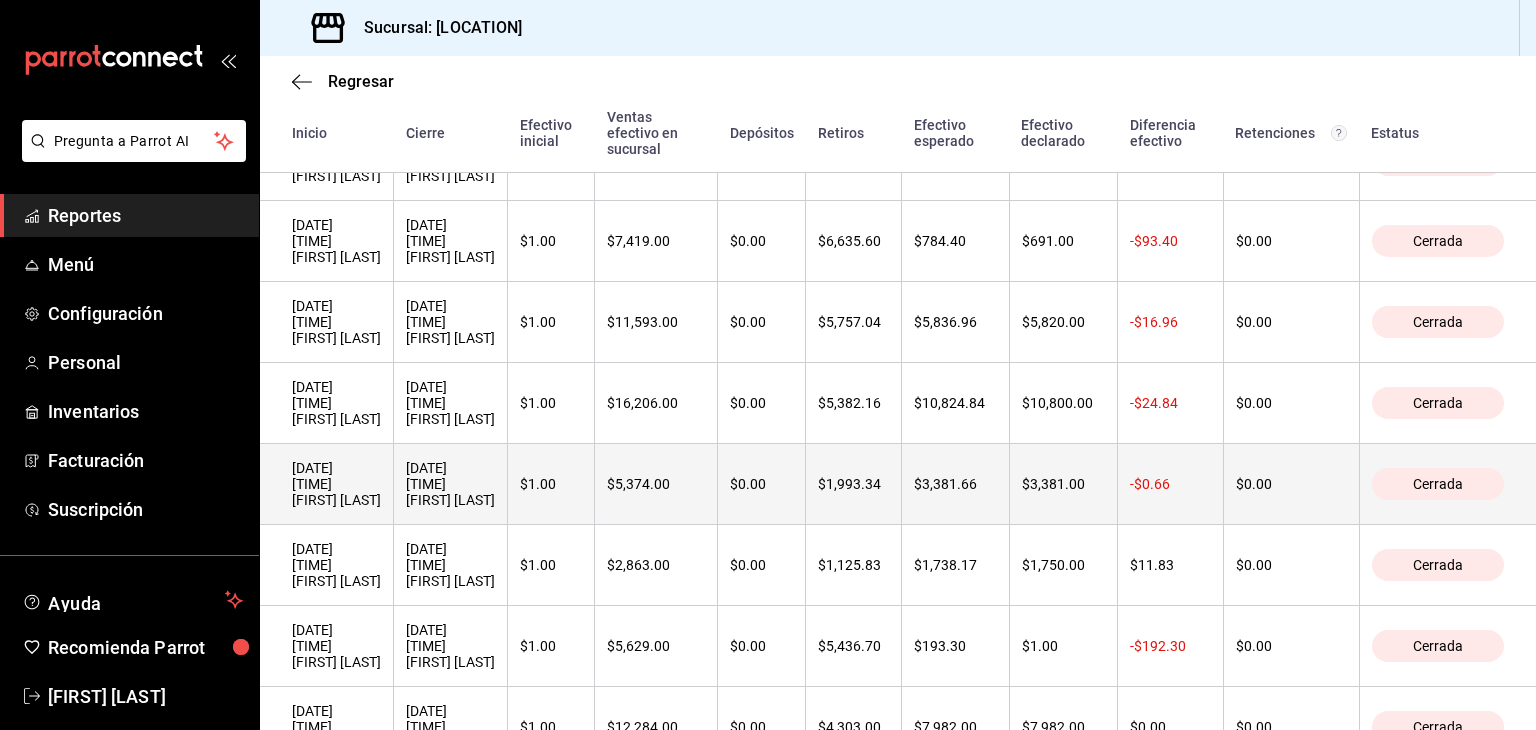 scroll, scrollTop: 2305, scrollLeft: 0, axis: vertical 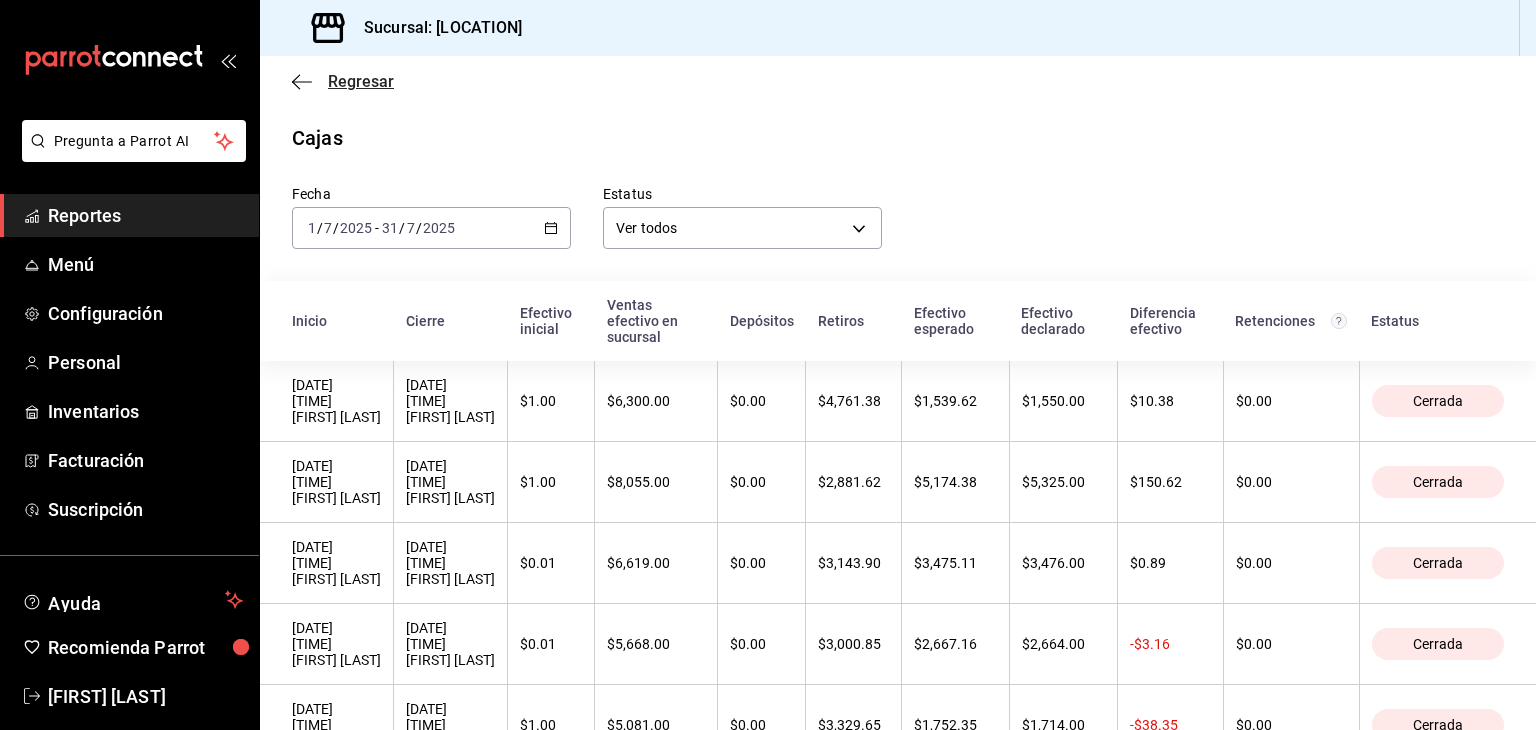 click 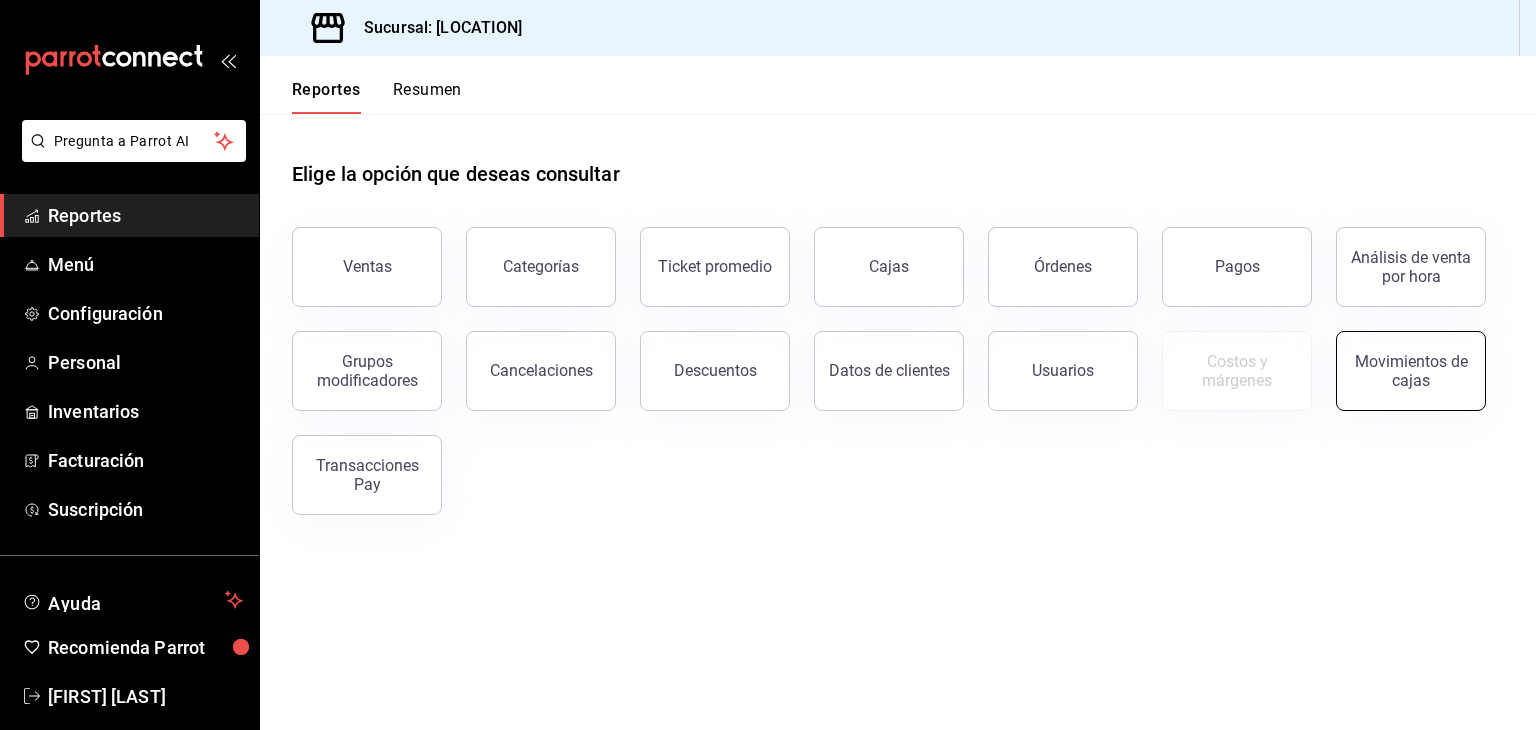 click on "Movimientos de cajas" at bounding box center [1411, 371] 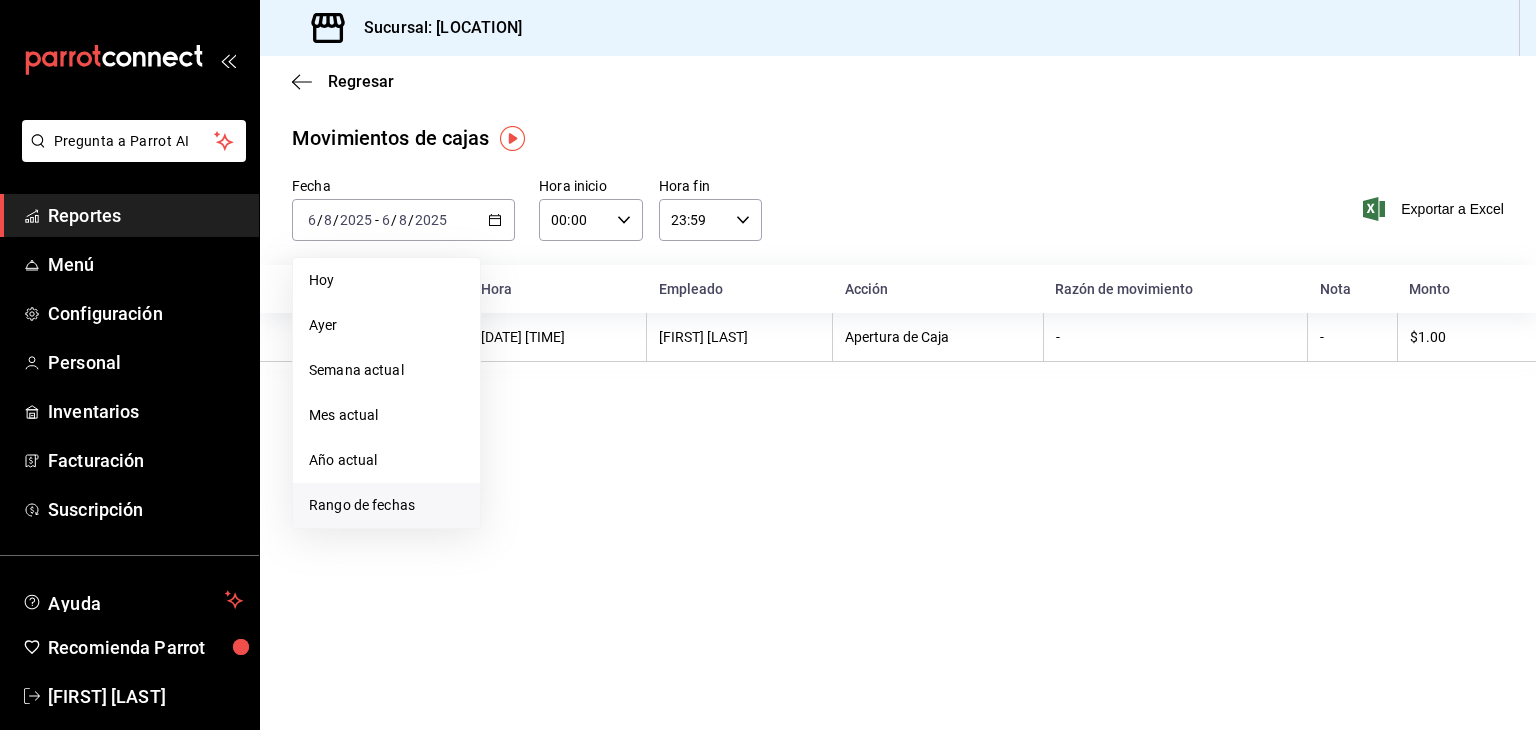 click on "Rango de fechas" at bounding box center [386, 505] 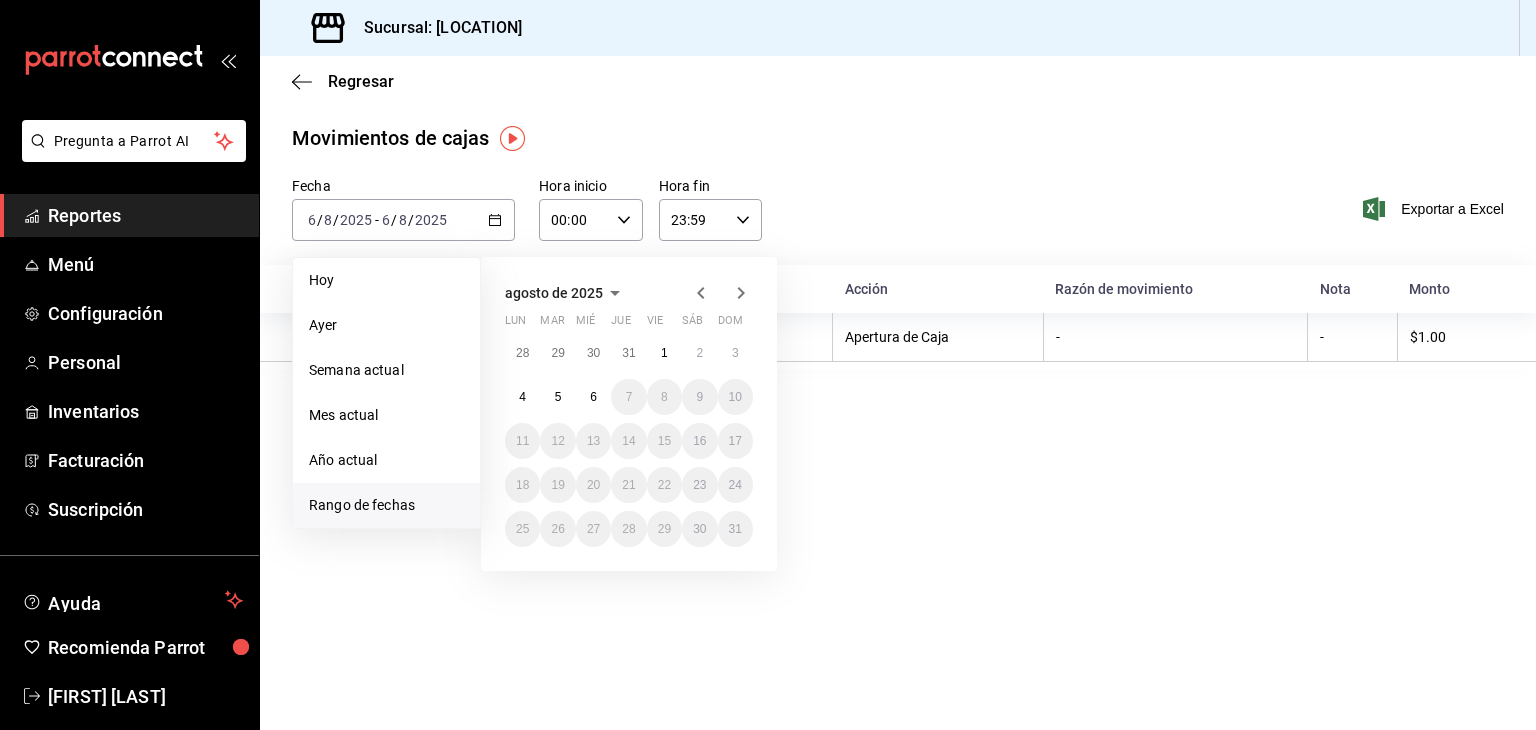 click 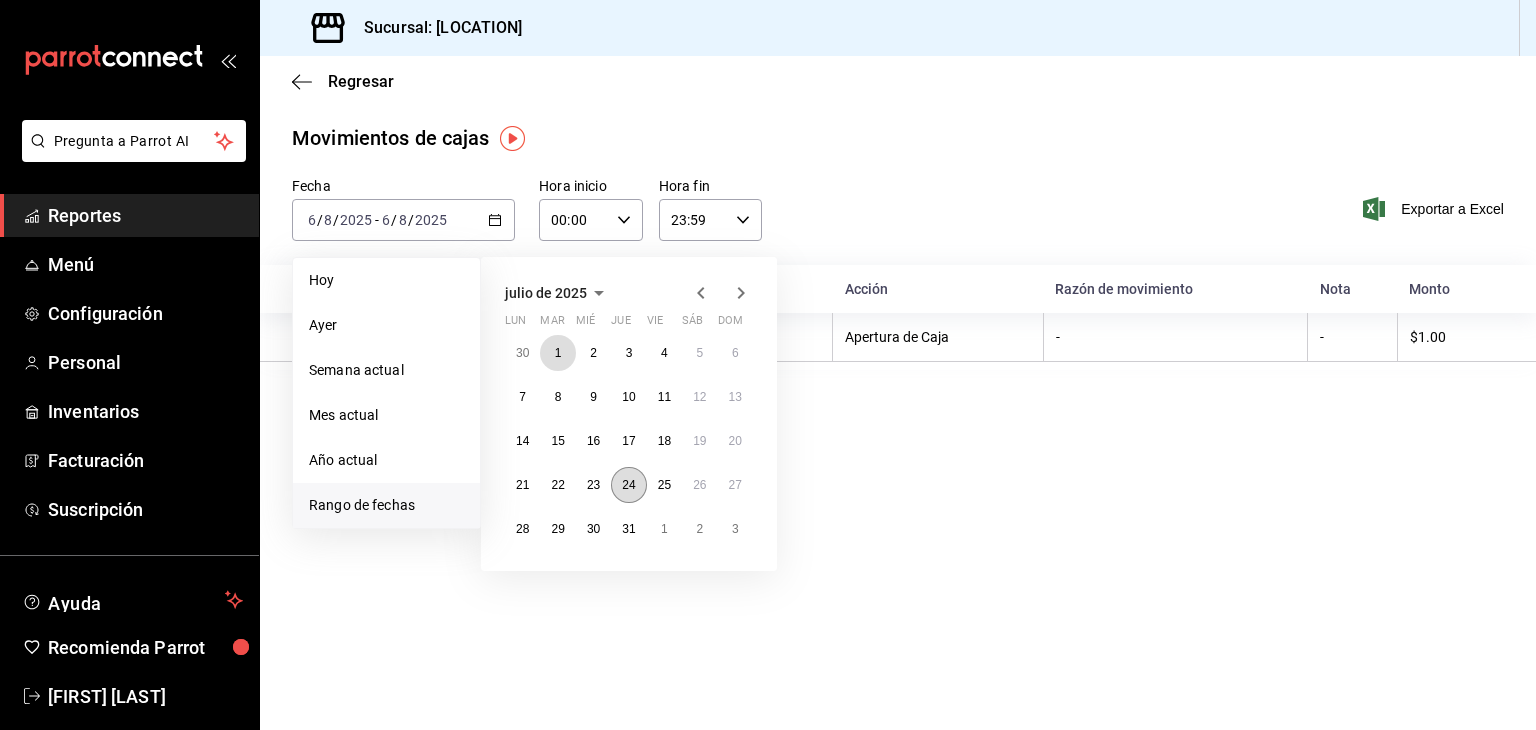 drag, startPoint x: 560, startPoint y: 352, endPoint x: 630, endPoint y: 471, distance: 138.06158 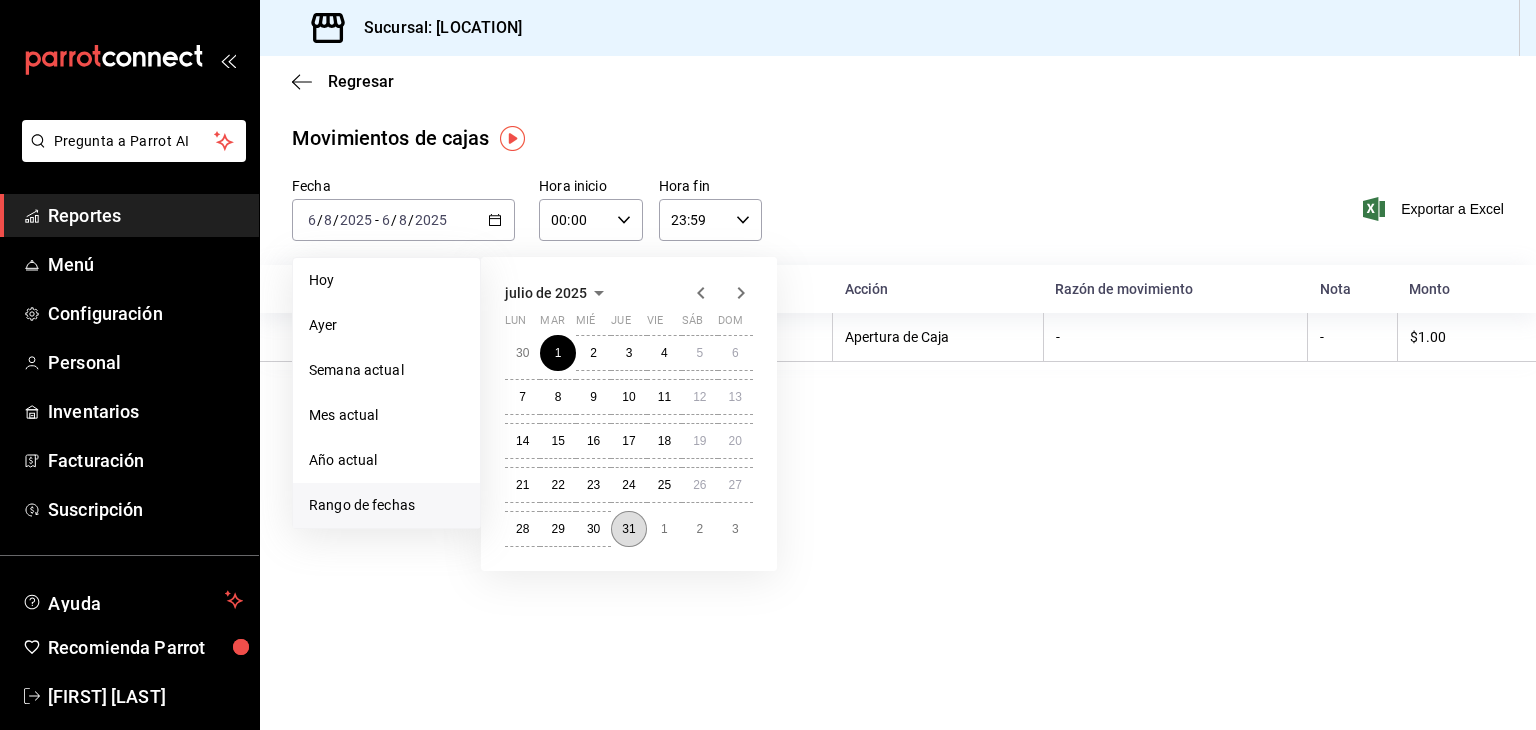 click on "31" at bounding box center [628, 529] 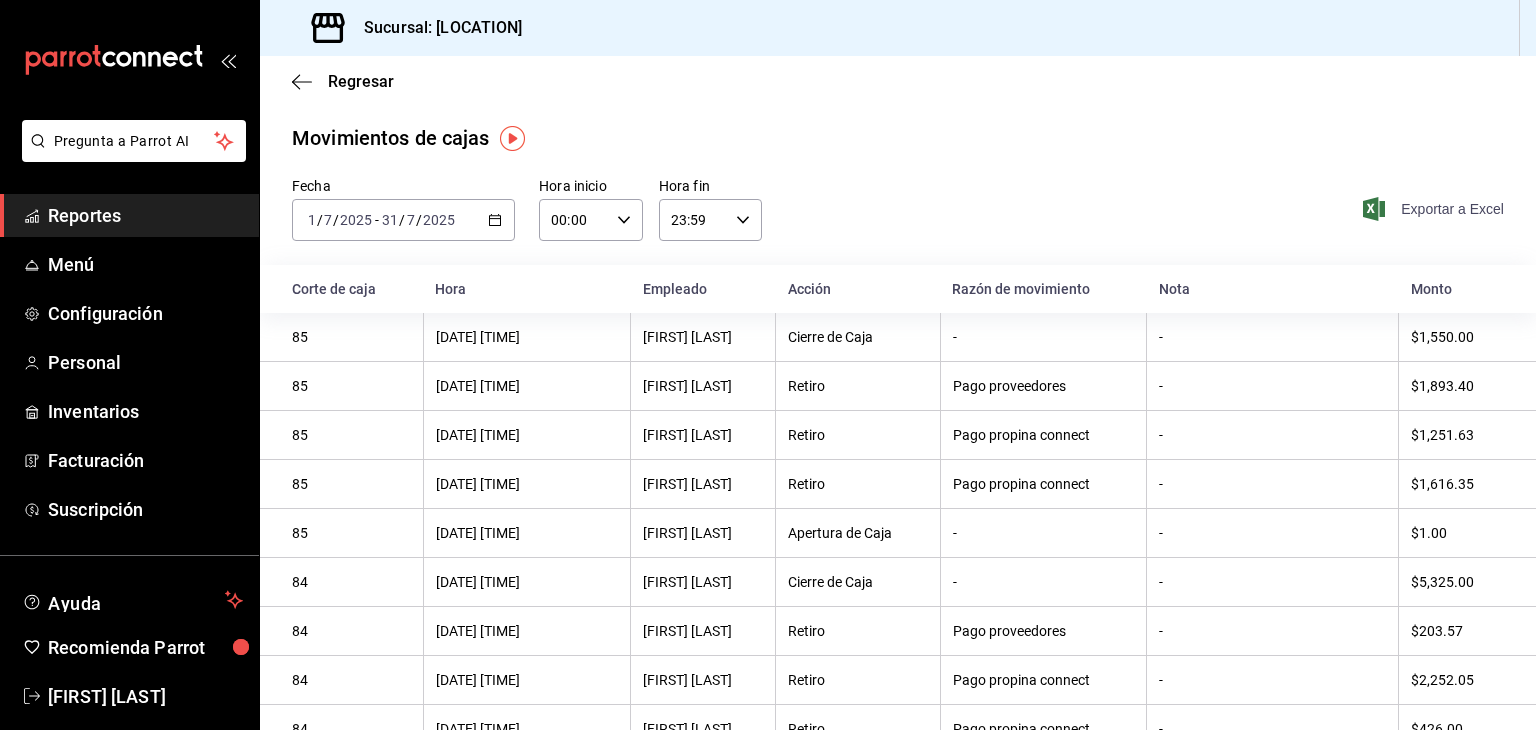 click on "Exportar a Excel" at bounding box center [1435, 209] 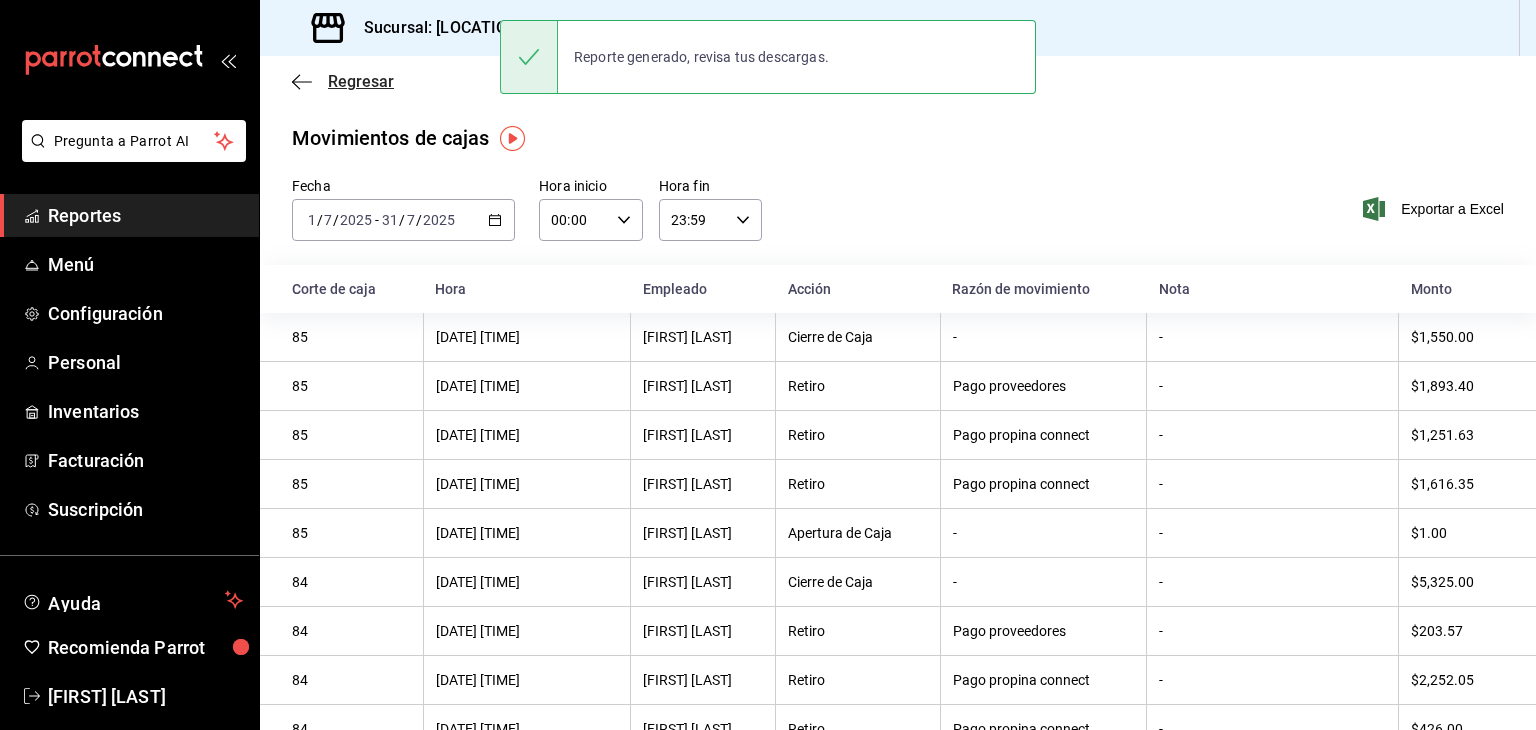 click 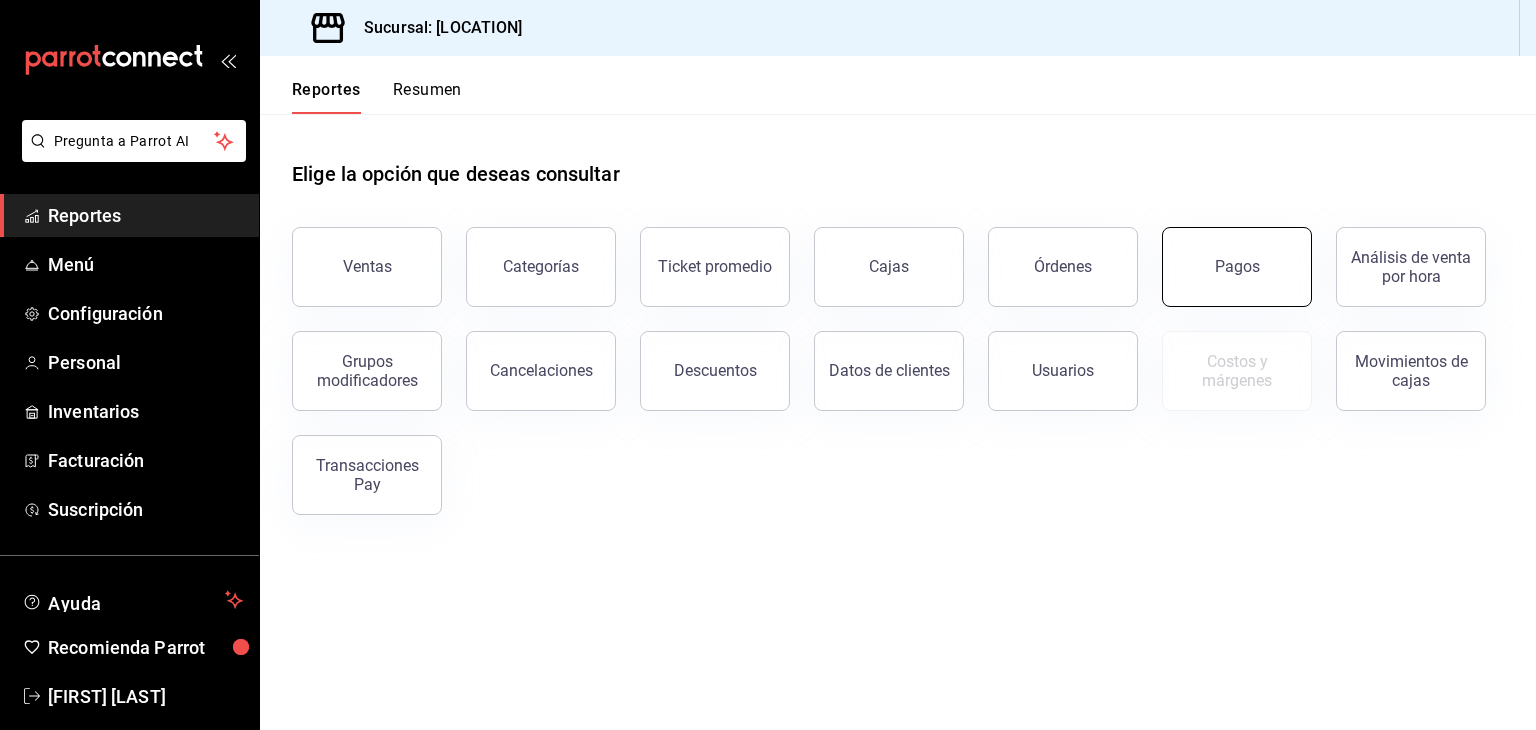 click on "Pagos" at bounding box center (1237, 267) 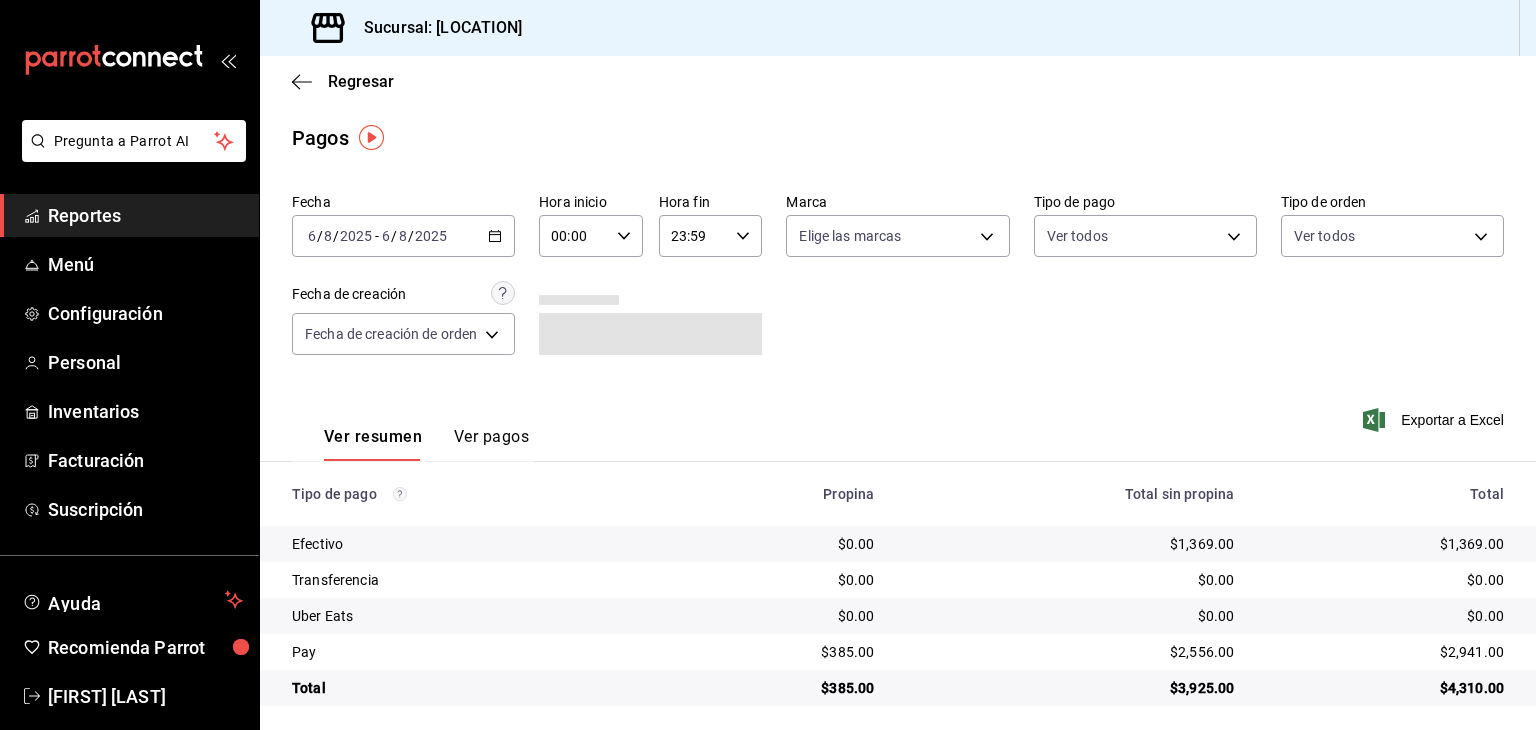 scroll, scrollTop: 9, scrollLeft: 0, axis: vertical 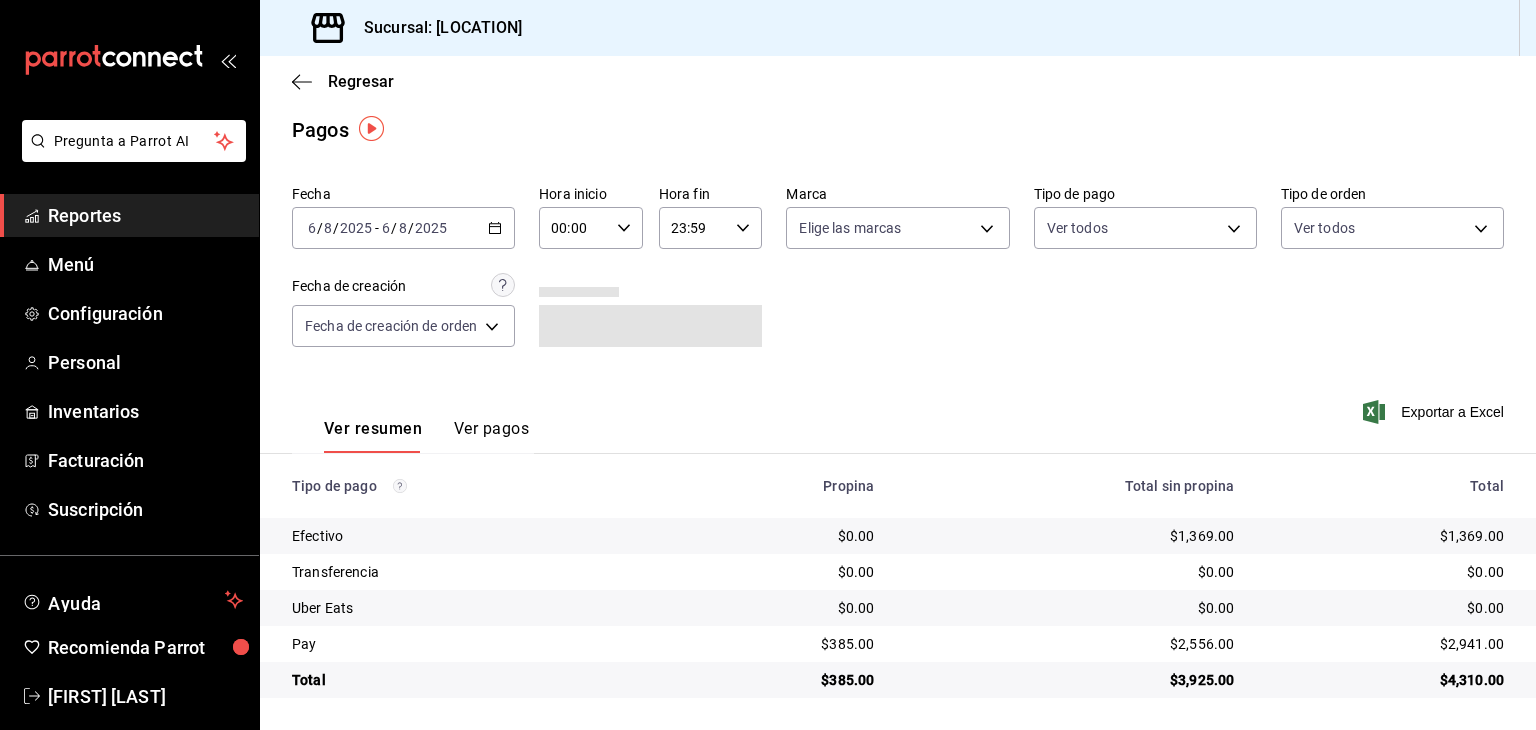 click on "2025-08-06 6 / 8 / 2025 - 2025-08-06 6 / 8 / 2025" at bounding box center [403, 228] 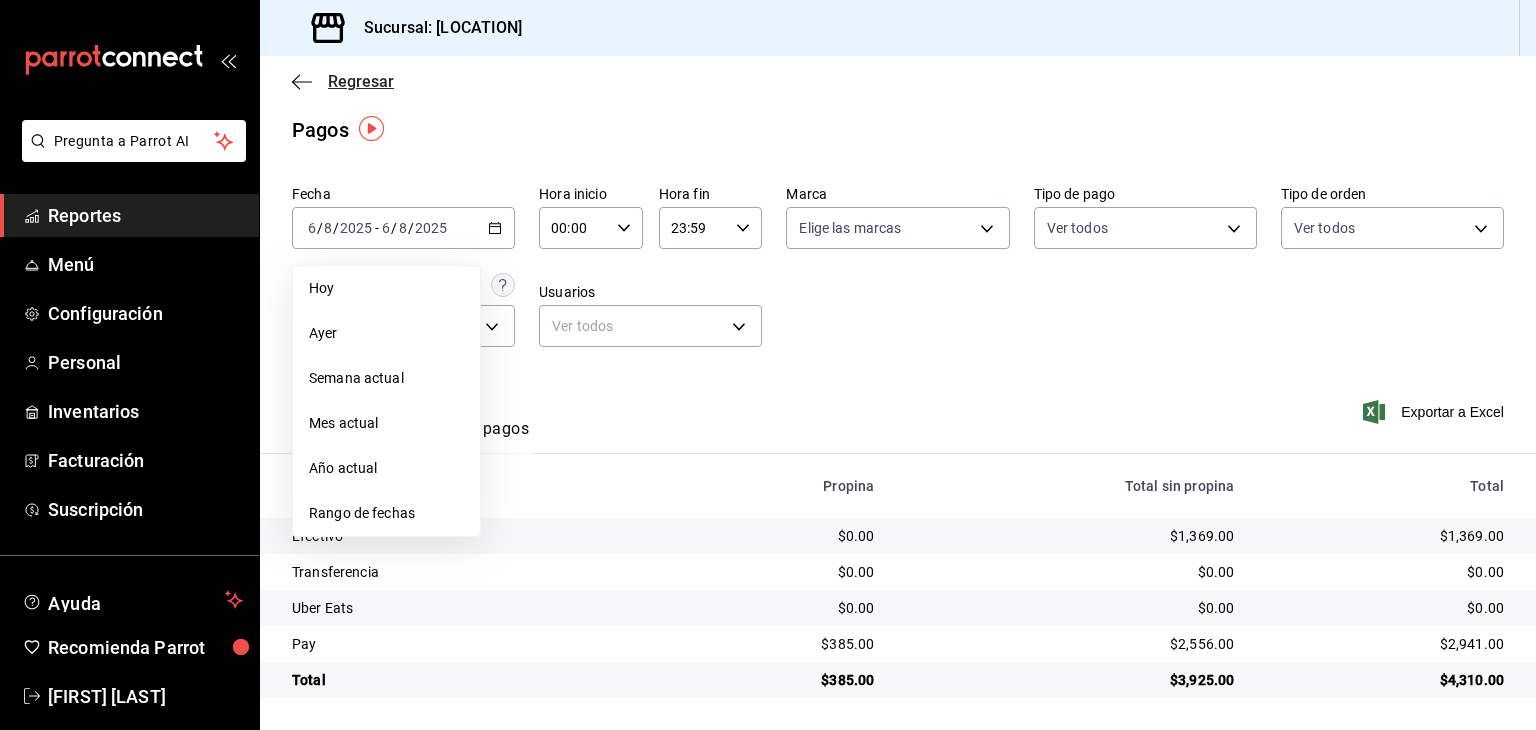 click 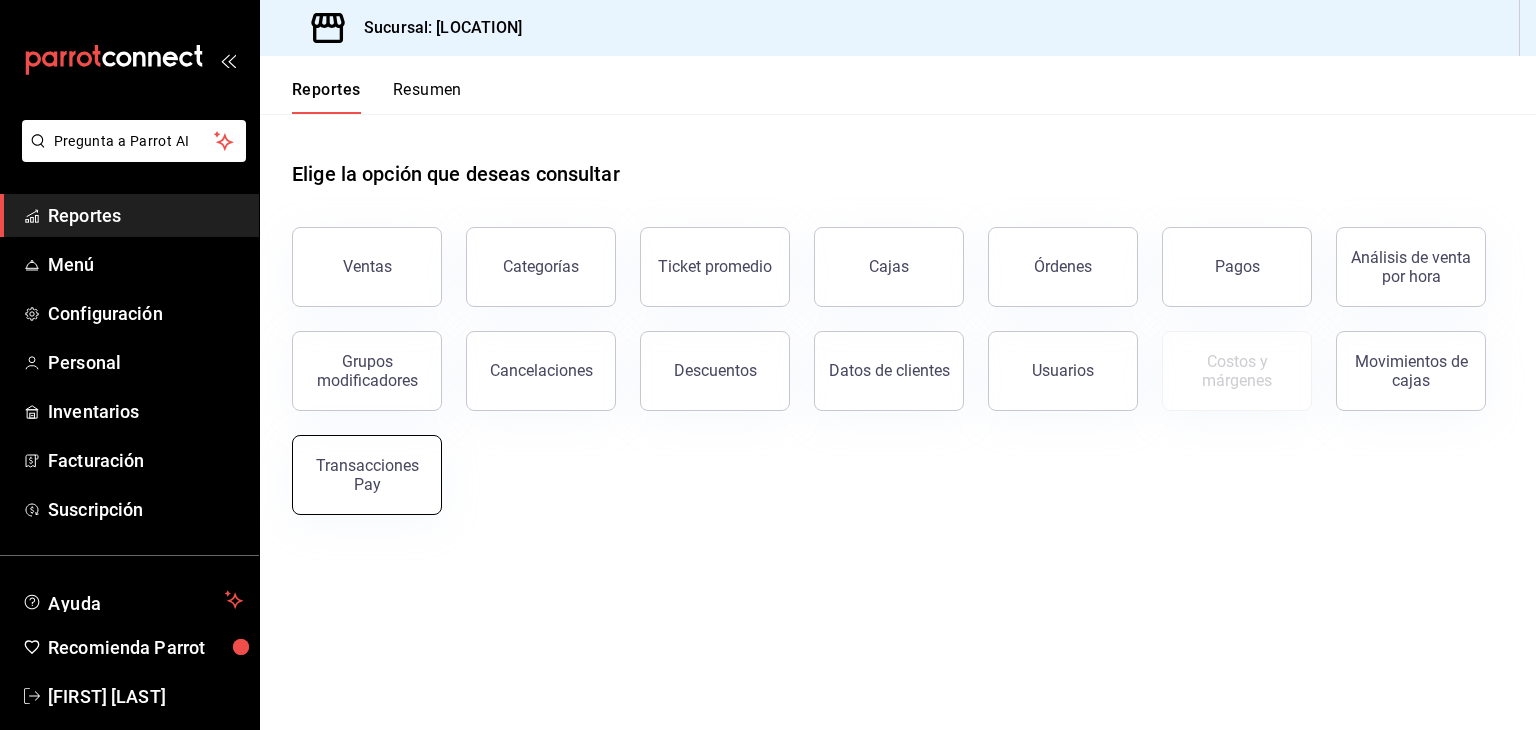 click on "Transacciones Pay" at bounding box center [367, 475] 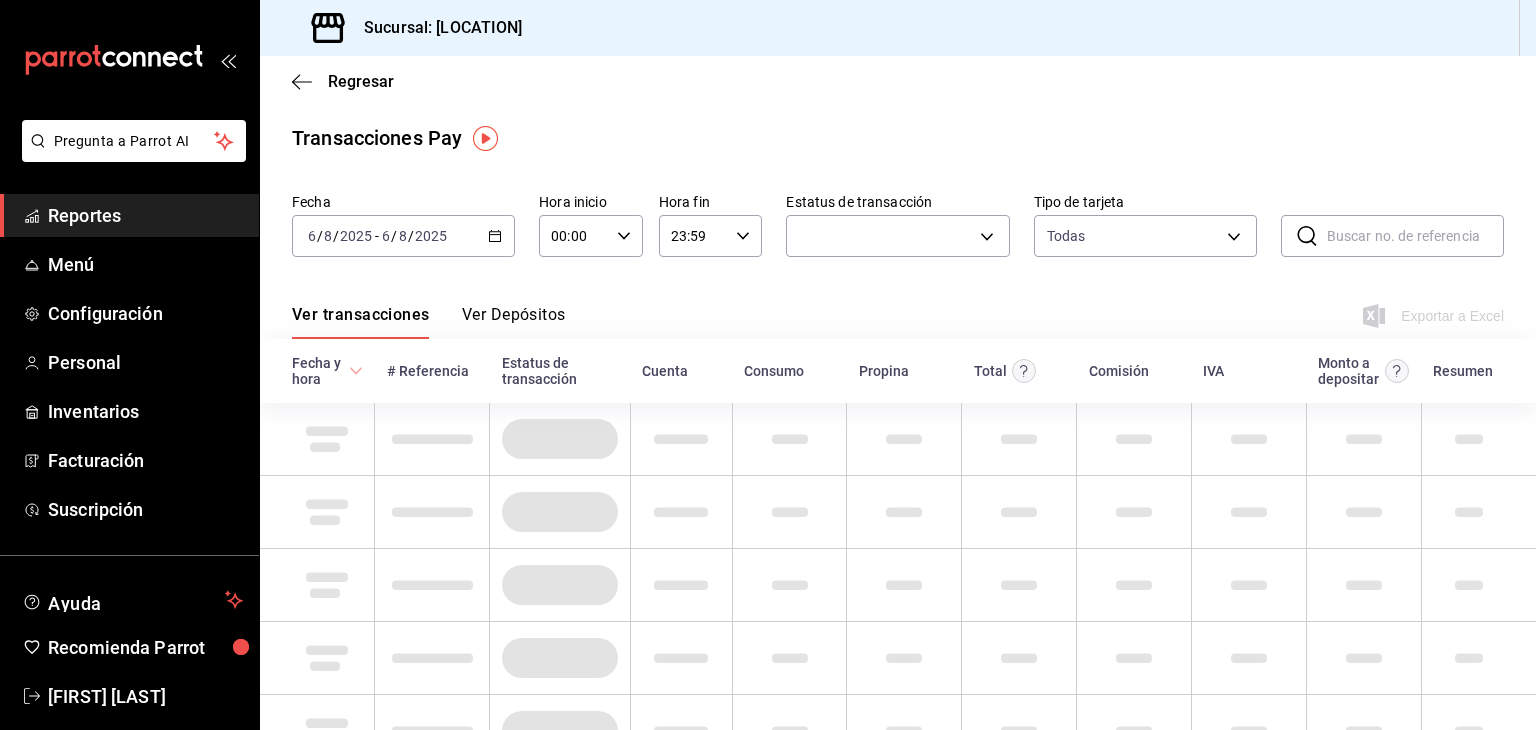 click on "2025-08-06 6 / 8 / 2025 - 2025-08-06 6 / 8 / 2025" at bounding box center [403, 236] 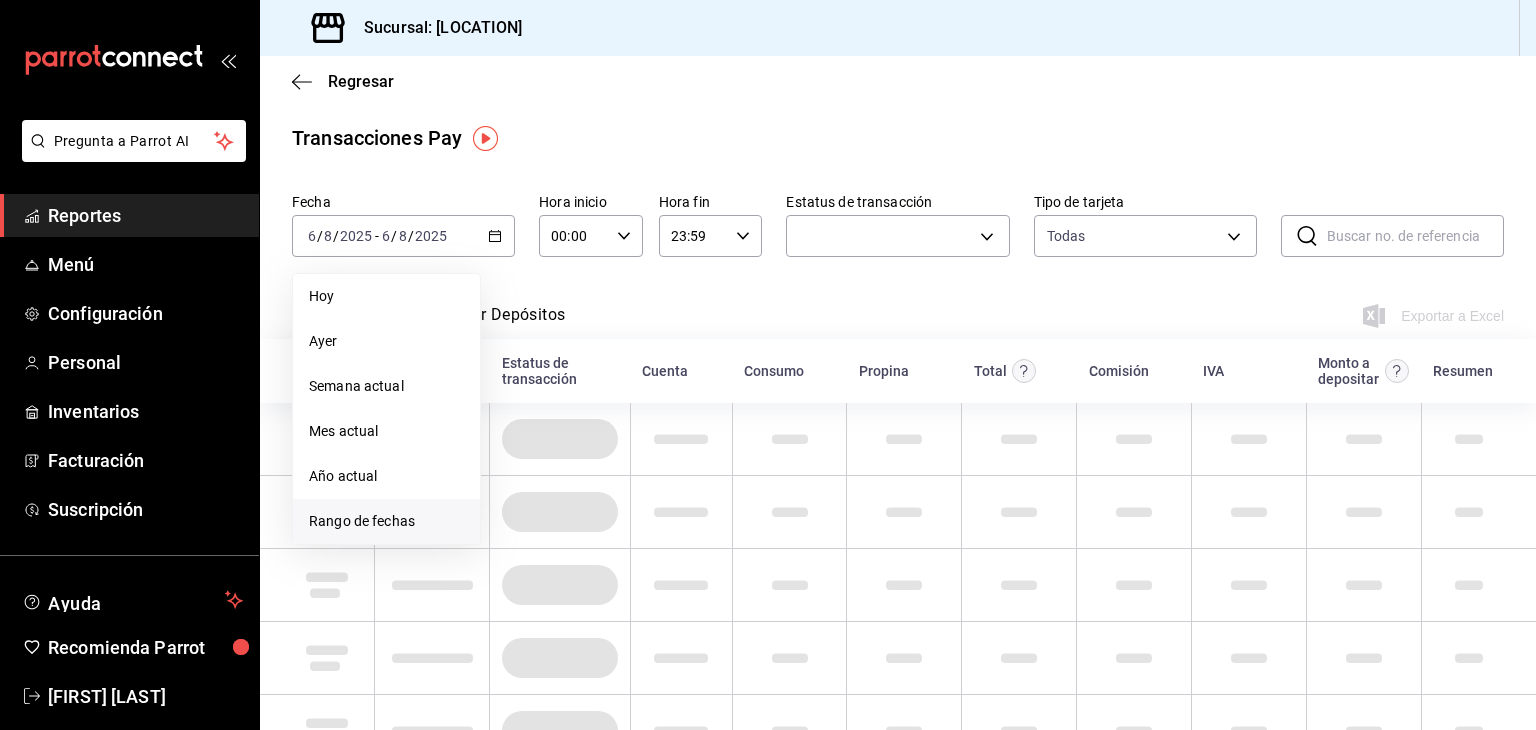 click on "Rango de fechas" at bounding box center [386, 521] 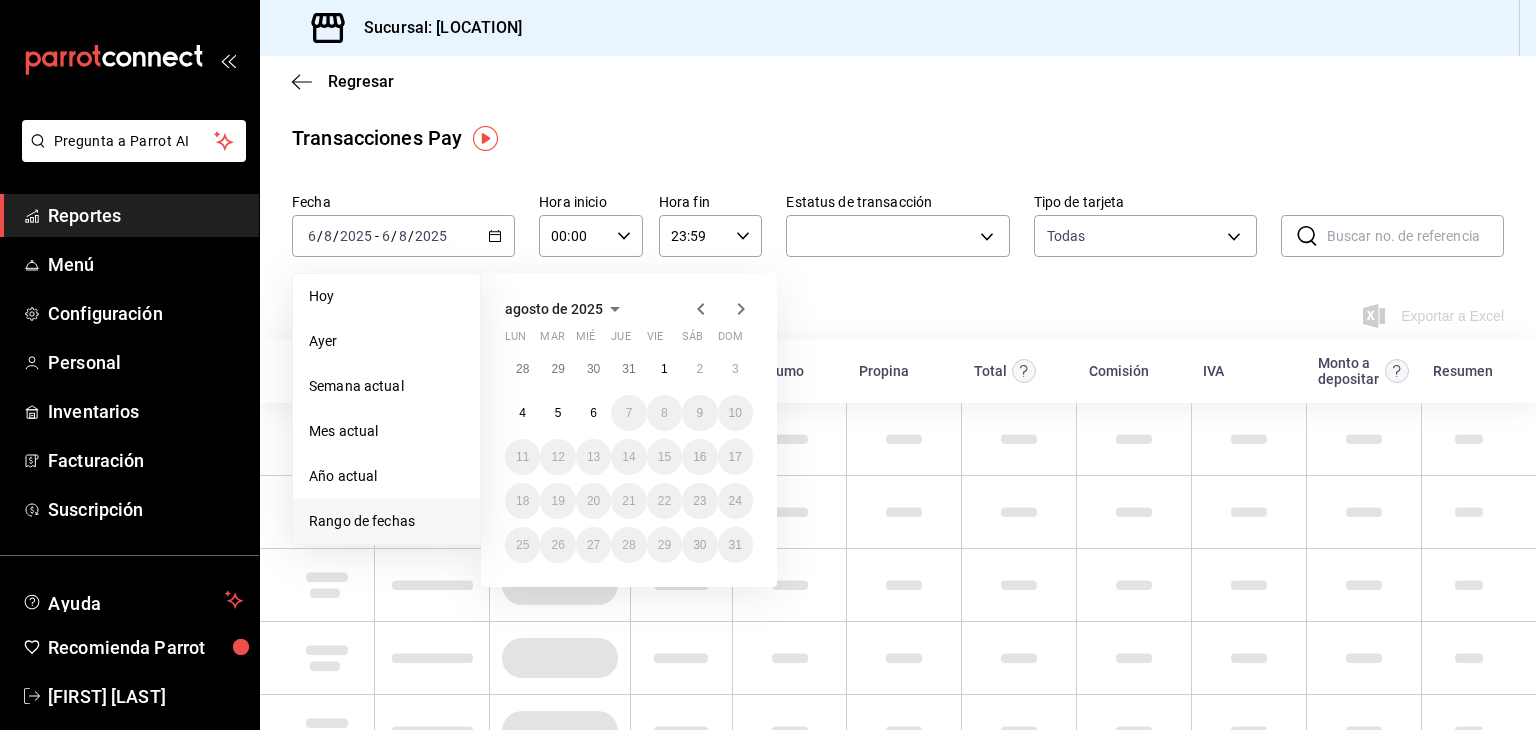 click 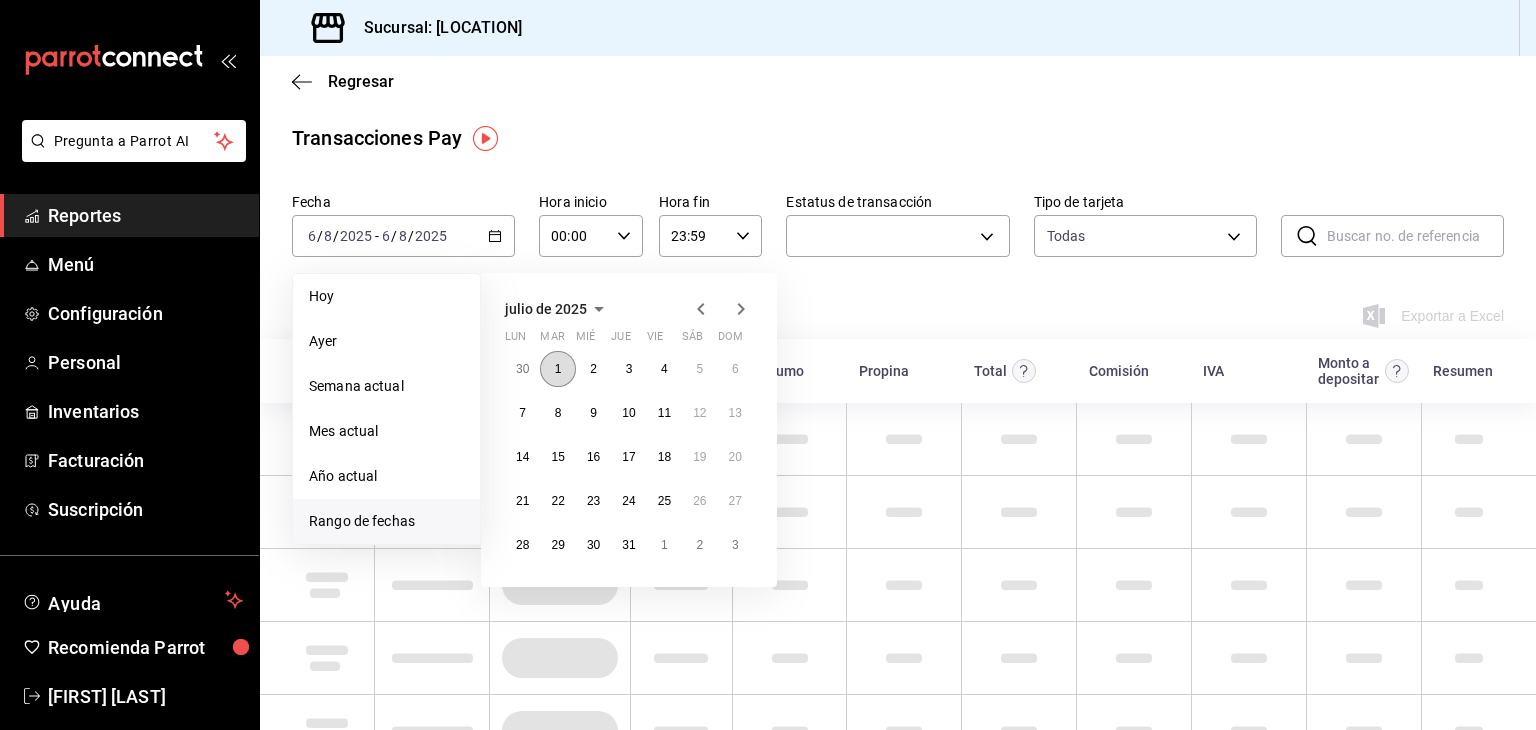 click on "1" at bounding box center [557, 369] 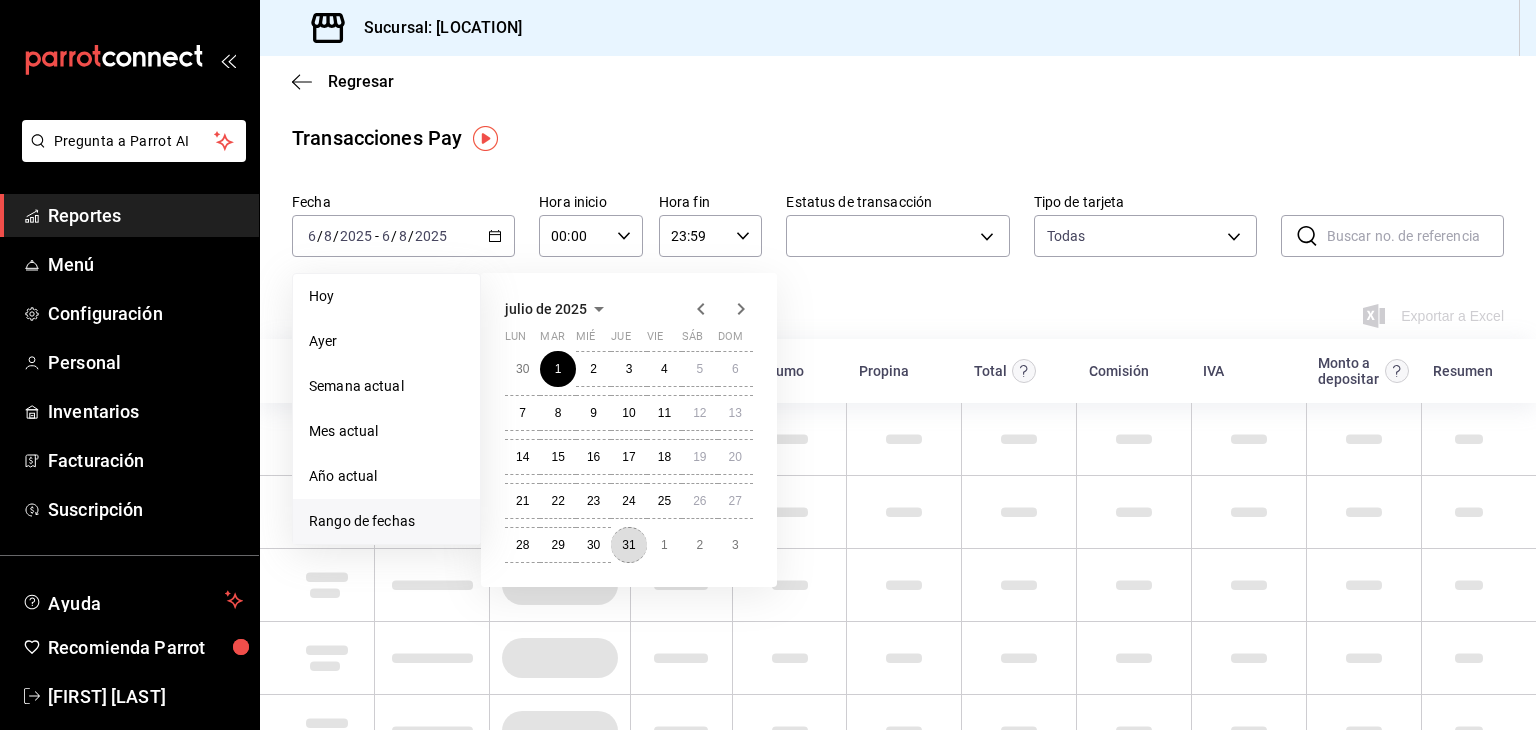 click on "31" at bounding box center (628, 545) 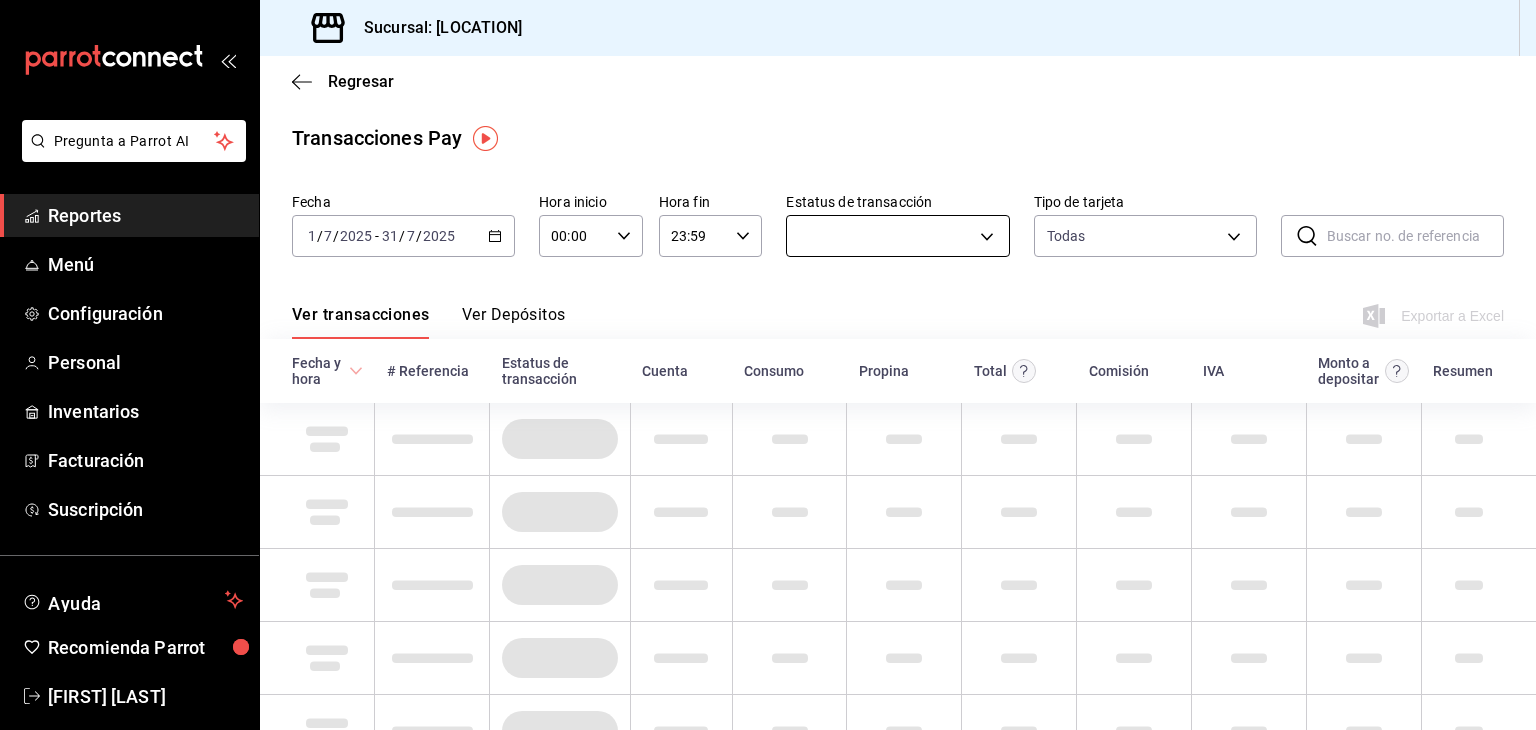 click on "Pregunta a Parrot AI Reportes   Menú   Configuración   Personal   Inventarios   Facturación   Suscripción   Ayuda Recomienda Parrot   Diego Pelfini   Sugerir nueva función   Sucursal: Hoku (Cancún) Regresar Transacciones Pay Fecha 2025-07-01 1 / 7 / 2025 - 2025-07-31 31 / 7 / 2025 Hora inicio 00:00 Hora inicio Hora fin 23:59 Hora fin Estatus de transacción undefined Tipo de tarjeta Todas AMERICAN_EXPRESS,MASTERCARD,VISA,DISCOVER,UNDEFINED ​ ​ Ver transacciones Ver Depósitos Exportar a Excel Fecha y hora # Referencia Estatus de transacción Cuenta Consumo Propina Total Comisión IVA Monto a depositar Resumen GANA 1 MES GRATIS EN TU SUSCRIPCIÓN AQUÍ ¿Recuerdas cómo empezó tu restaurante?
Hoy puedes ayudar a un colega a tener el mismo cambio que tú viviste.
Recomienda Parrot directamente desde tu Portal Administrador.
Es fácil y rápido.
🎁 Por cada restaurante que se una, ganas 1 mes gratis. Ver video tutorial Ir a video Pregunta a Parrot AI Reportes   Menú   Configuración   Personal" at bounding box center [768, 365] 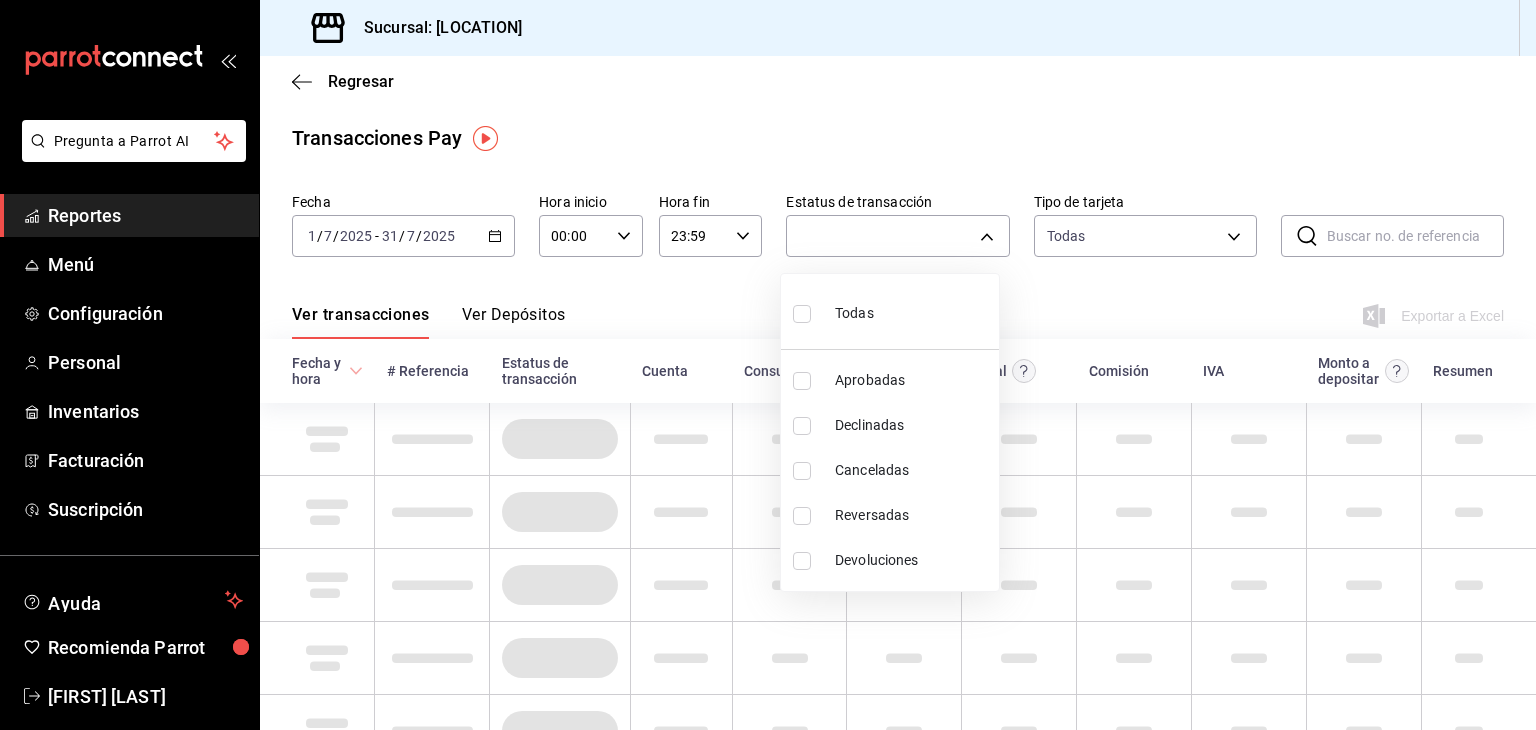 click on "Todas" at bounding box center (890, 311) 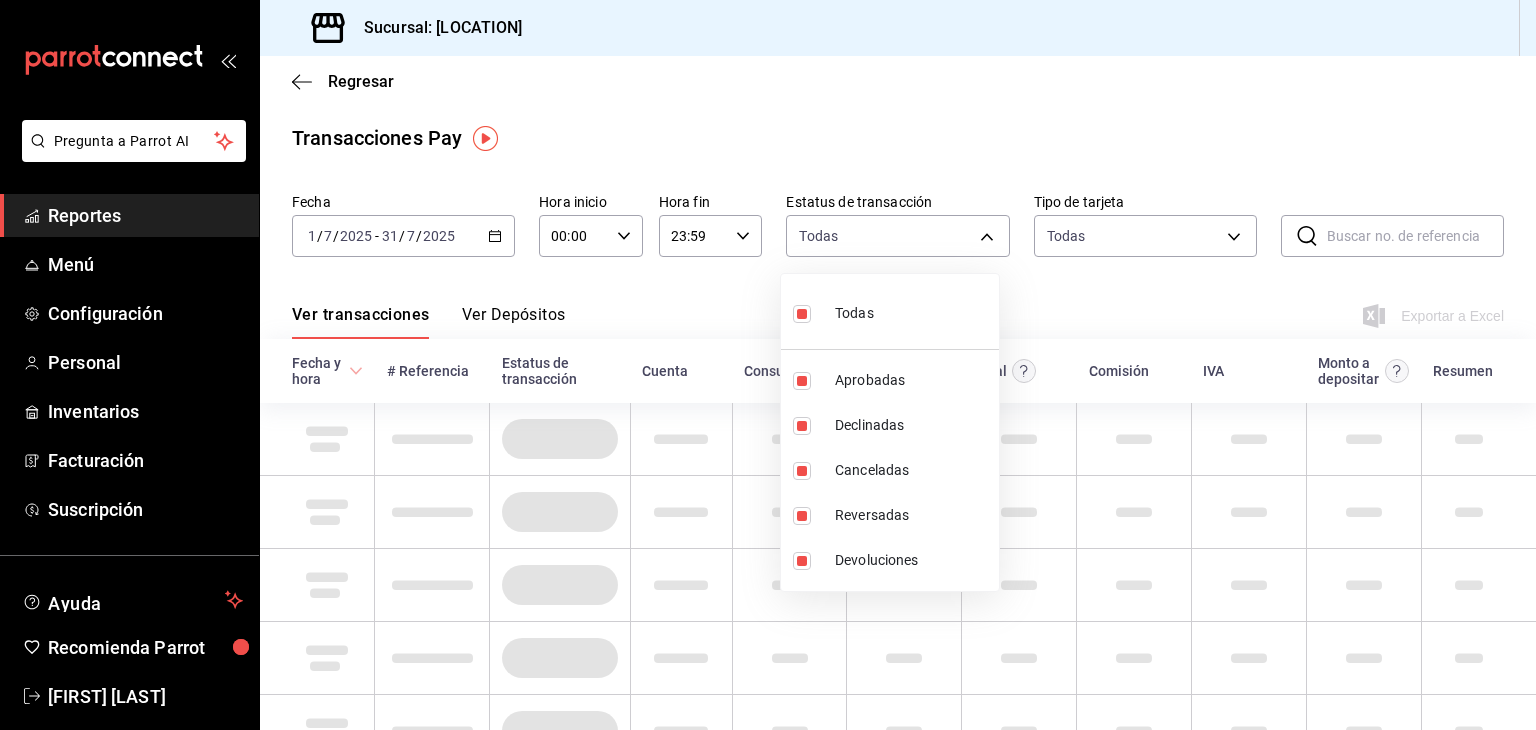 click at bounding box center [768, 365] 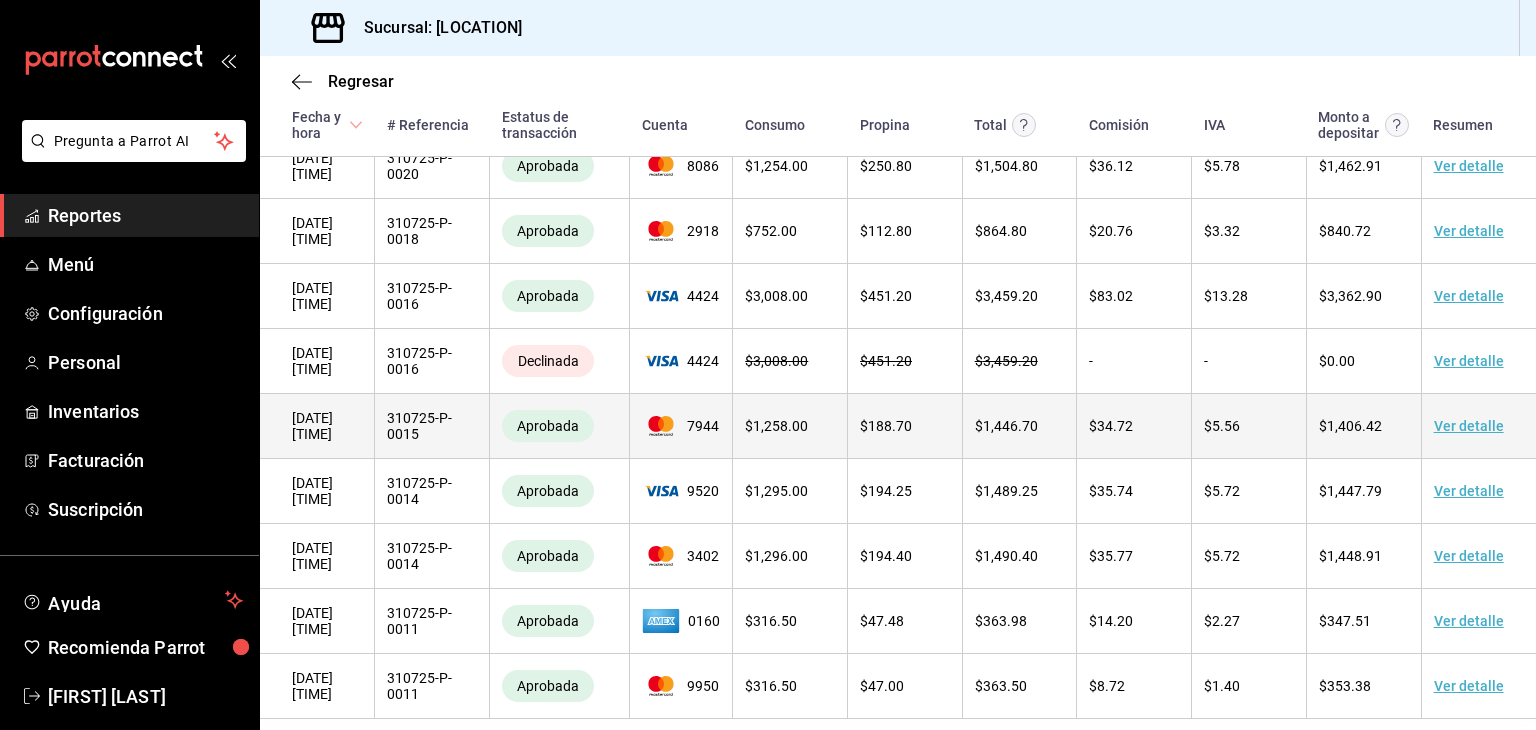 scroll, scrollTop: 0, scrollLeft: 0, axis: both 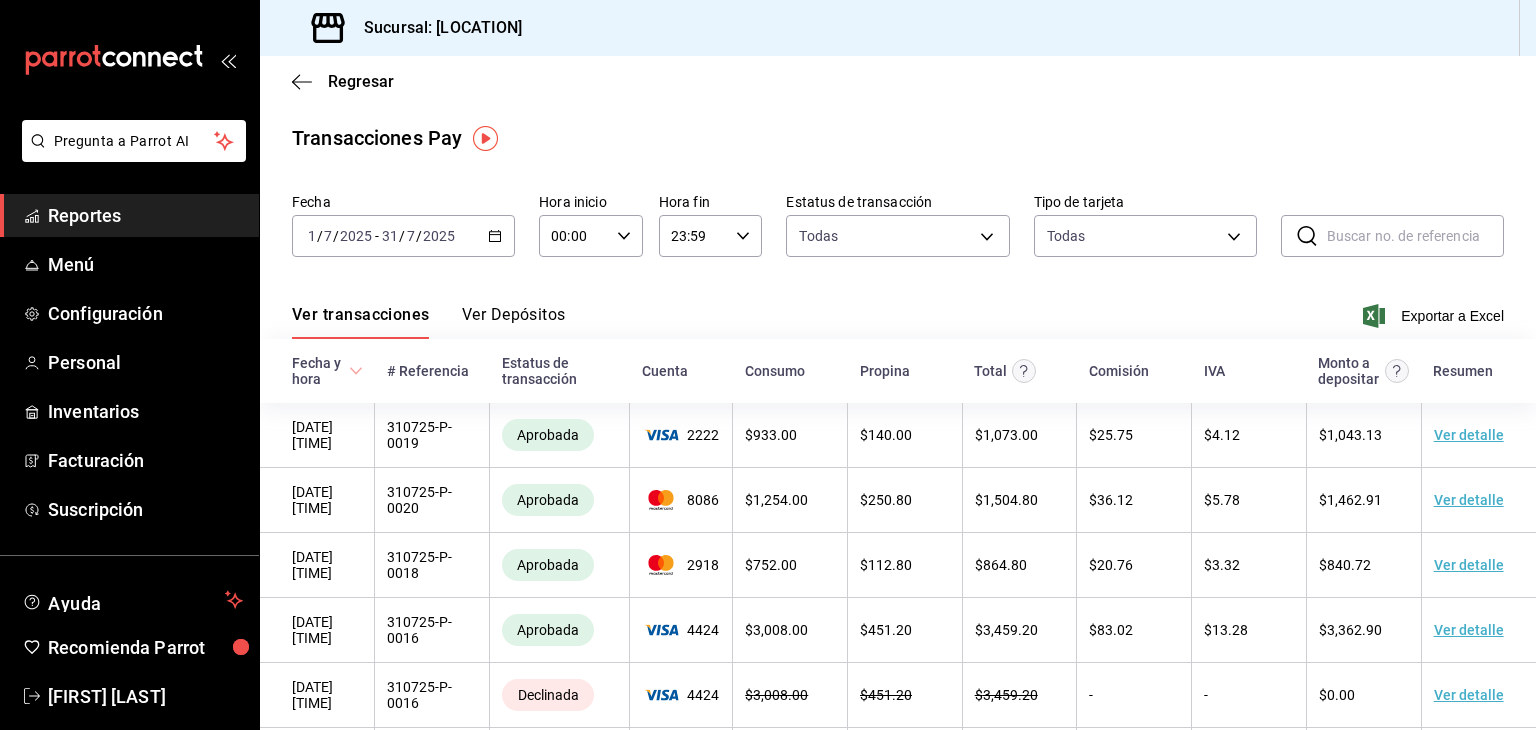 click on "Propina" at bounding box center (885, 371) 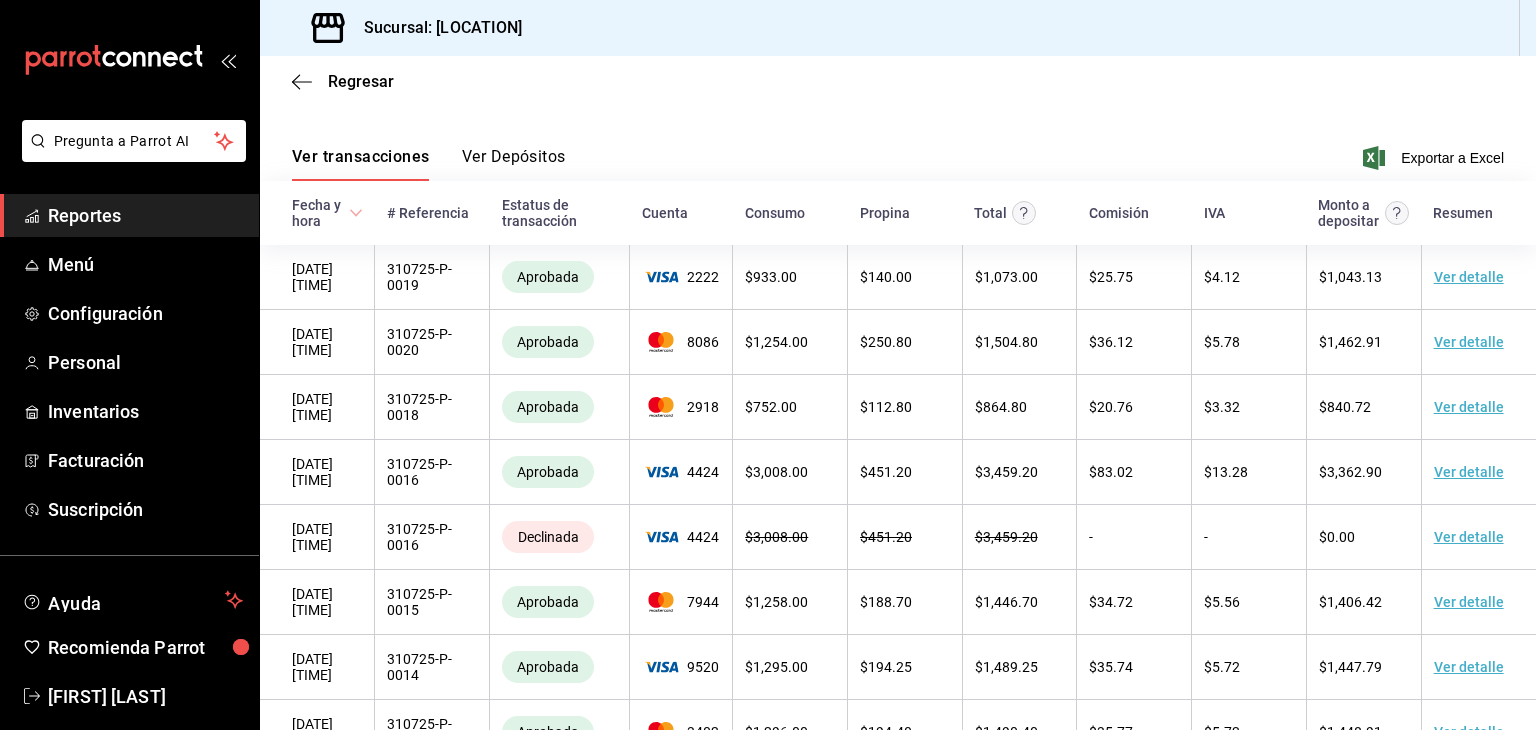 scroll, scrollTop: 0, scrollLeft: 0, axis: both 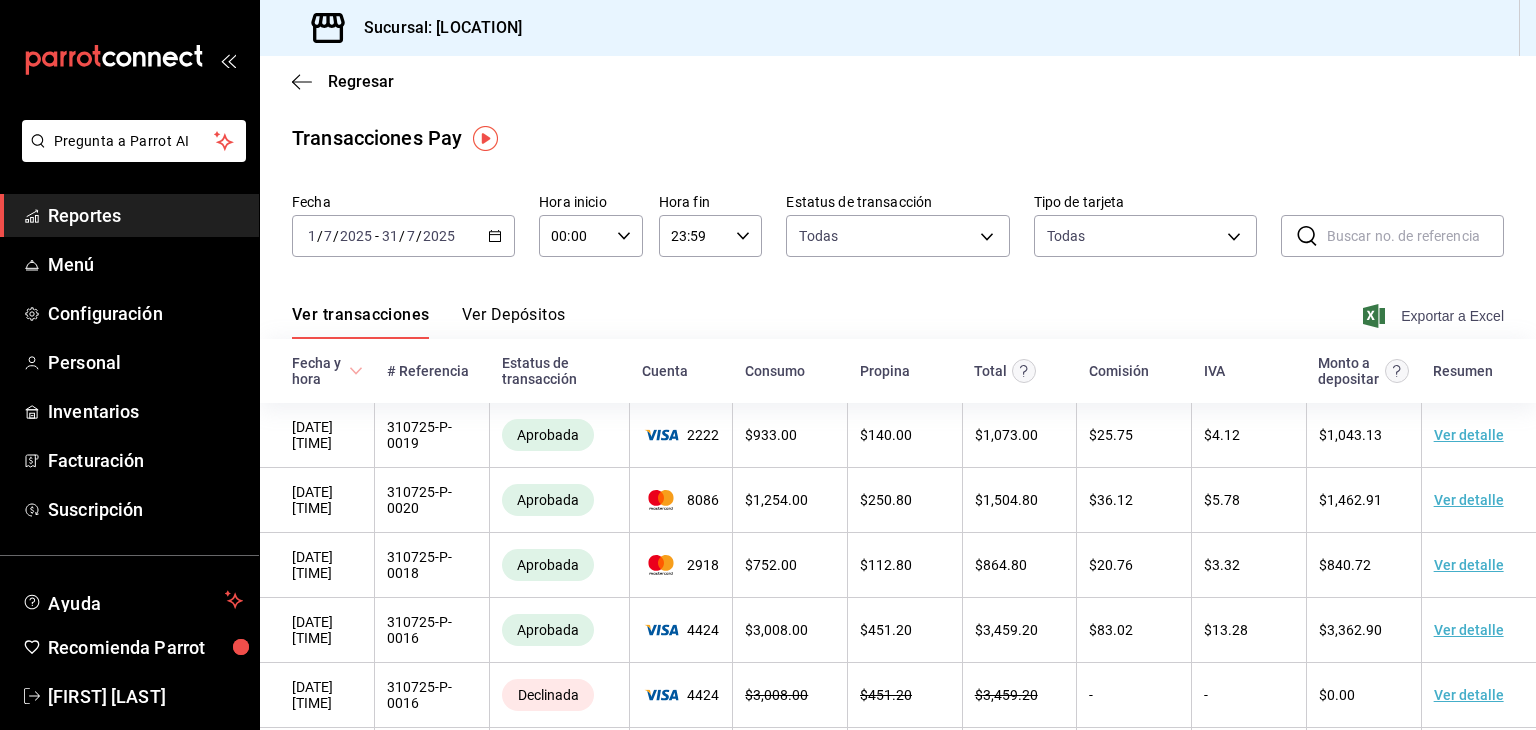 click on "Exportar a Excel" at bounding box center [1435, 316] 